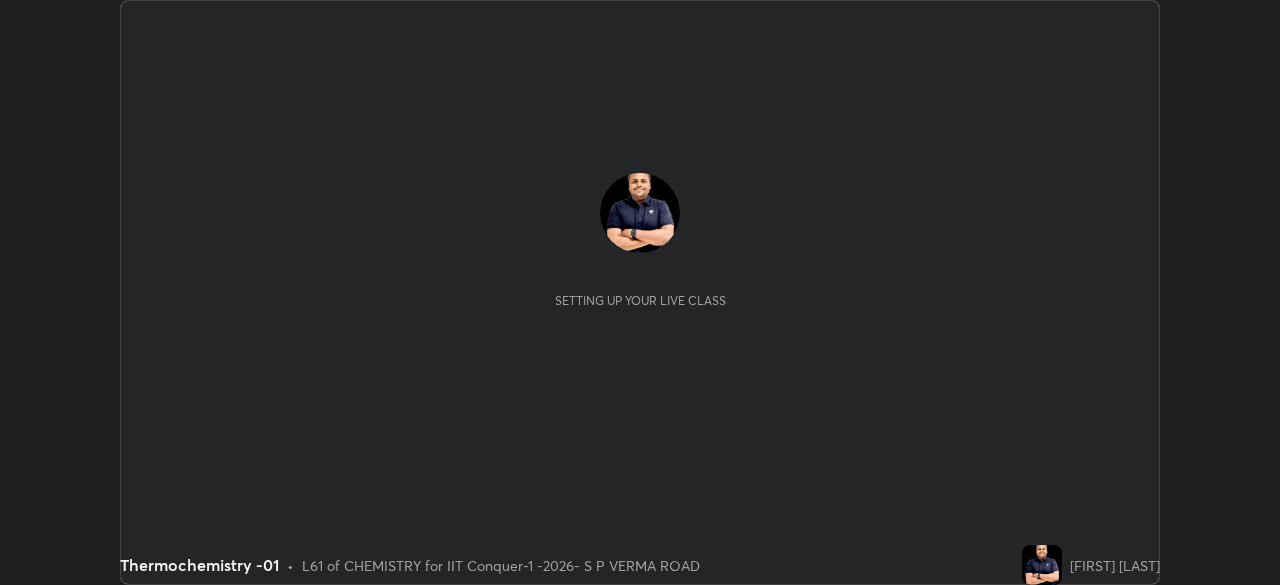 scroll, scrollTop: 0, scrollLeft: 0, axis: both 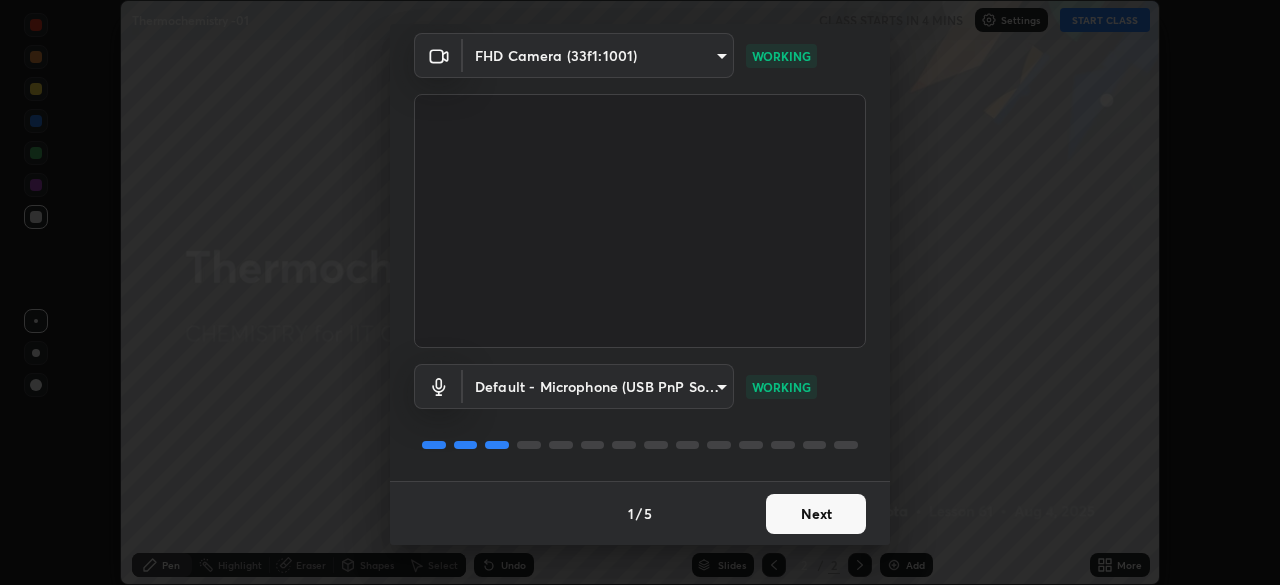 click on "Next" at bounding box center [816, 514] 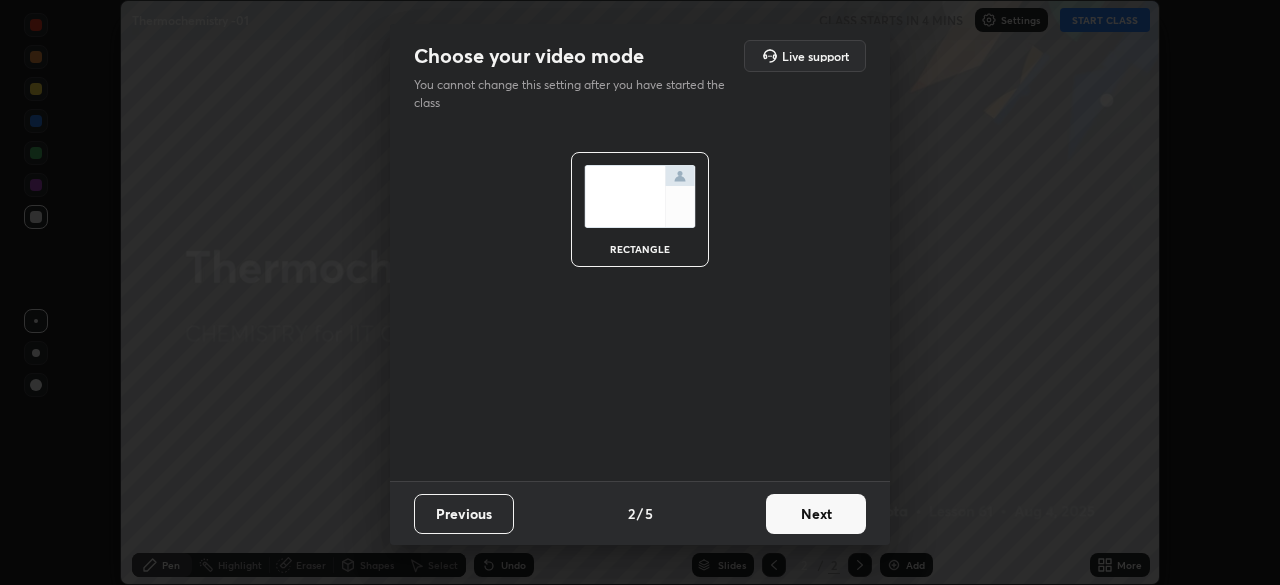 click on "Next" at bounding box center [816, 514] 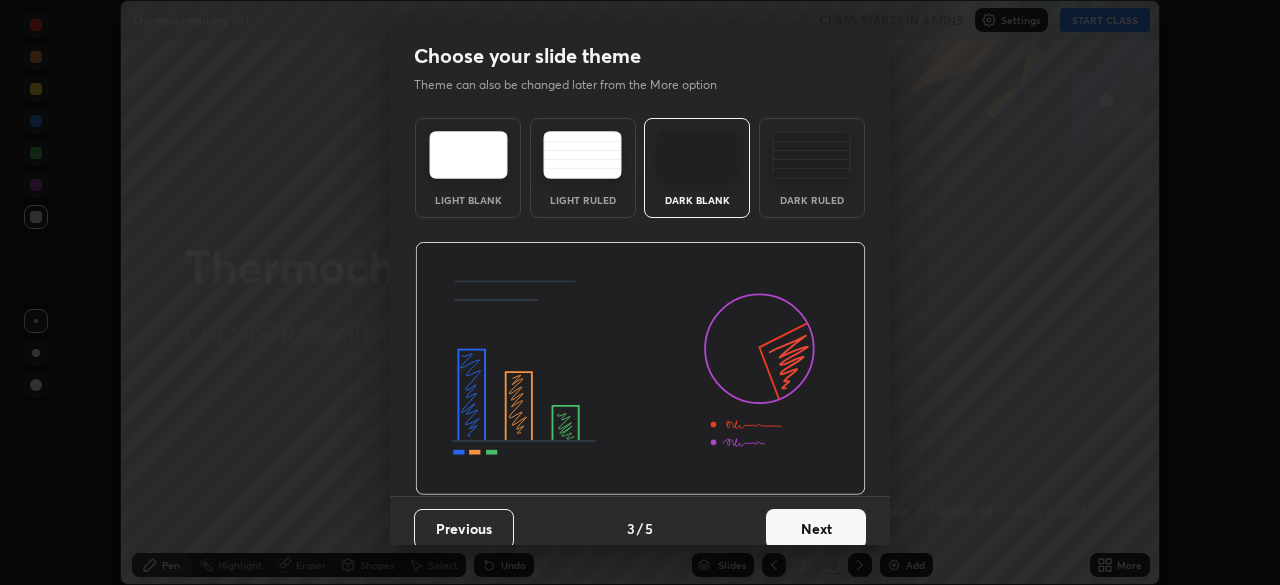 click on "Next" at bounding box center (816, 529) 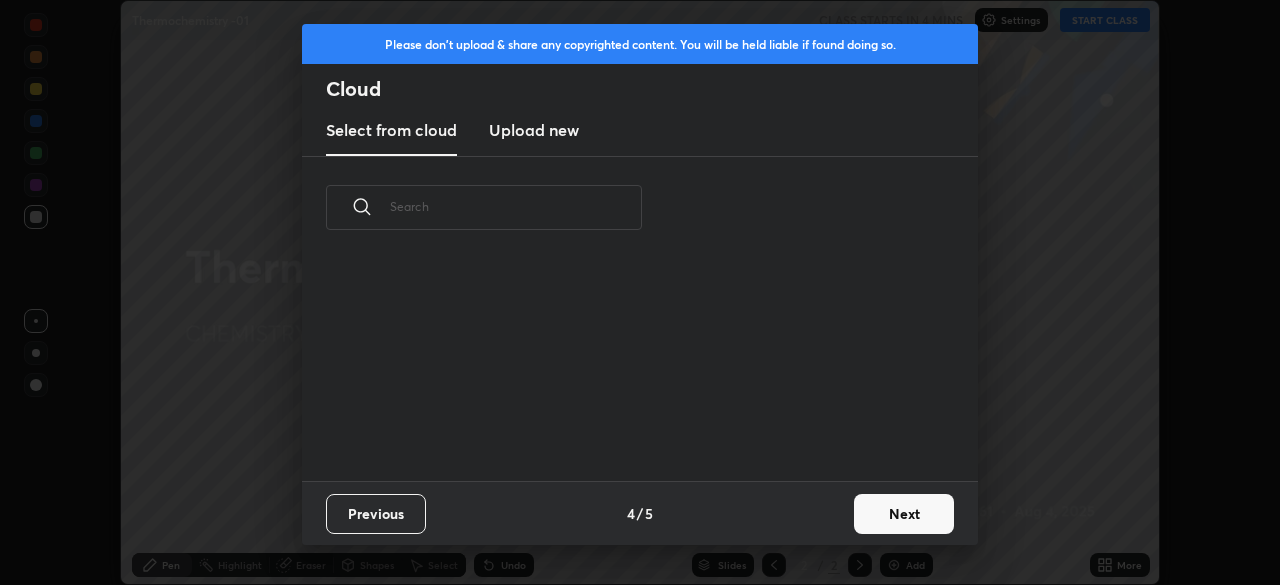 click on "Next" at bounding box center [904, 514] 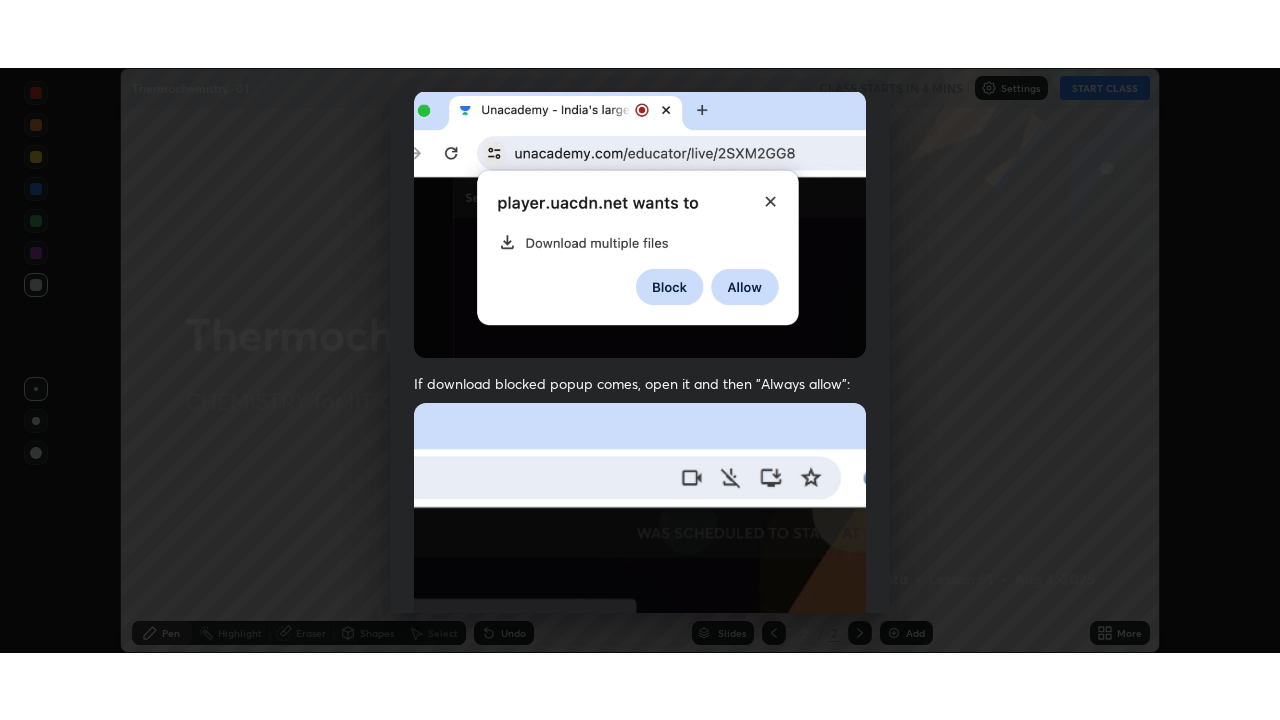 scroll, scrollTop: 479, scrollLeft: 0, axis: vertical 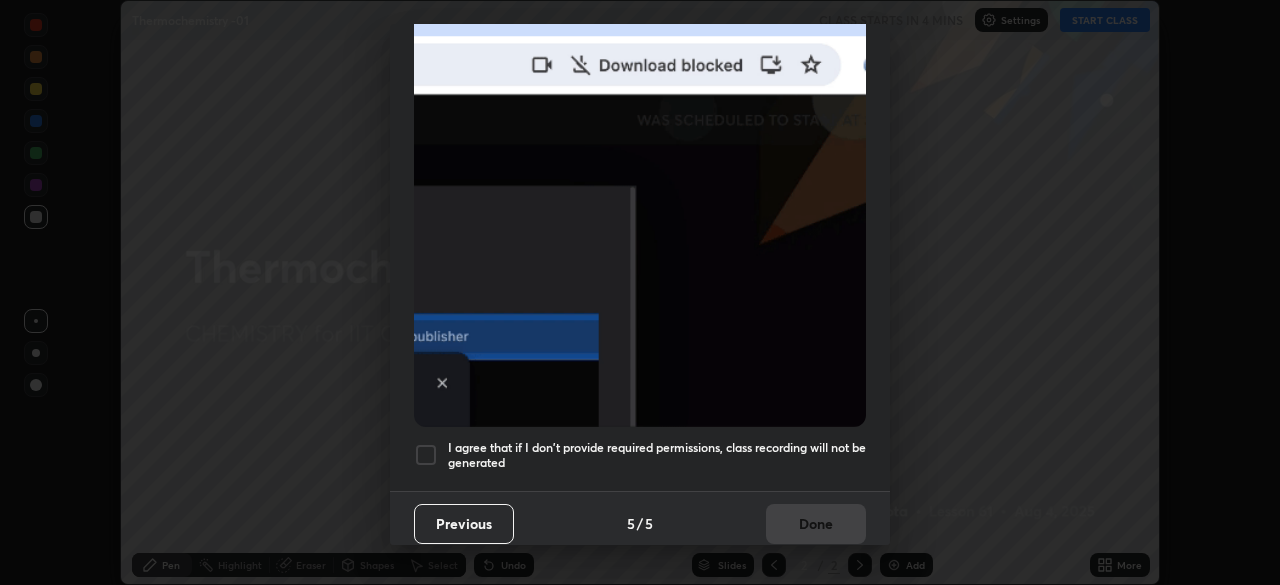 click at bounding box center (426, 455) 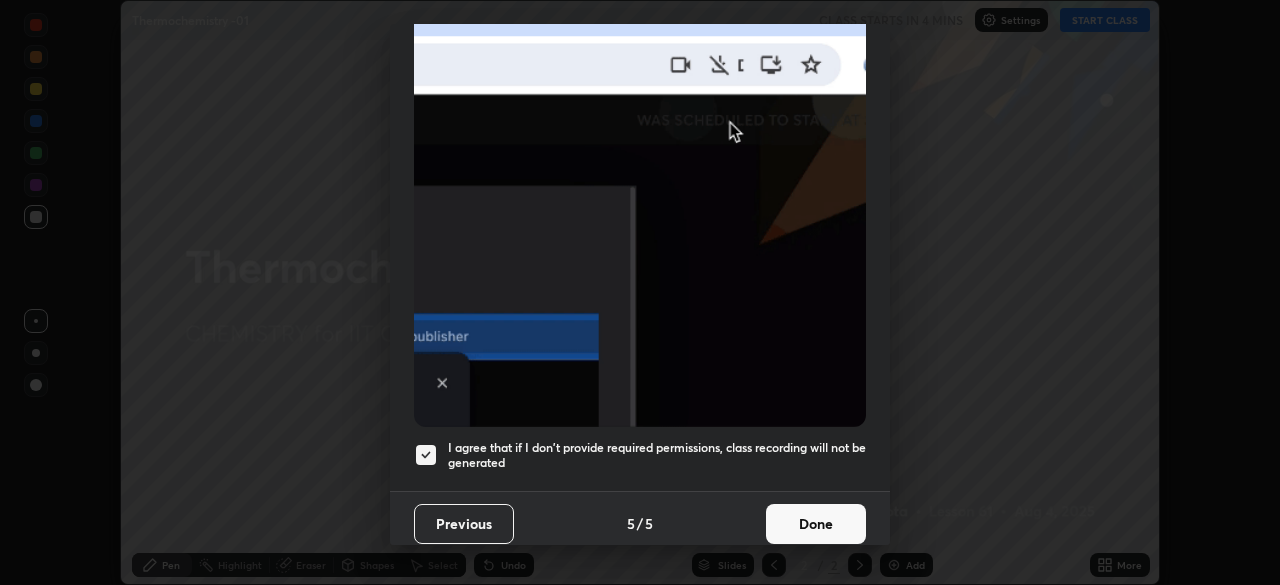 click on "Done" at bounding box center (816, 524) 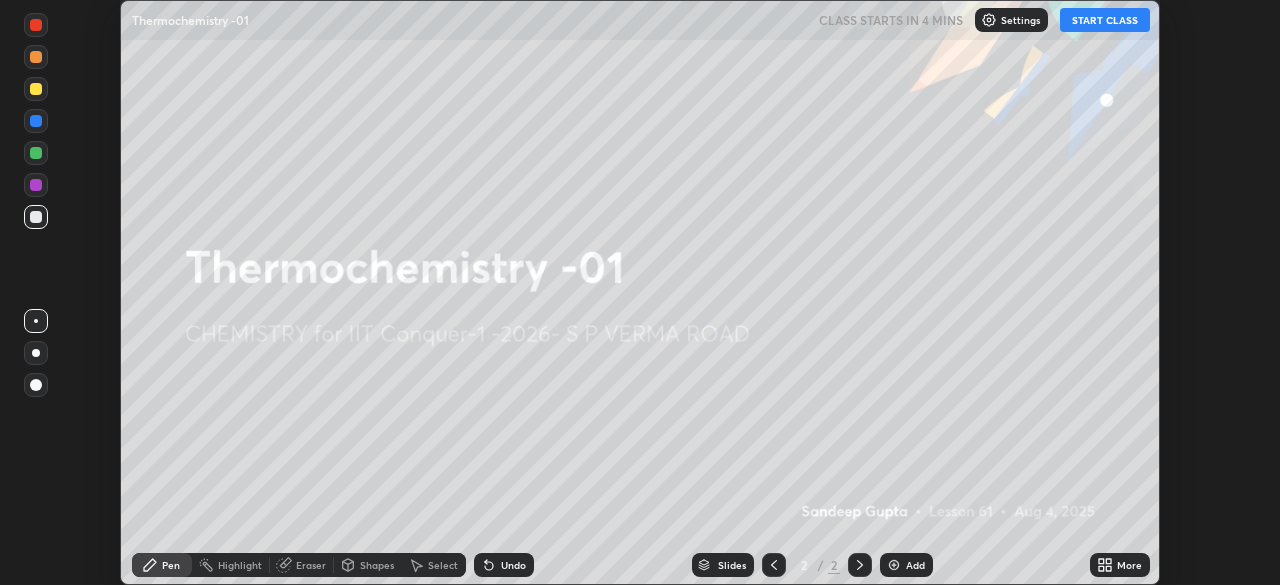 click 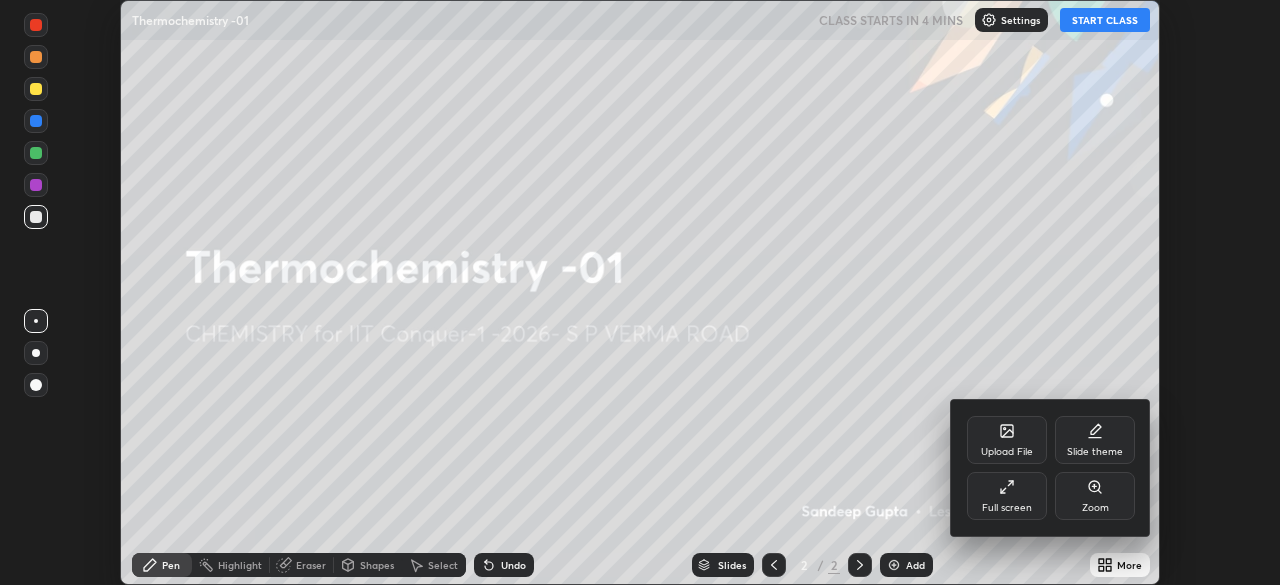 click on "Full screen" at bounding box center (1007, 496) 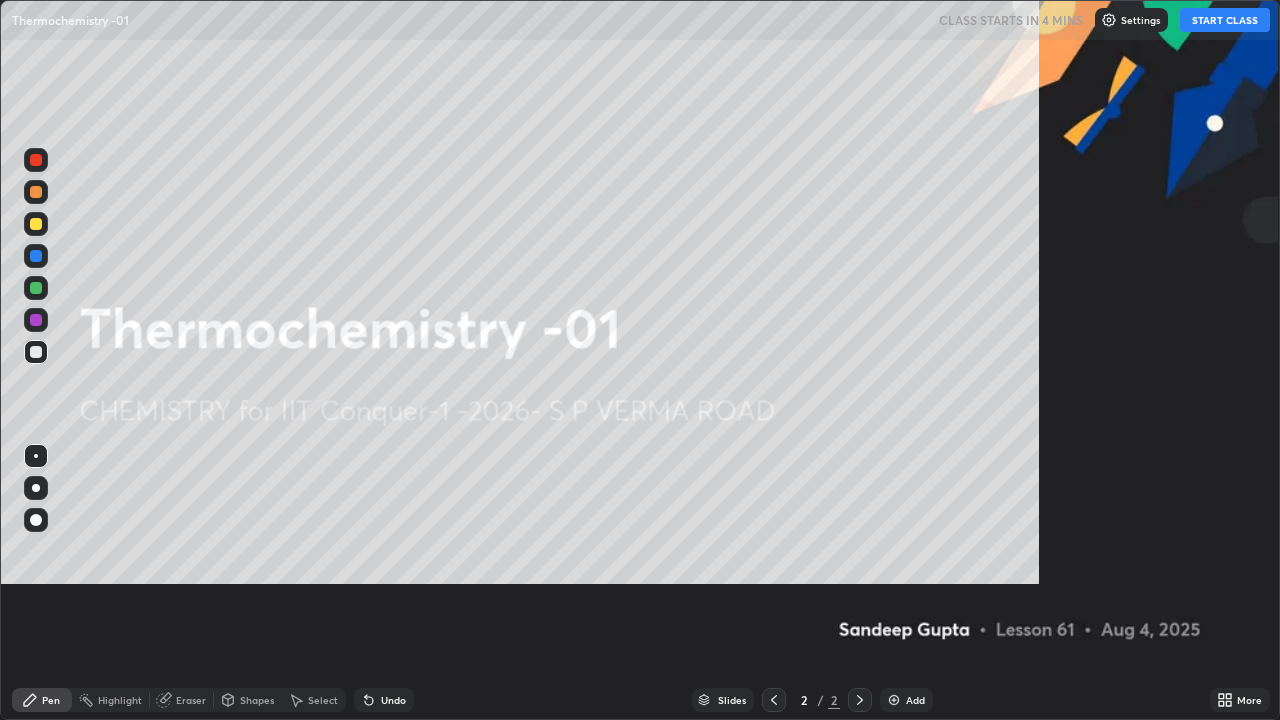 scroll, scrollTop: 99280, scrollLeft: 98720, axis: both 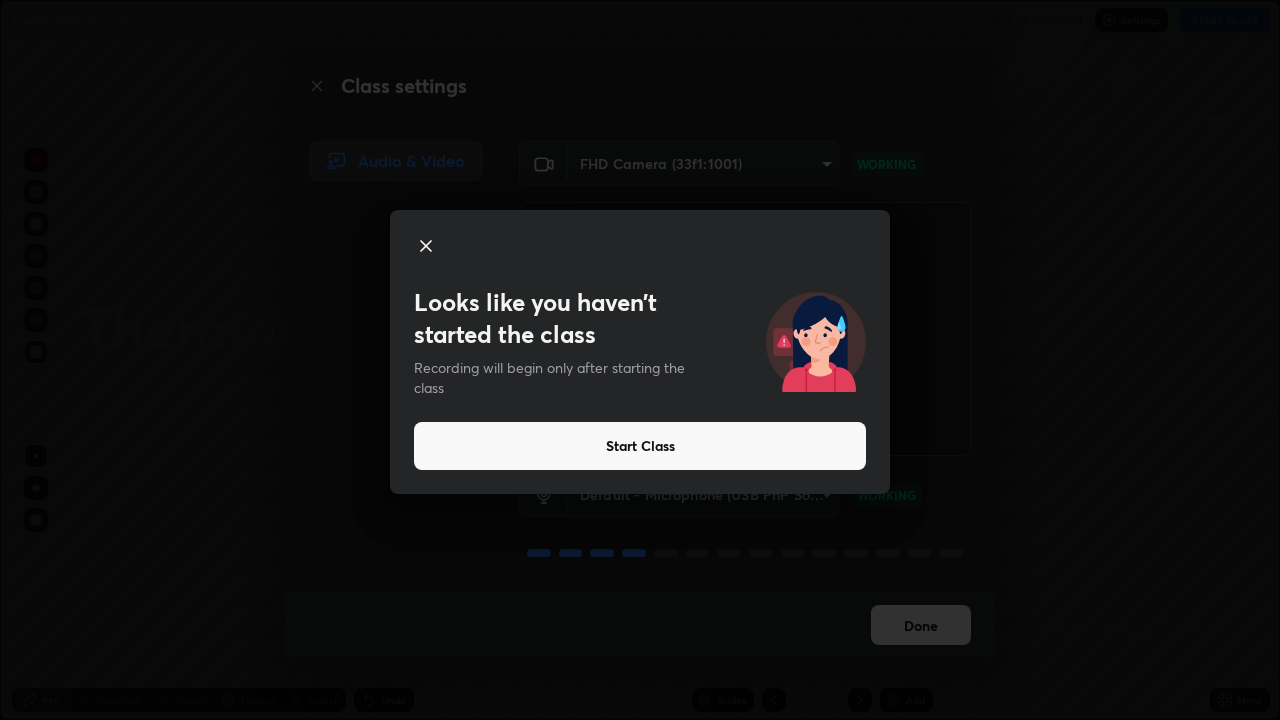 click 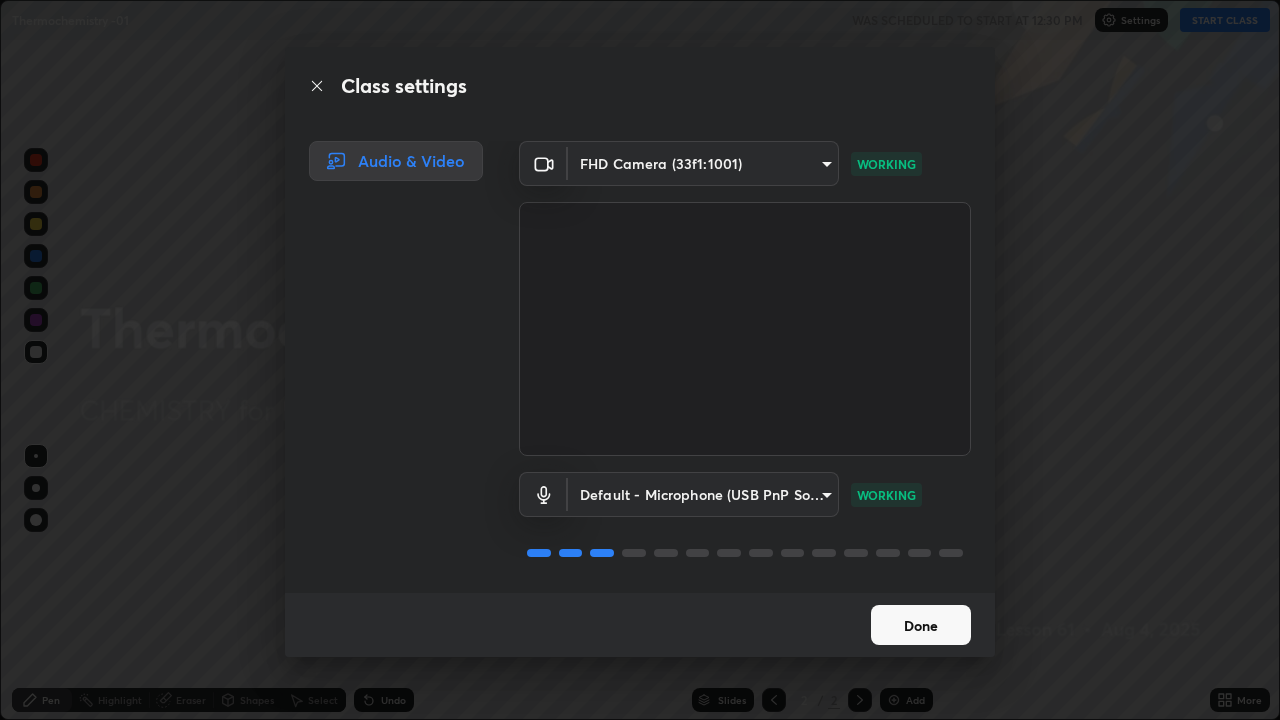 click on "Done" at bounding box center (921, 625) 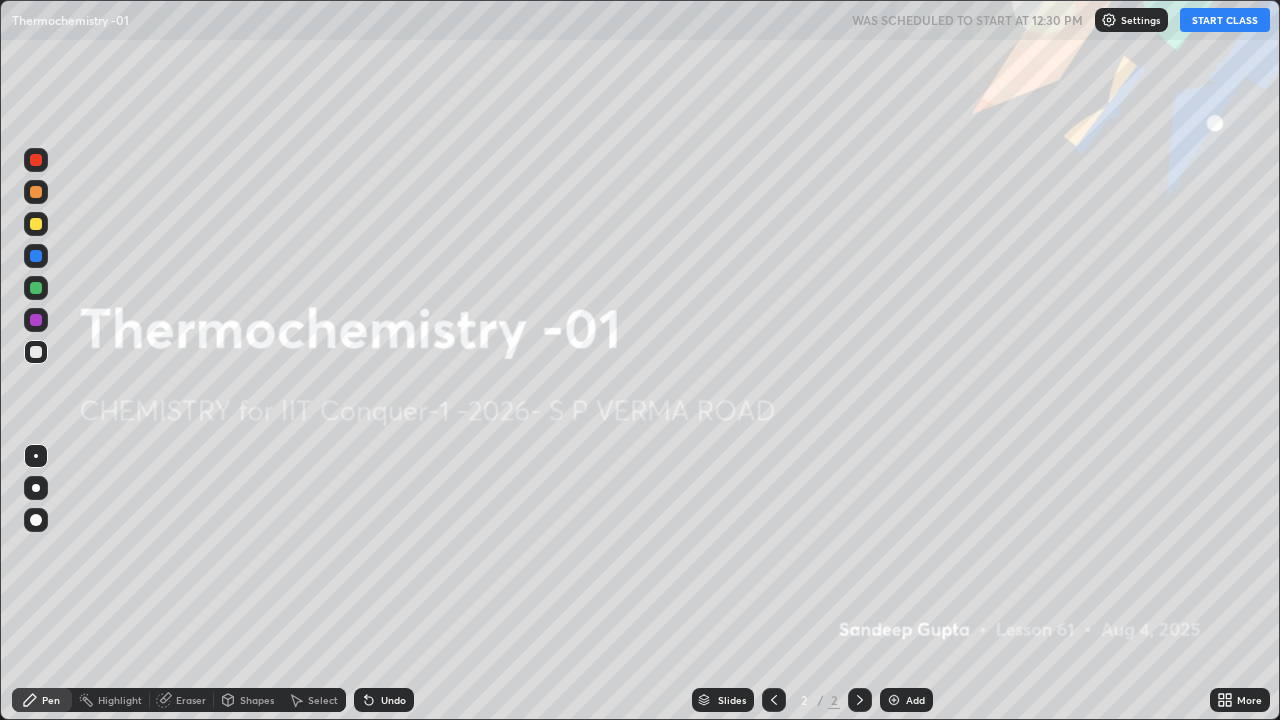 click on "START CLASS" at bounding box center (1225, 20) 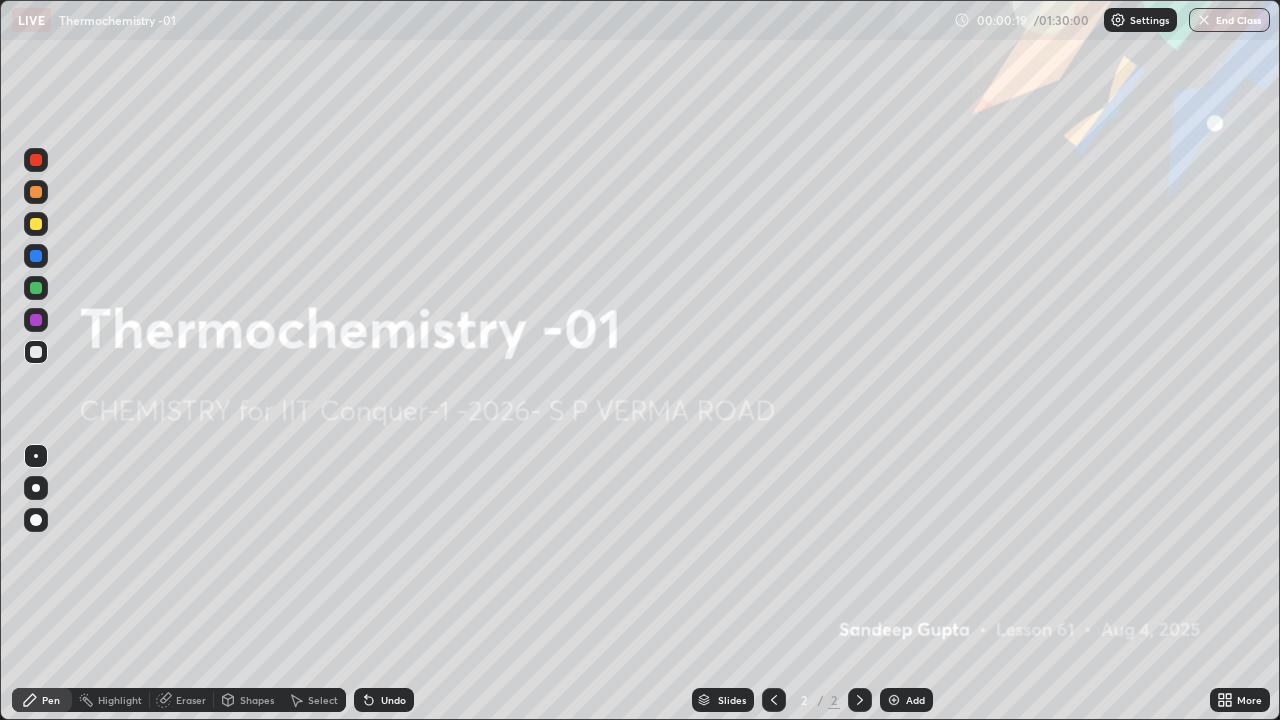 click at bounding box center [894, 700] 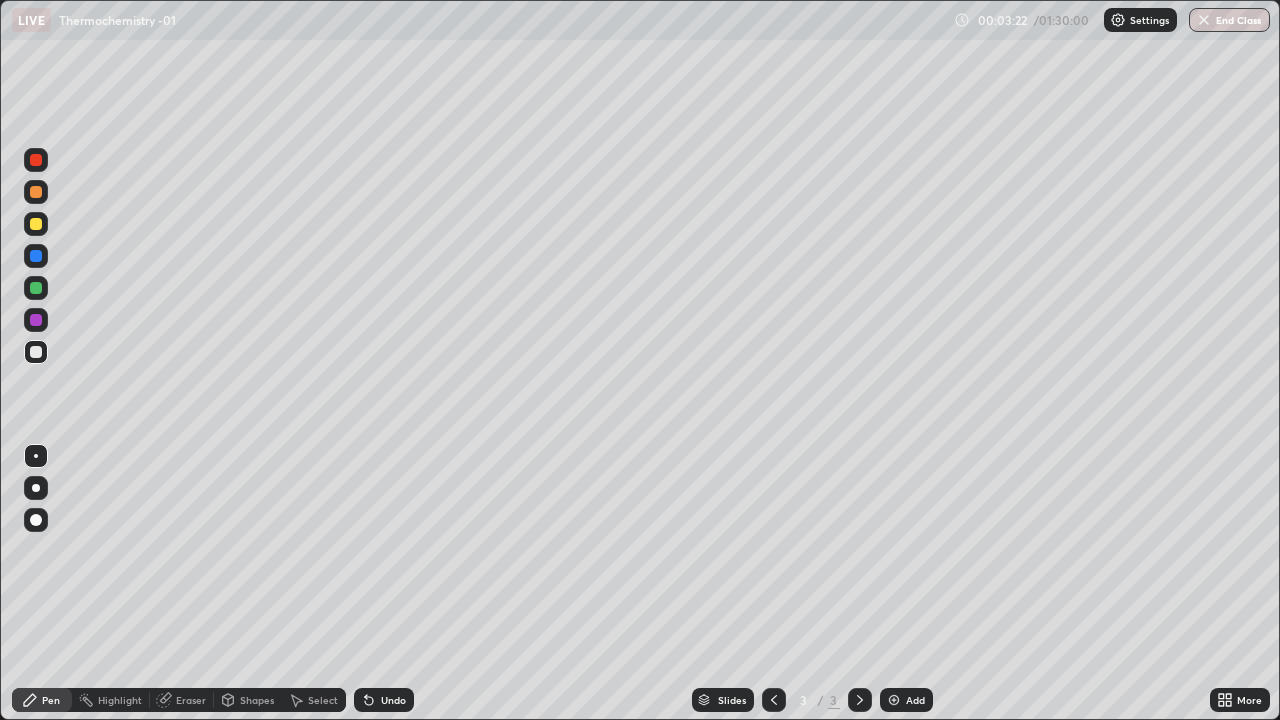 click at bounding box center [36, 224] 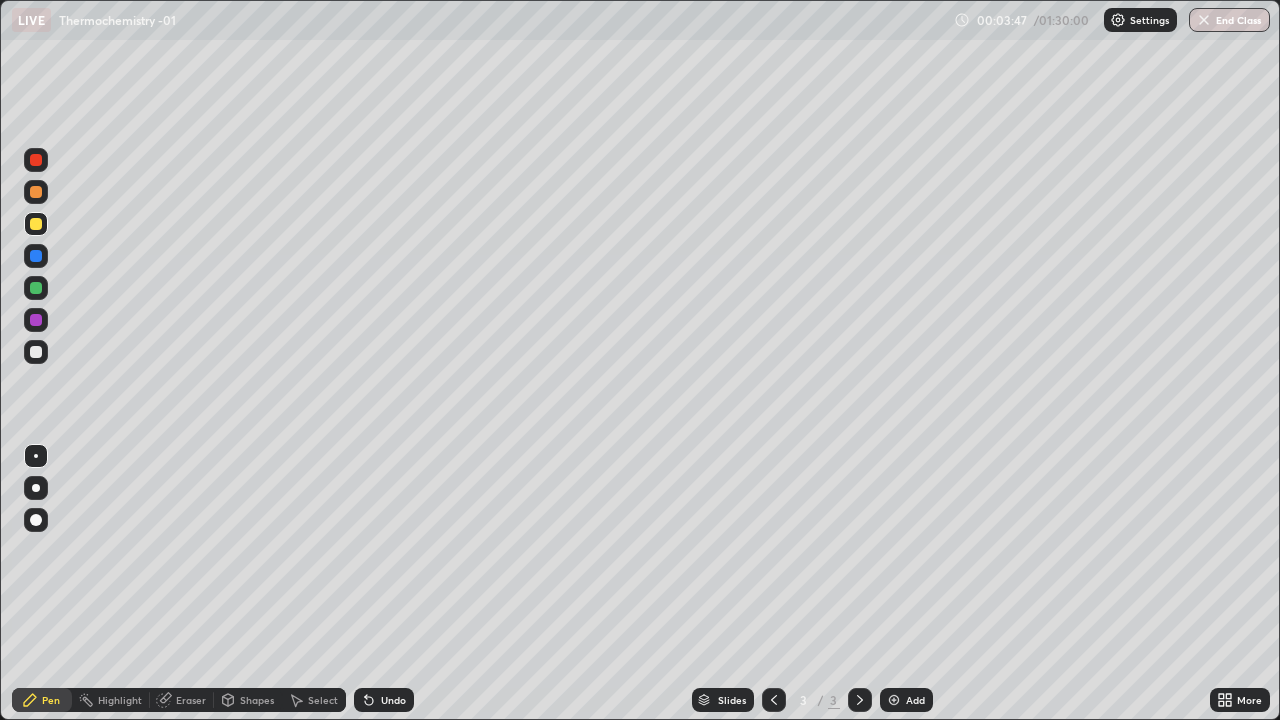 click at bounding box center (36, 352) 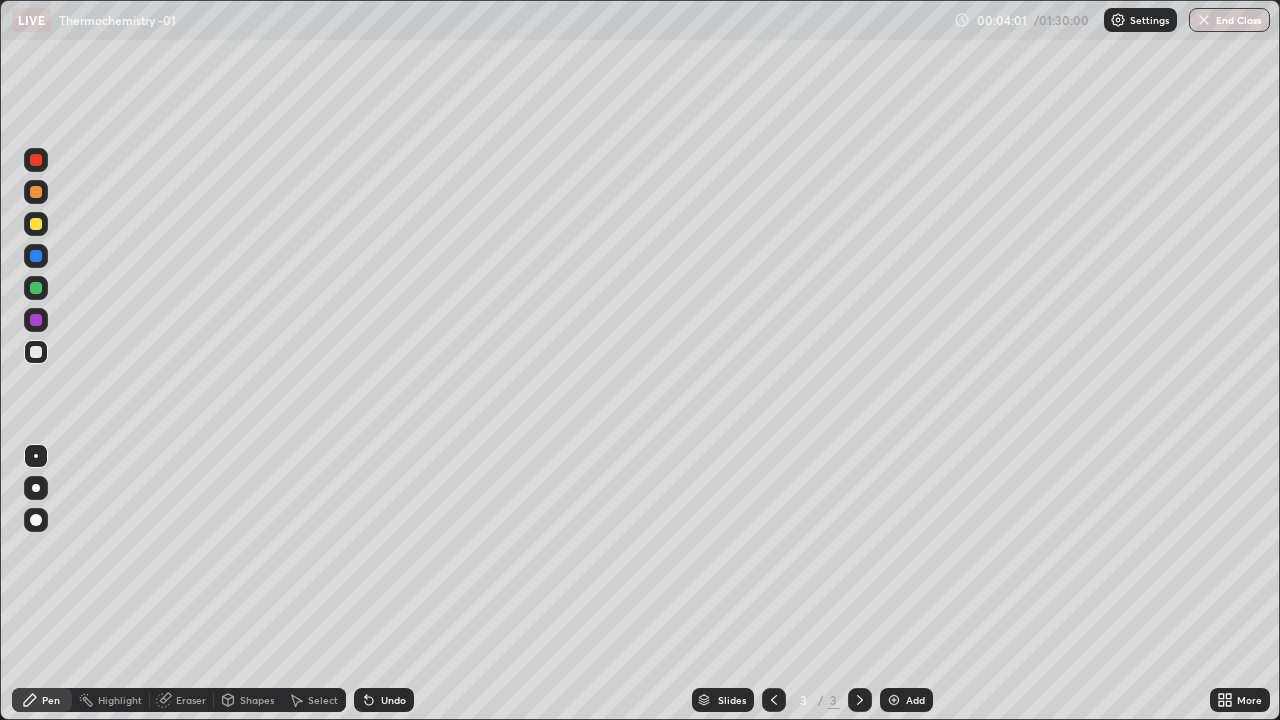click on "Shapes" at bounding box center [257, 700] 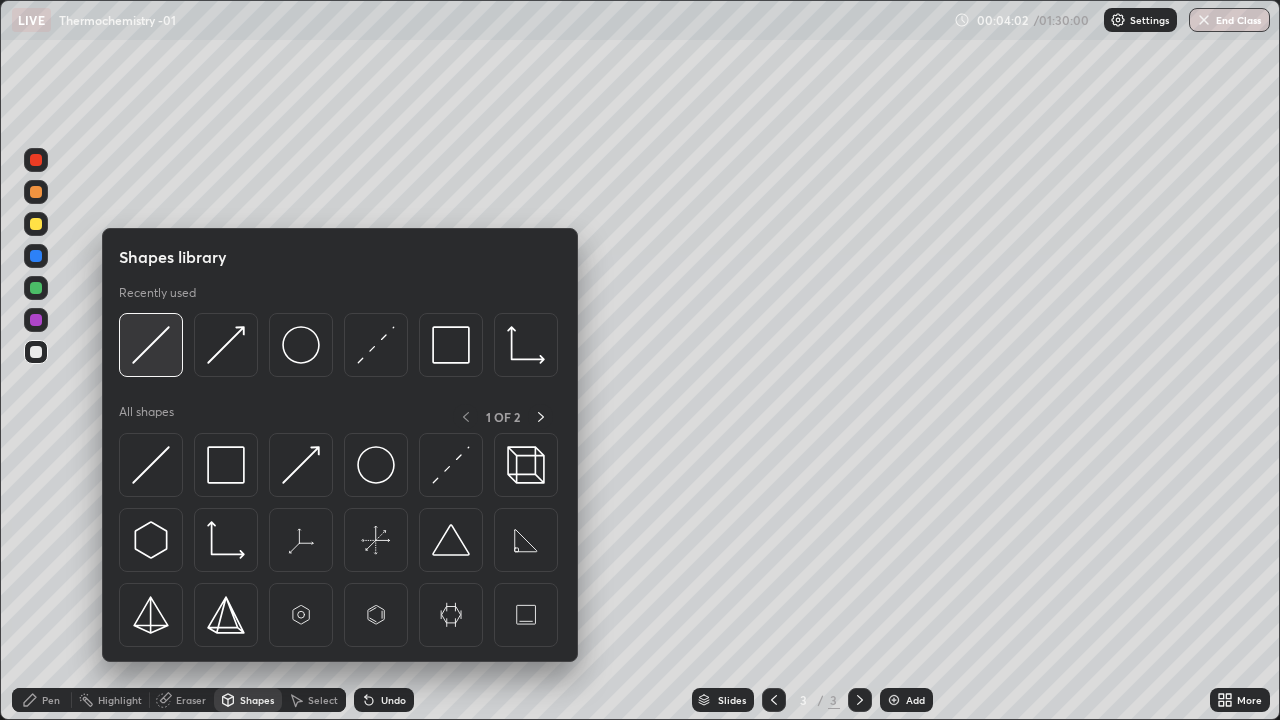 click at bounding box center [151, 345] 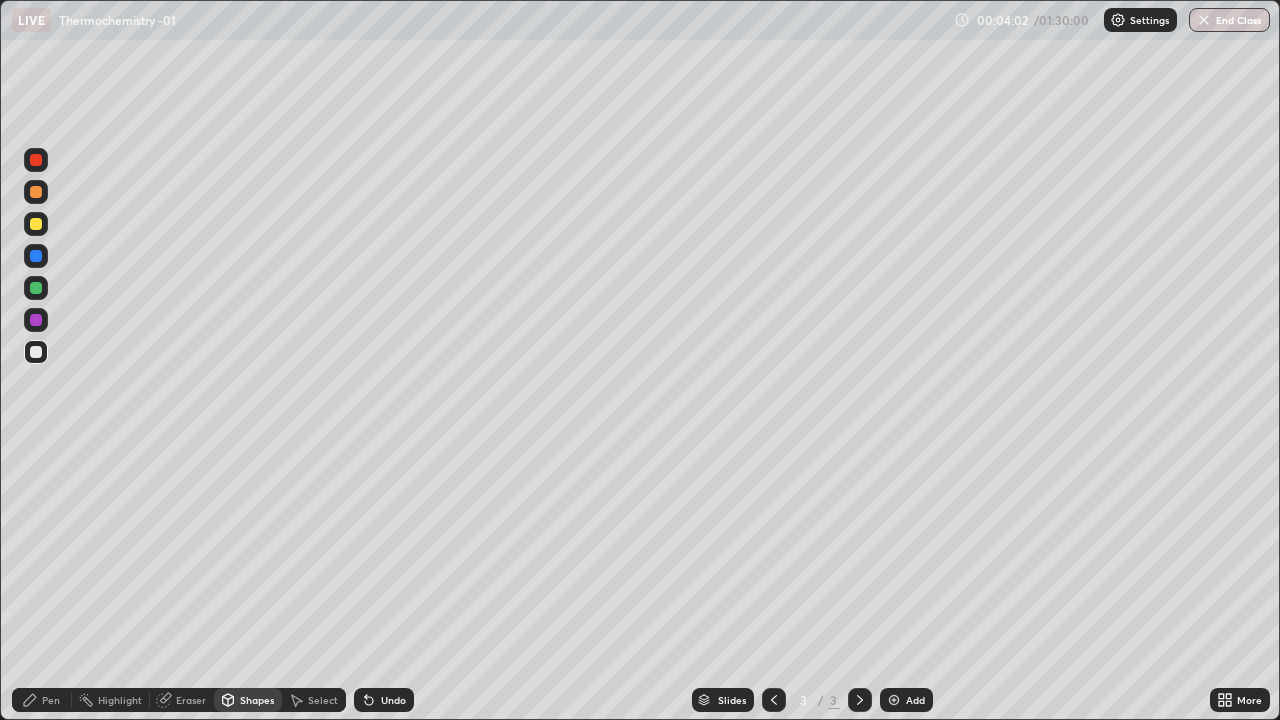 click at bounding box center (36, 288) 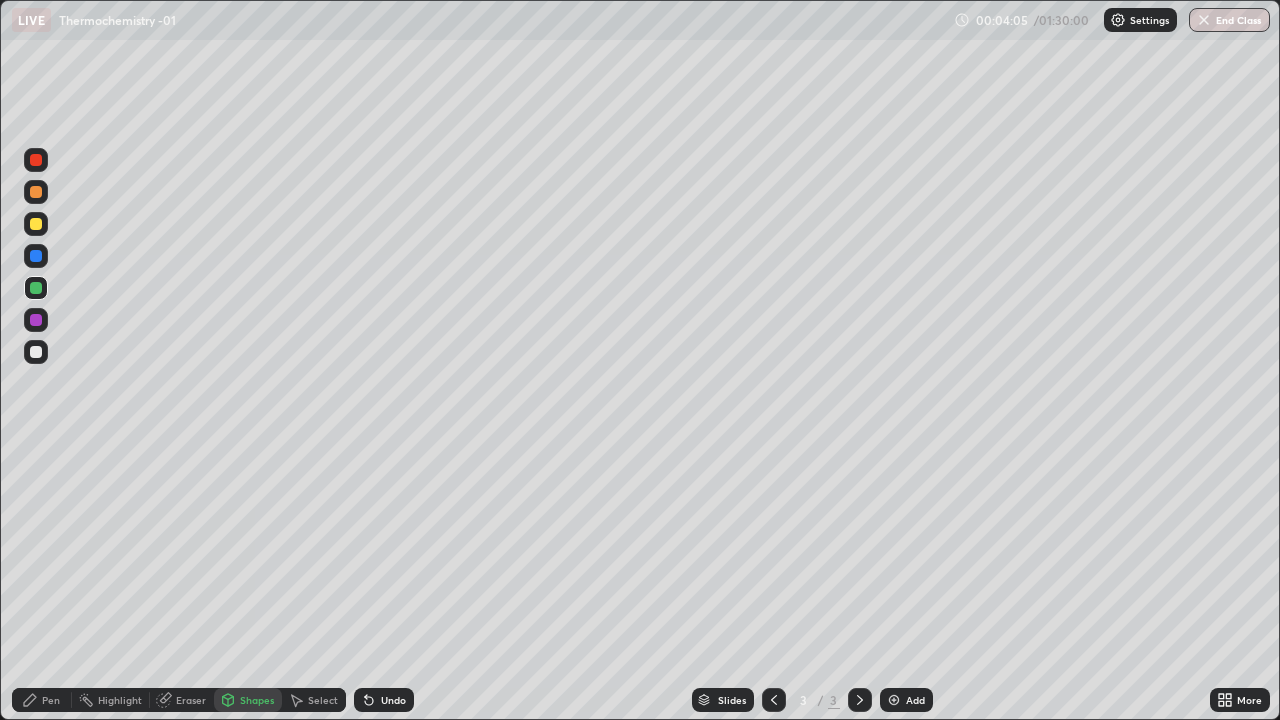 click on "Pen" at bounding box center (51, 700) 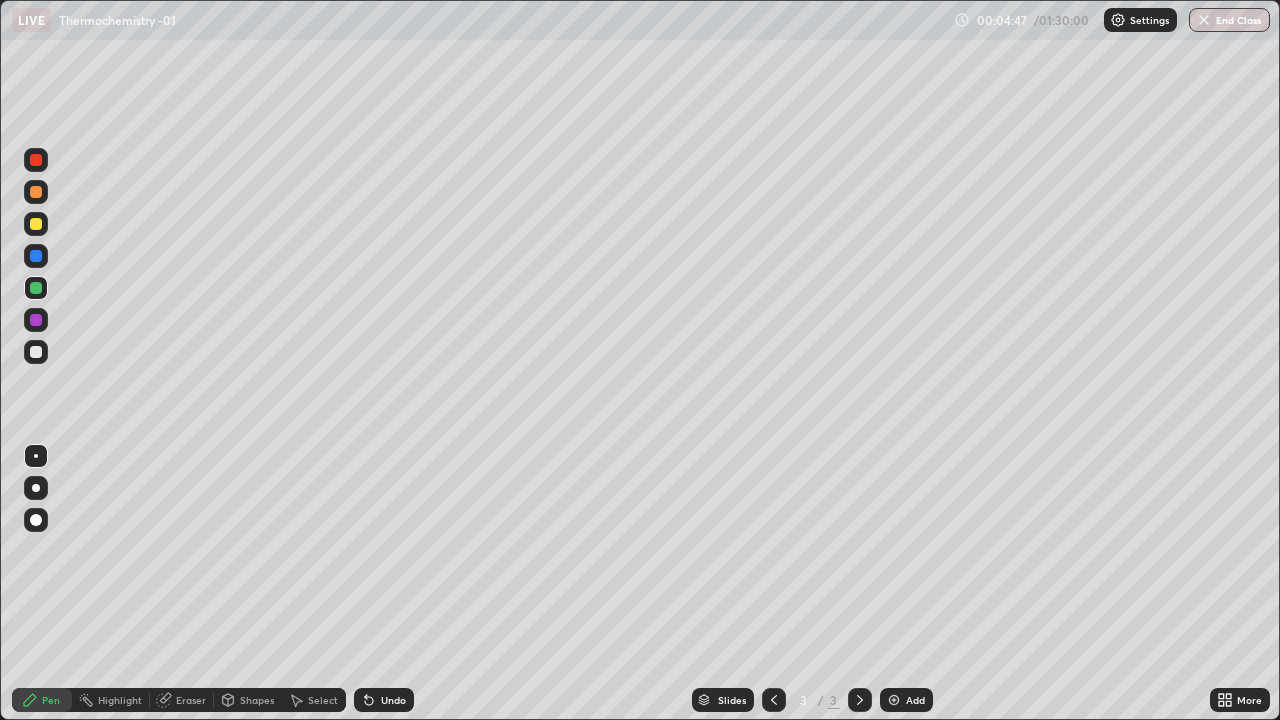 click at bounding box center (36, 352) 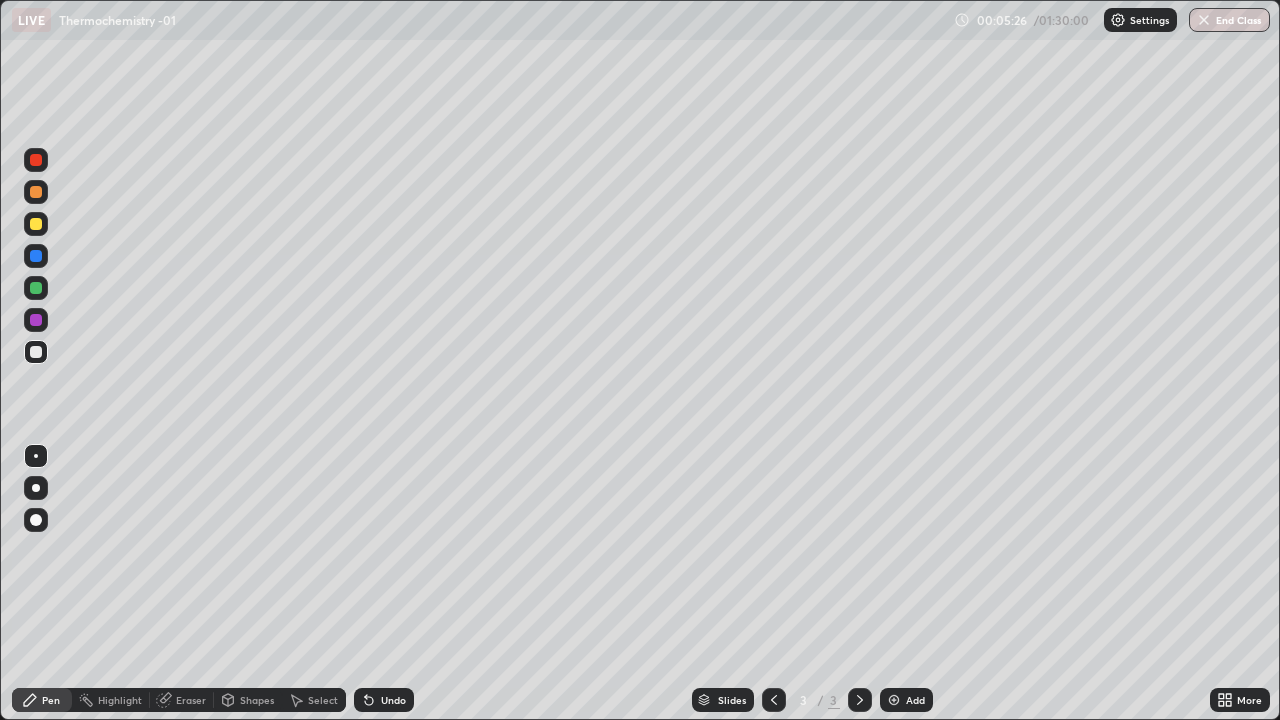 click at bounding box center [894, 700] 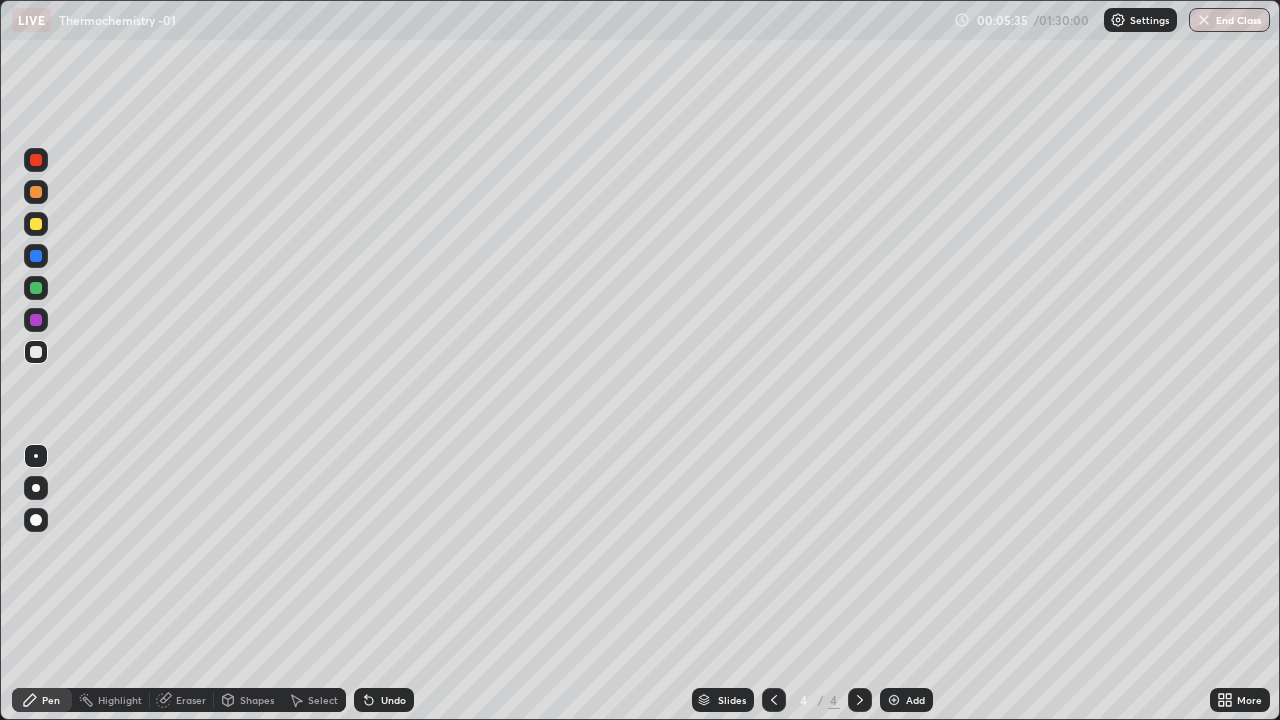 click at bounding box center (36, 224) 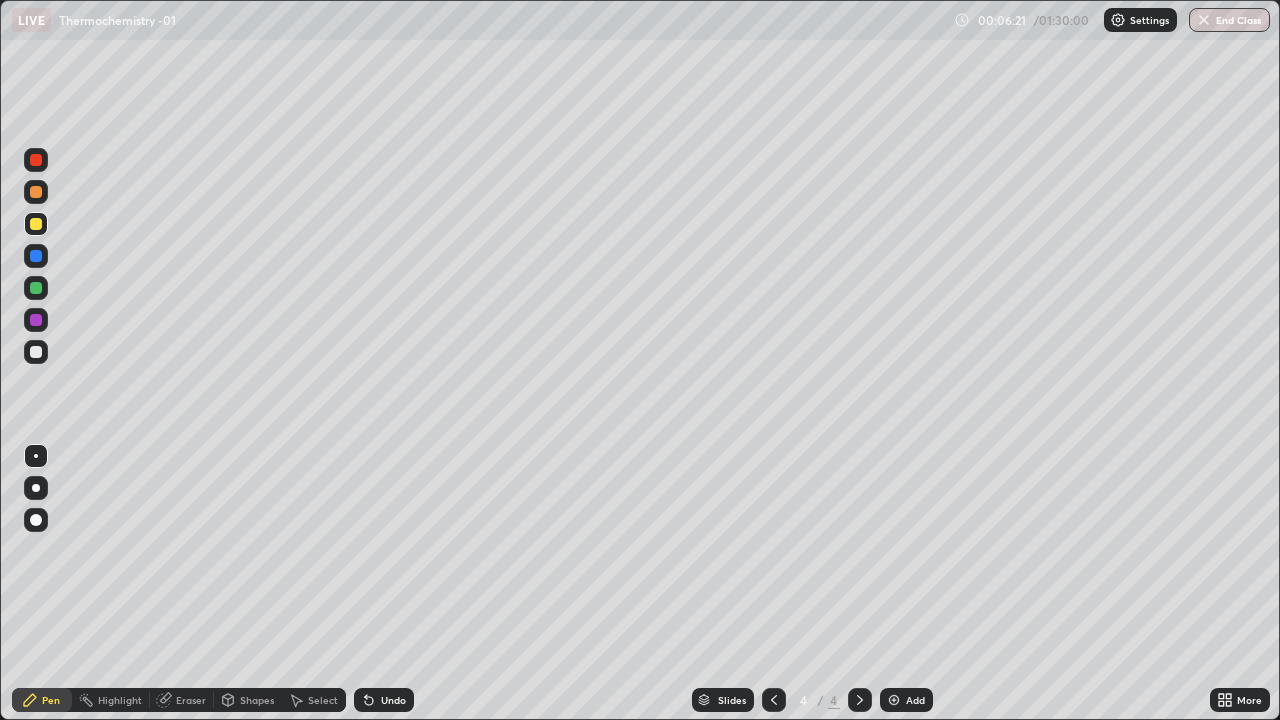 click 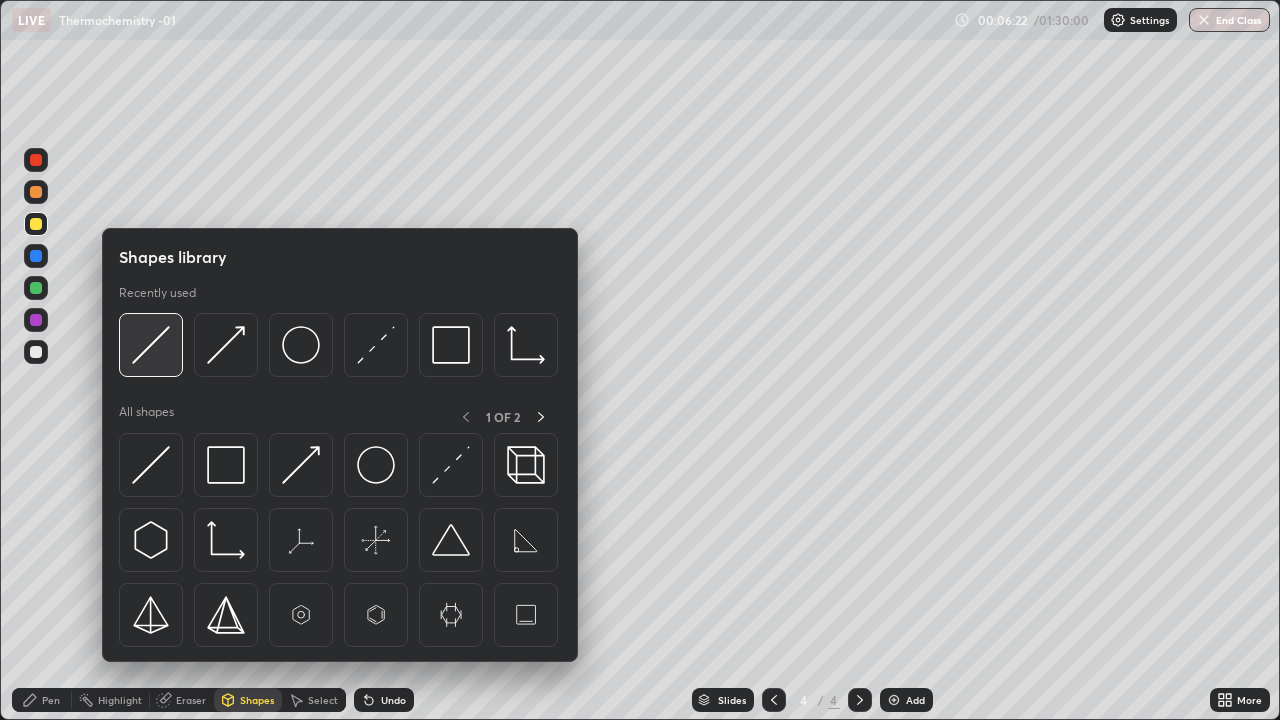 click at bounding box center (151, 345) 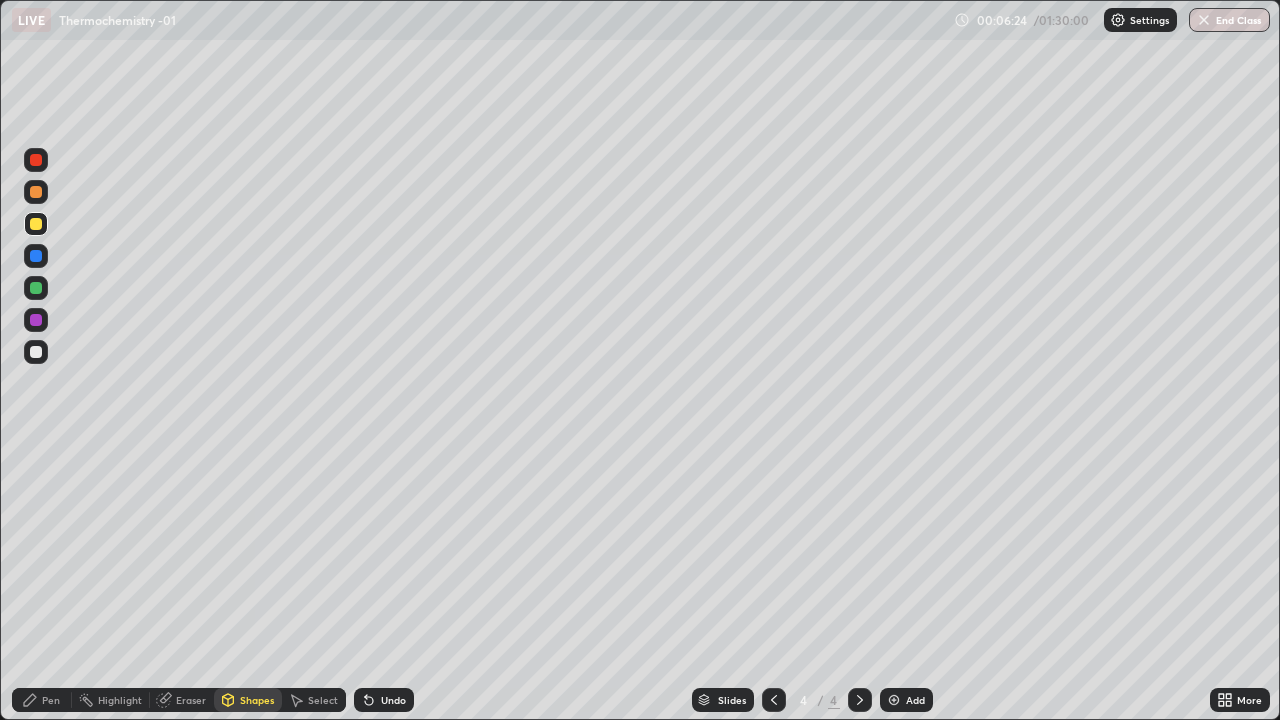 click on "Shapes" at bounding box center (257, 700) 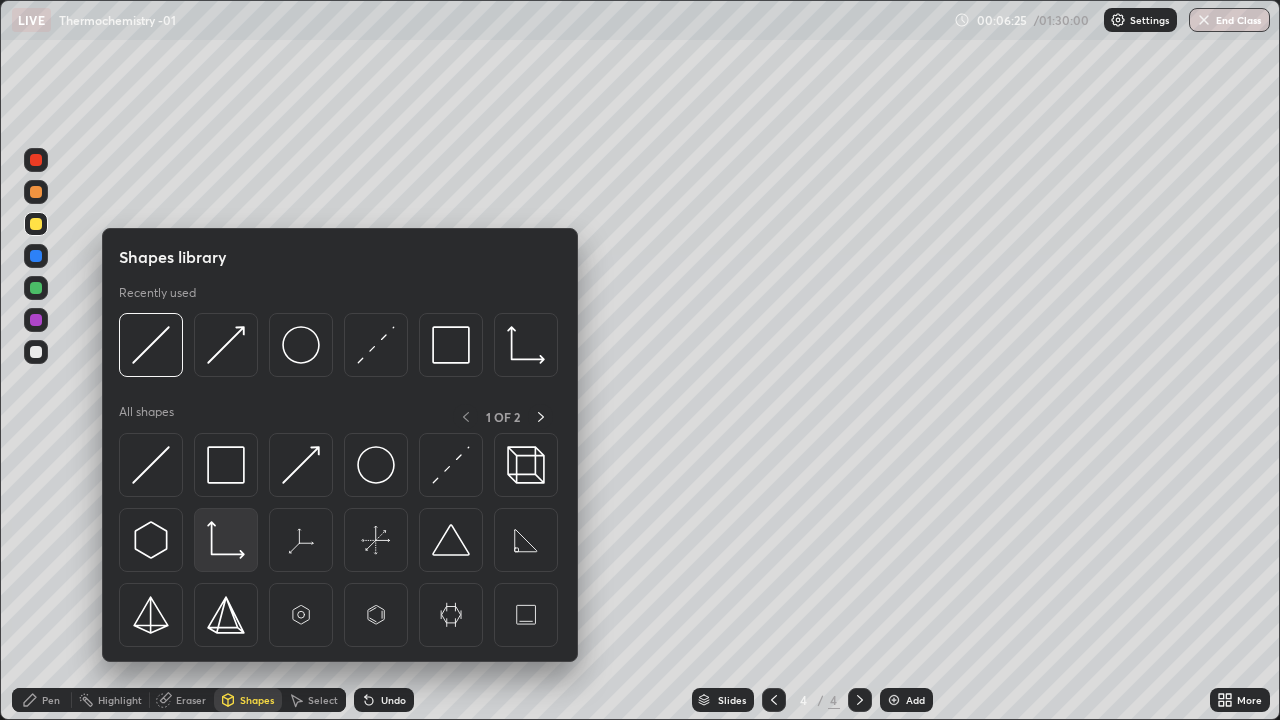 click at bounding box center [226, 540] 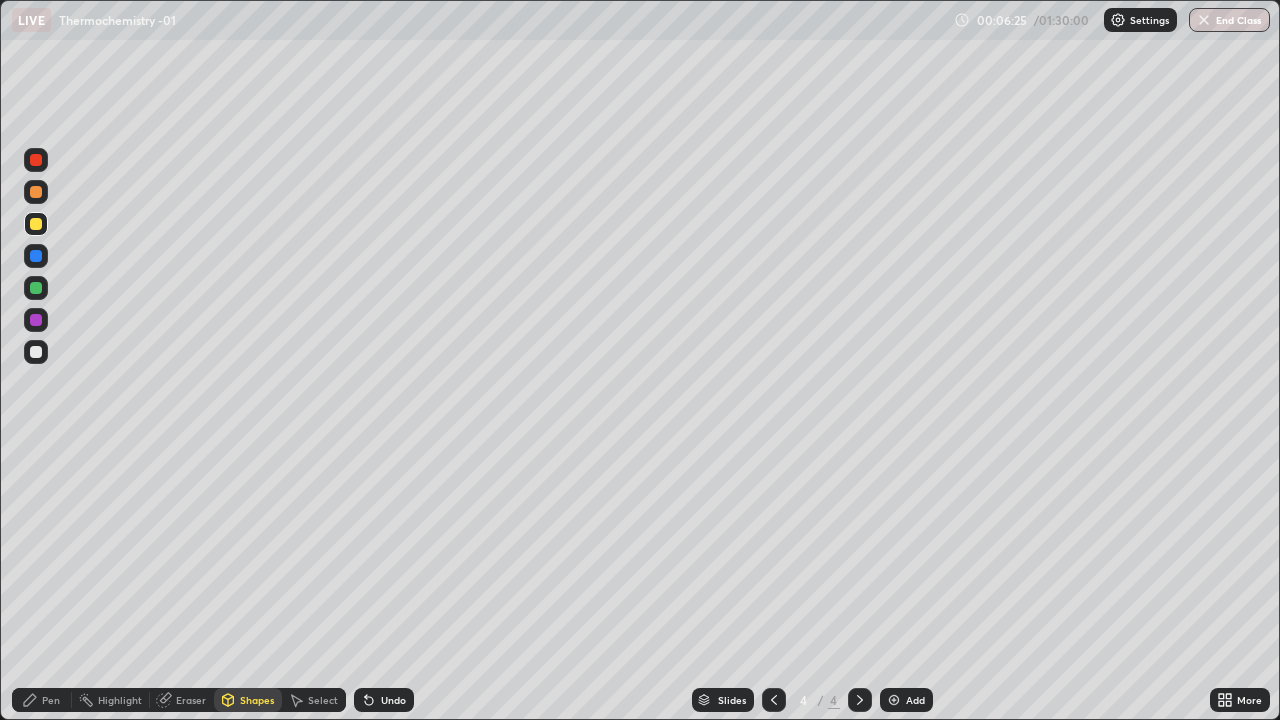 click at bounding box center [36, 288] 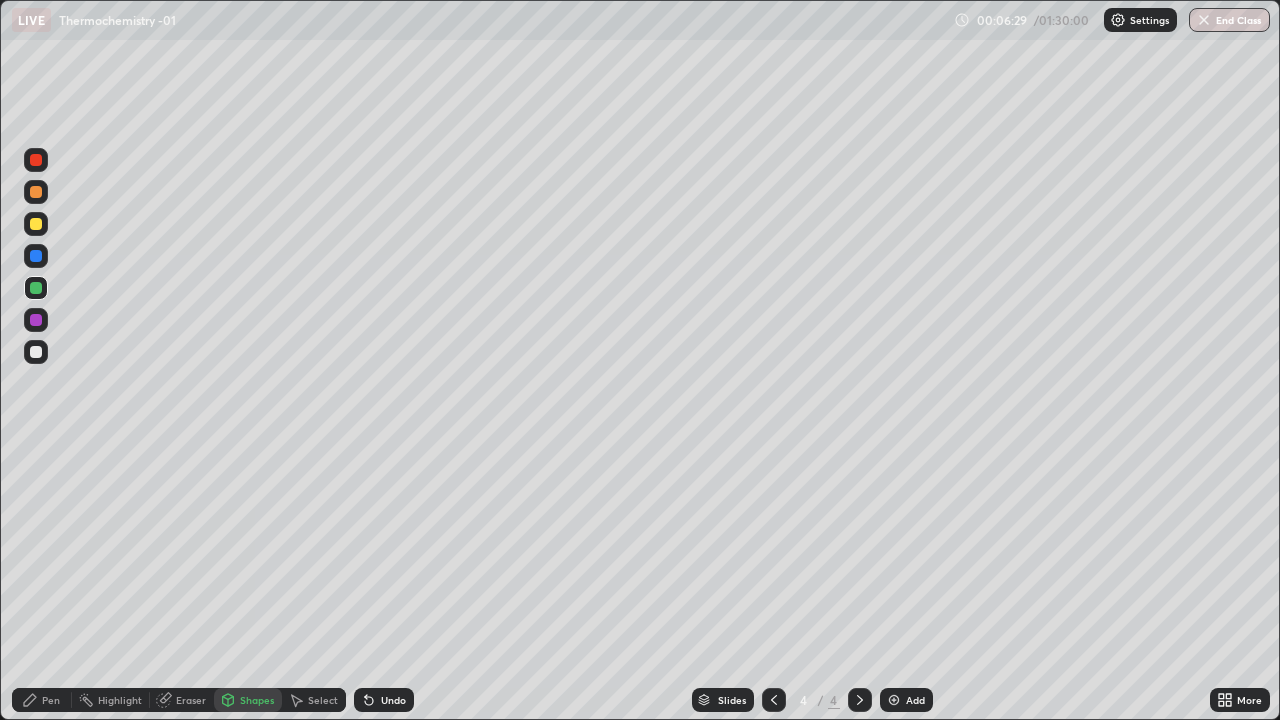 click 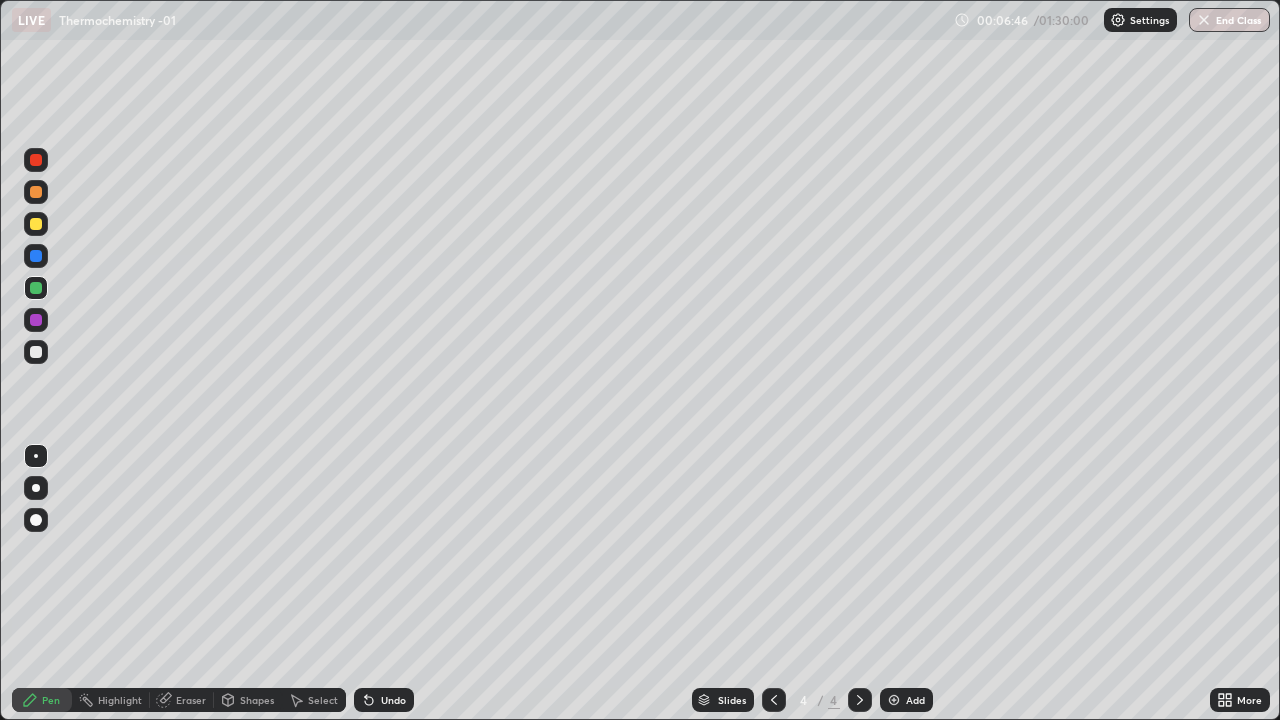 click at bounding box center [36, 352] 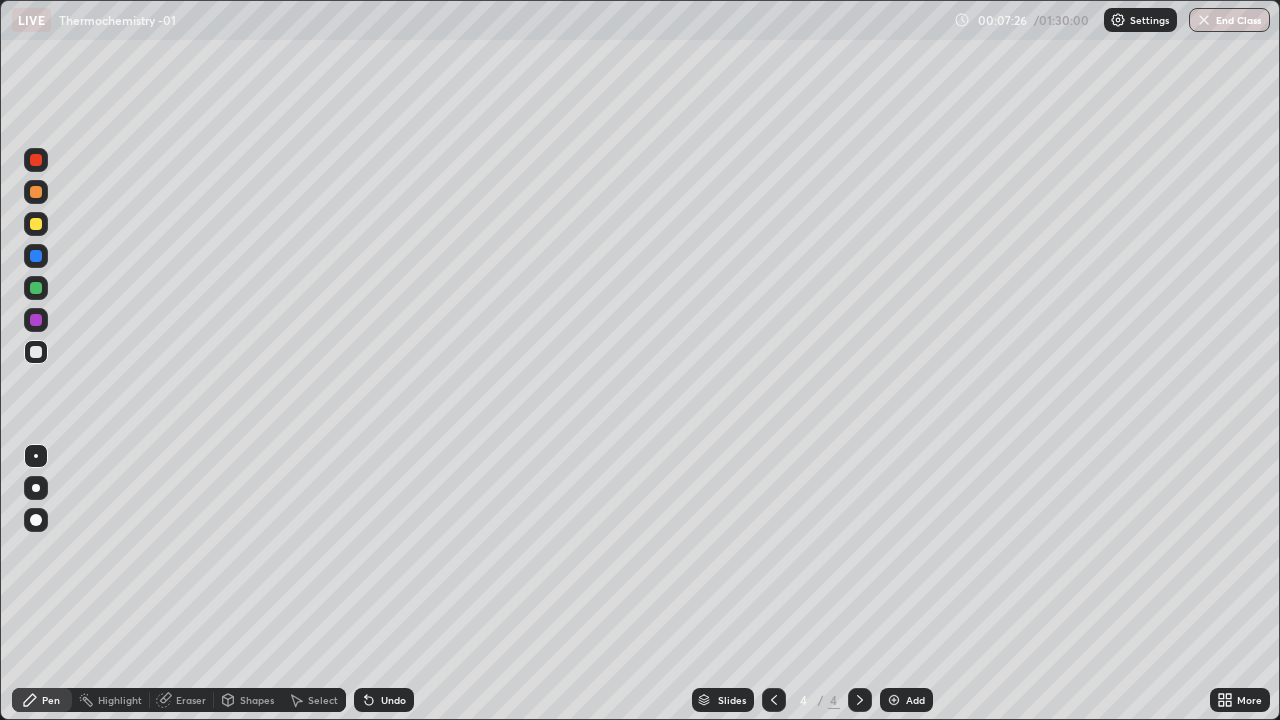 click on "Shapes" at bounding box center (257, 700) 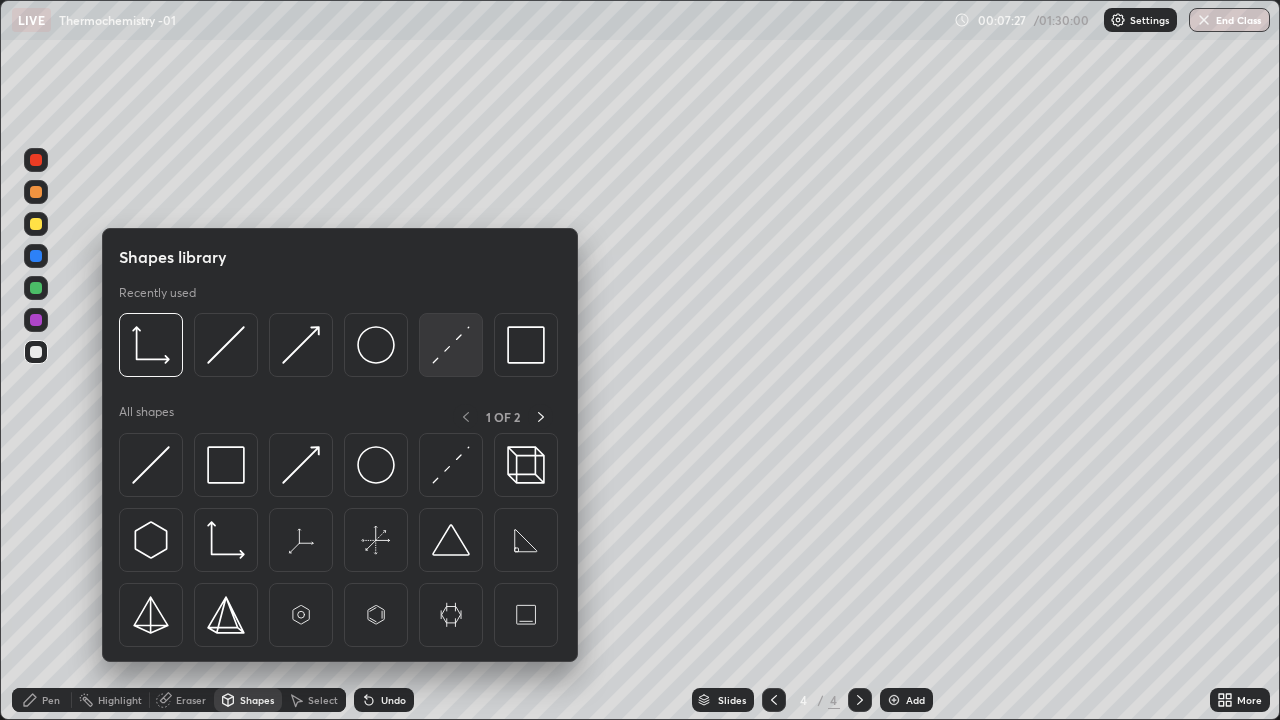 click at bounding box center [451, 345] 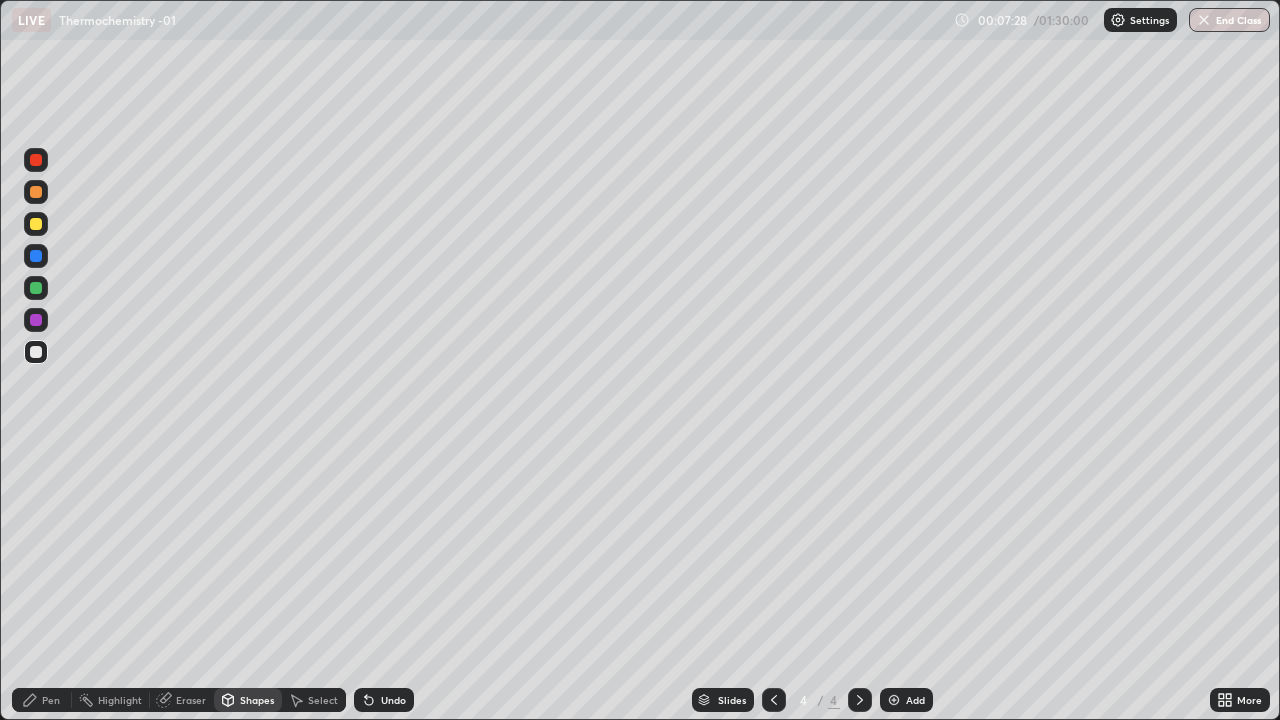 click at bounding box center [36, 288] 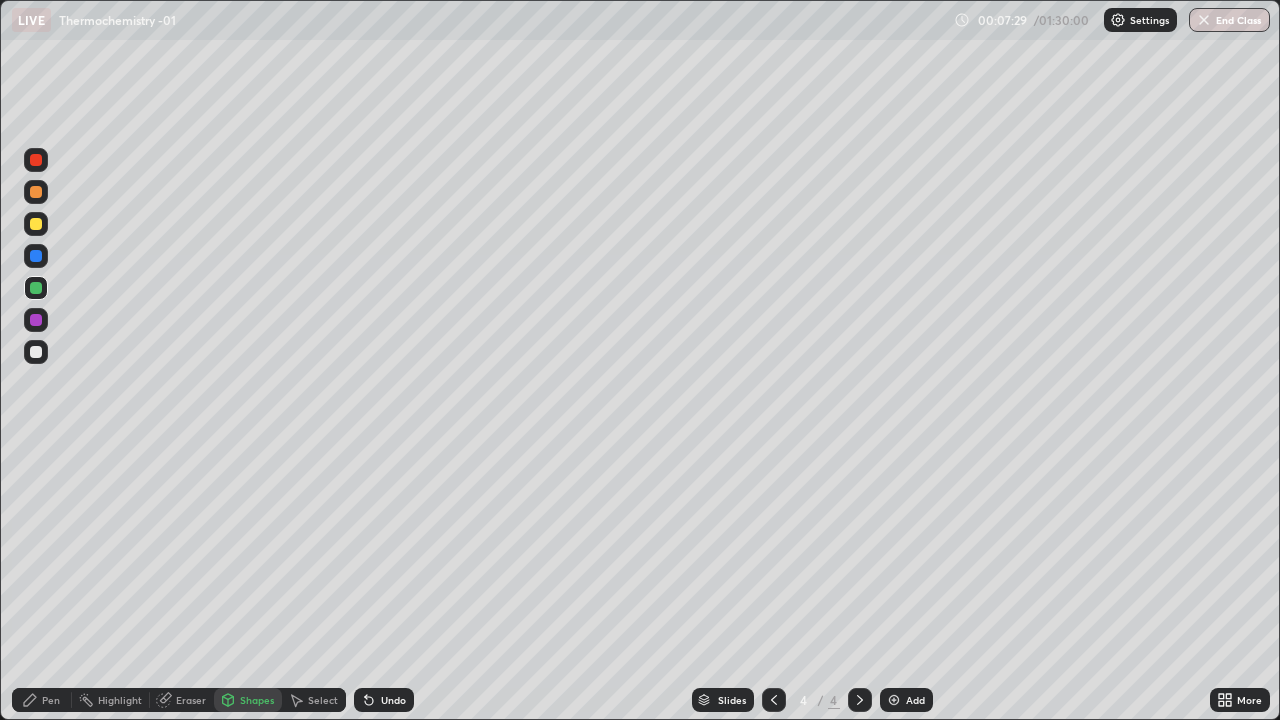 click at bounding box center [36, 320] 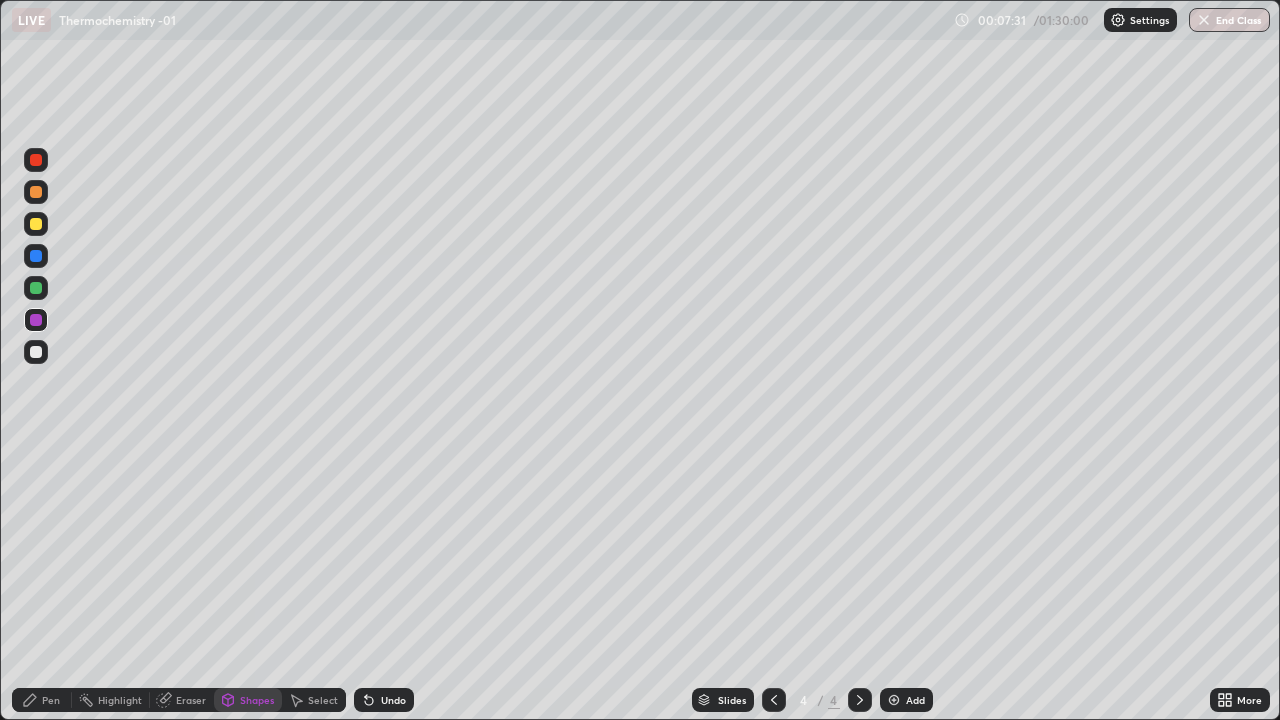 click 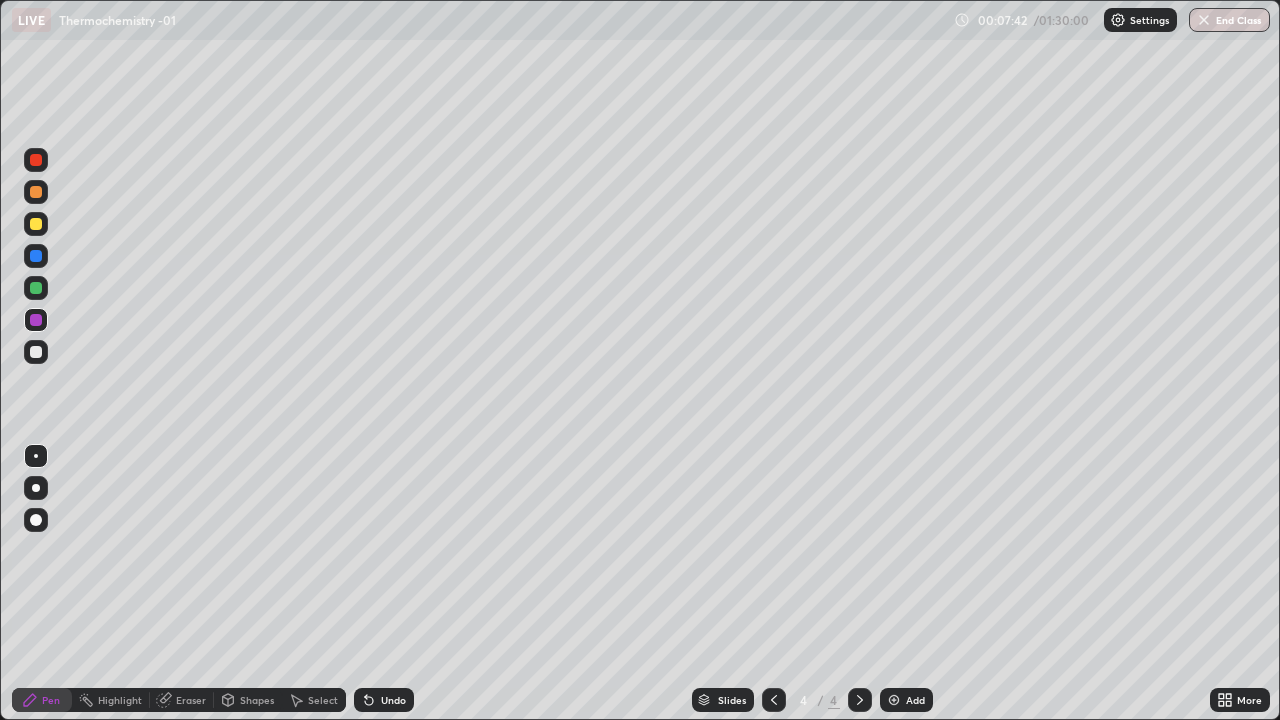 click on "Shapes" at bounding box center (248, 700) 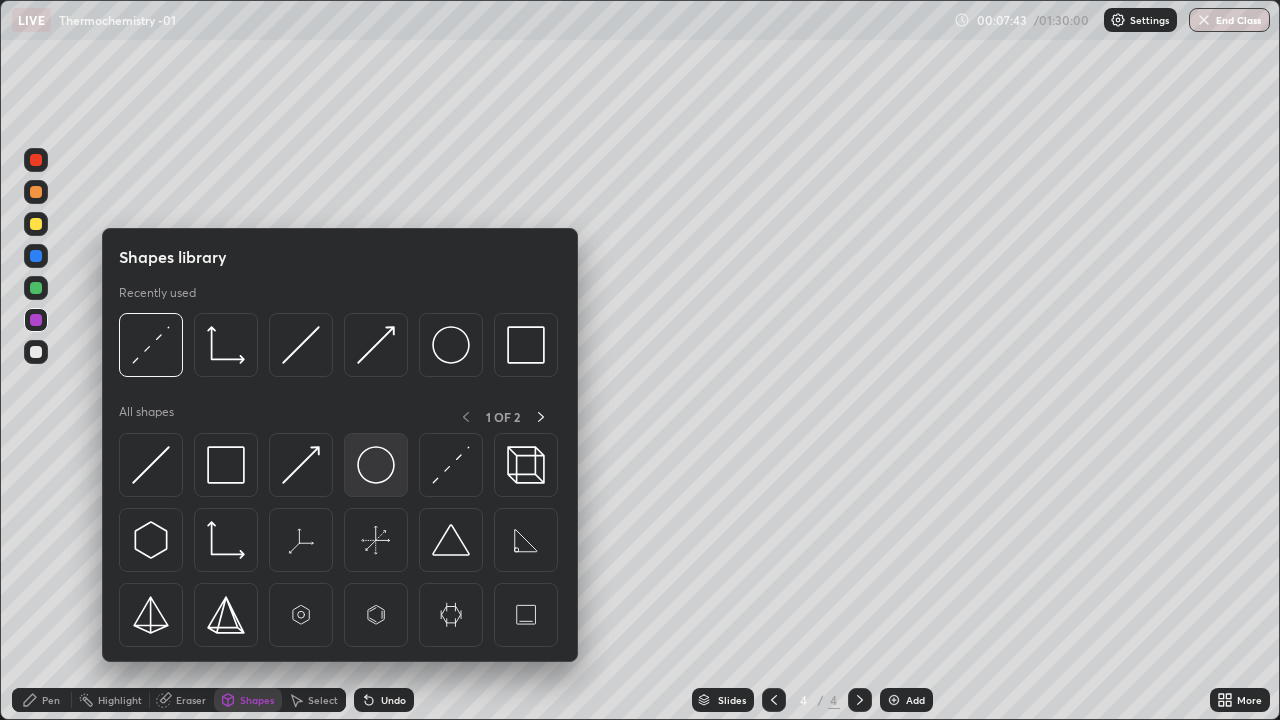 click at bounding box center (376, 465) 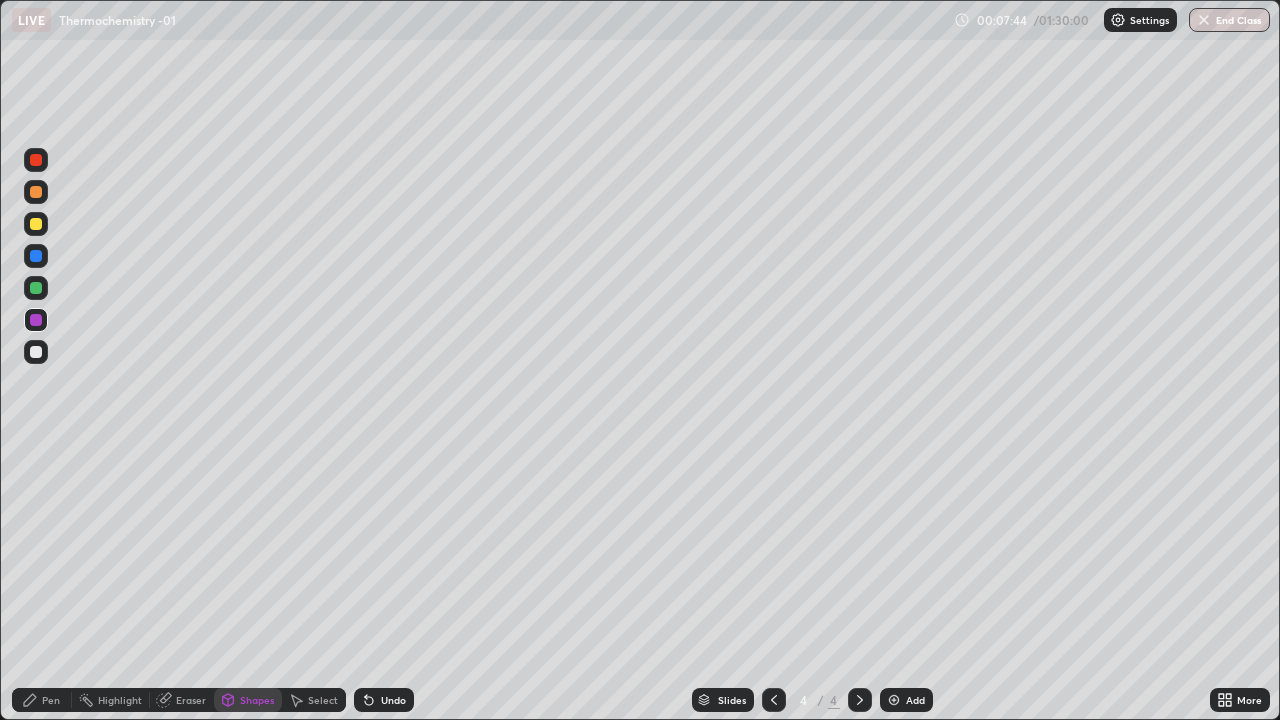 click at bounding box center (36, 352) 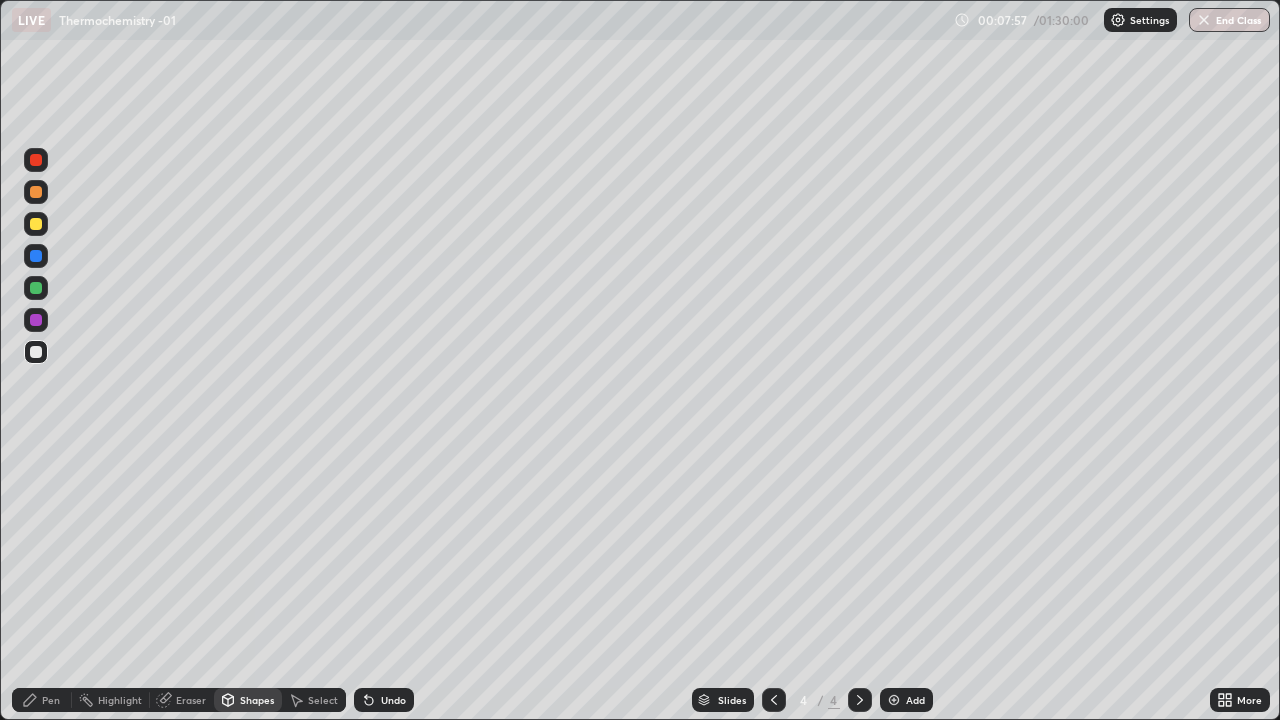 click 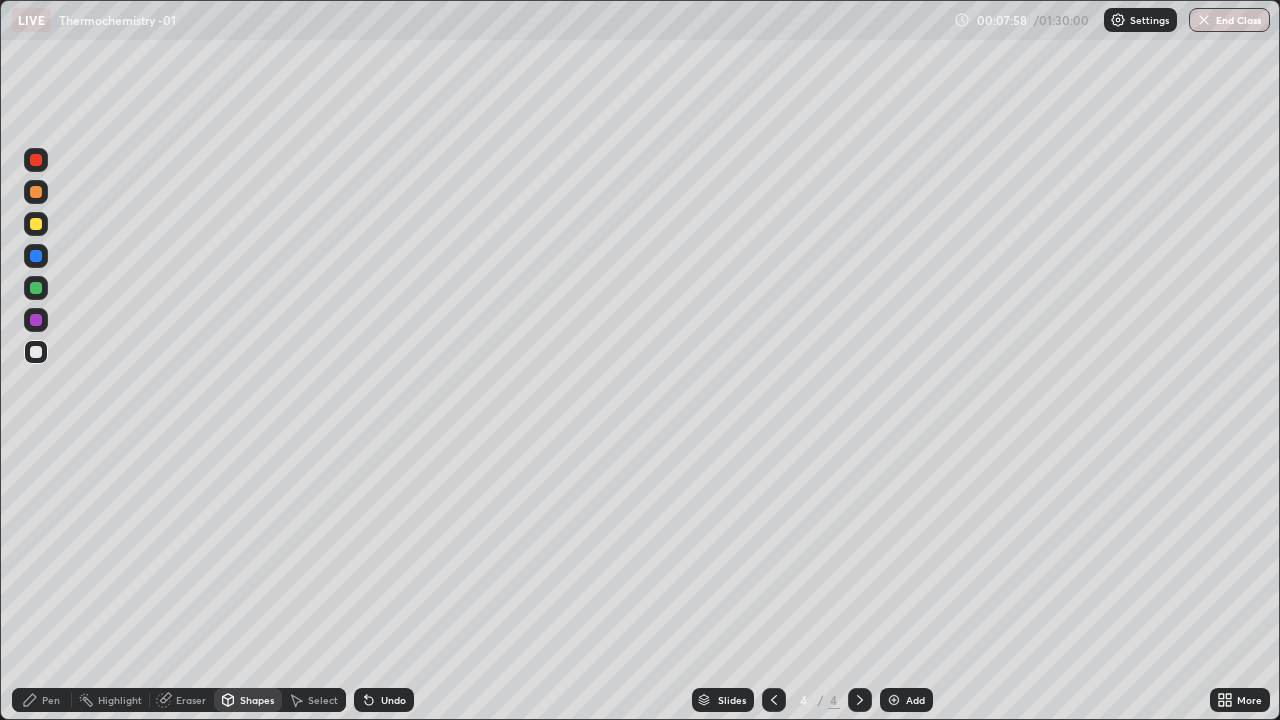 click 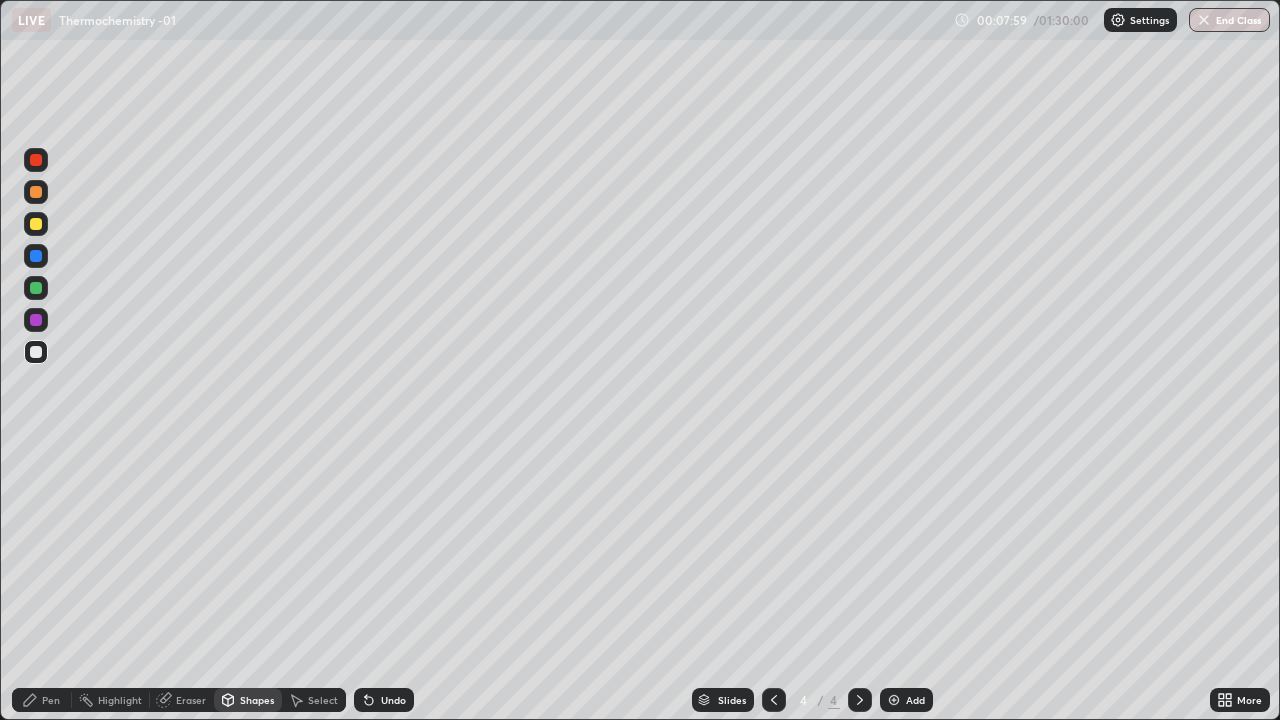 click 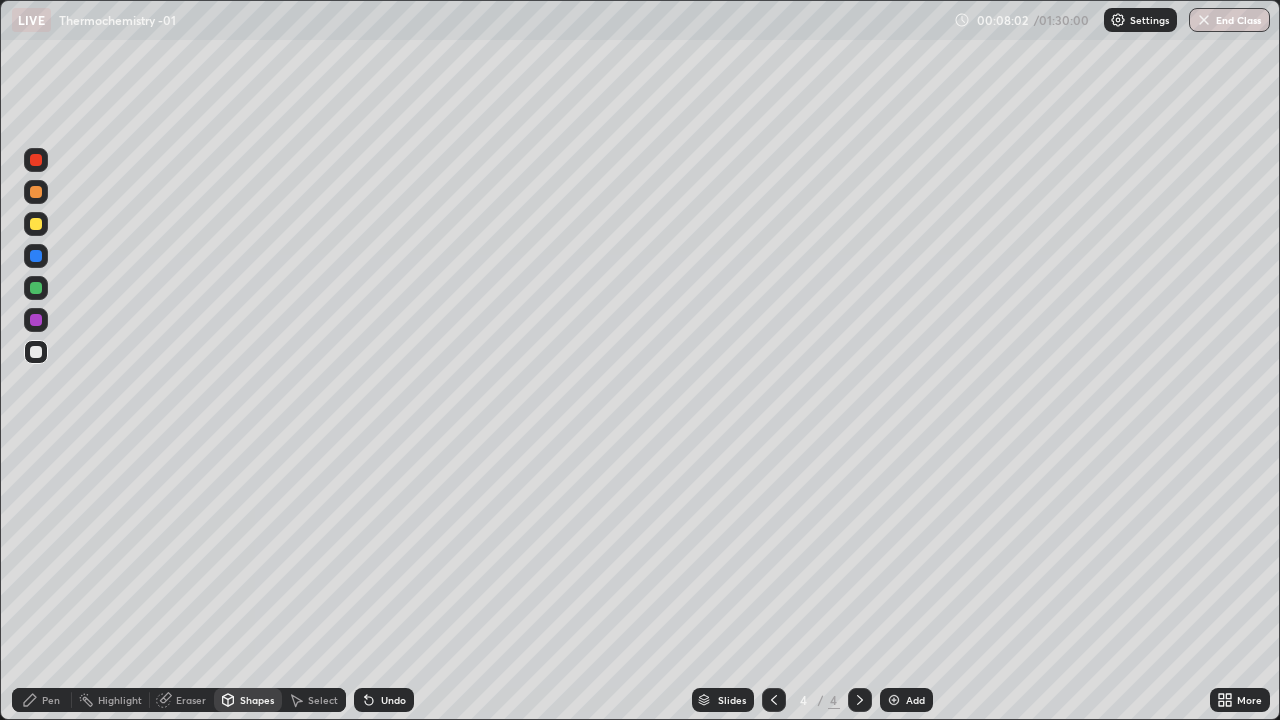 click on "Shapes" at bounding box center [248, 700] 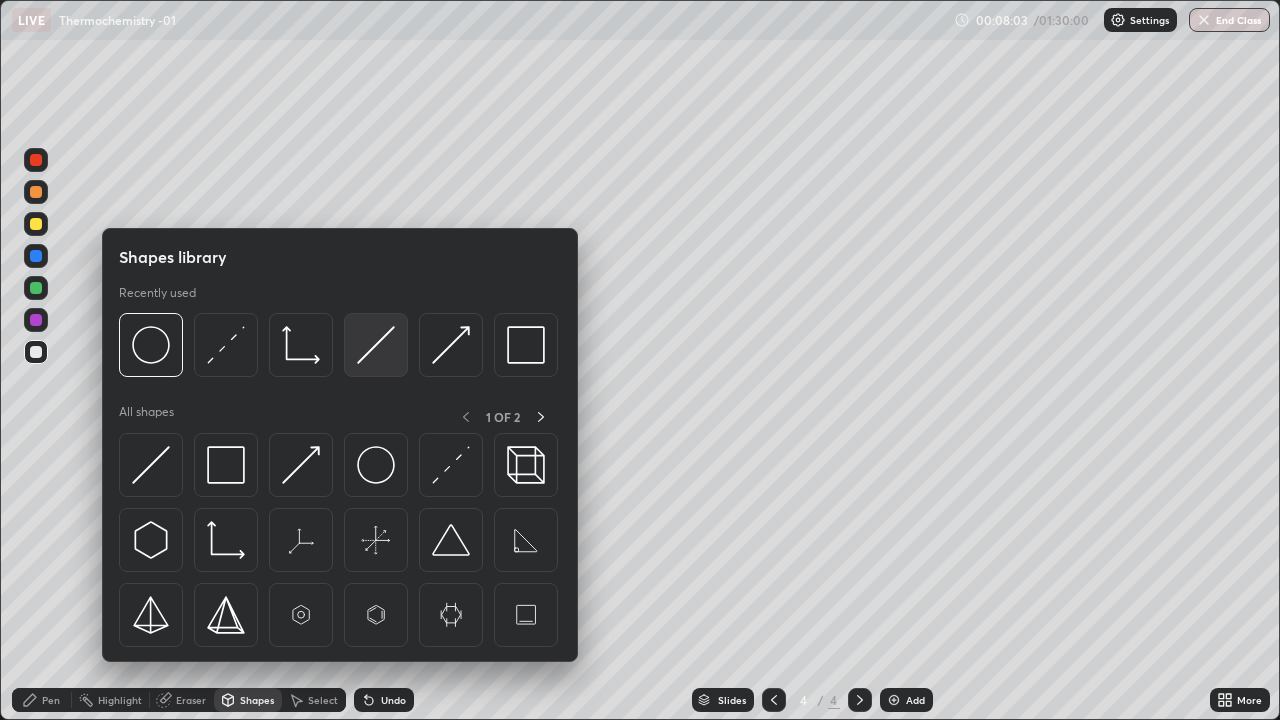 click at bounding box center (376, 345) 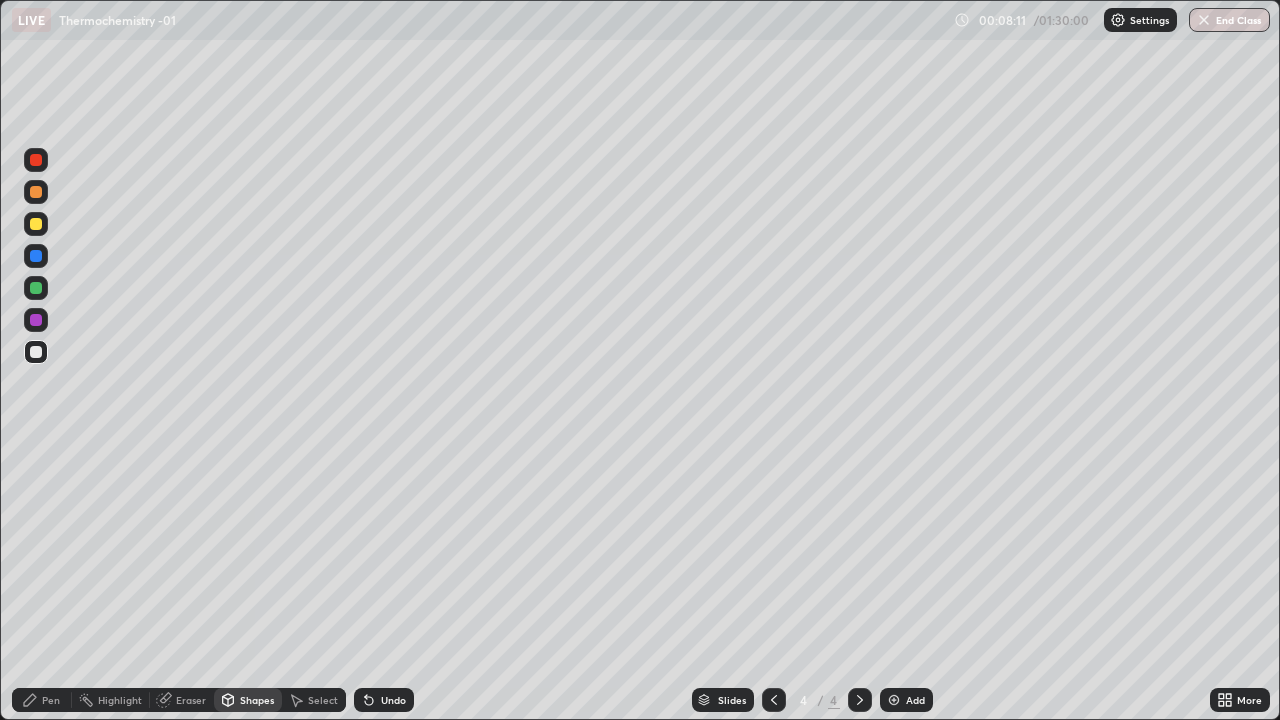 click 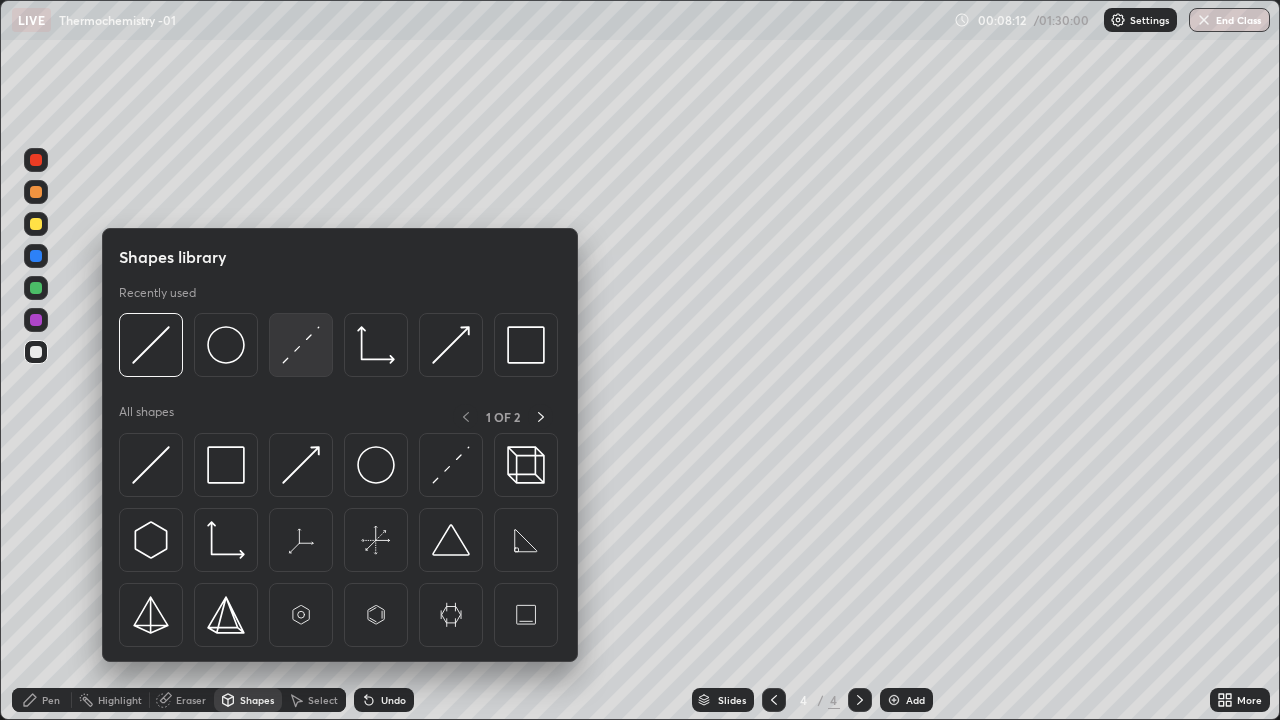 click at bounding box center (301, 345) 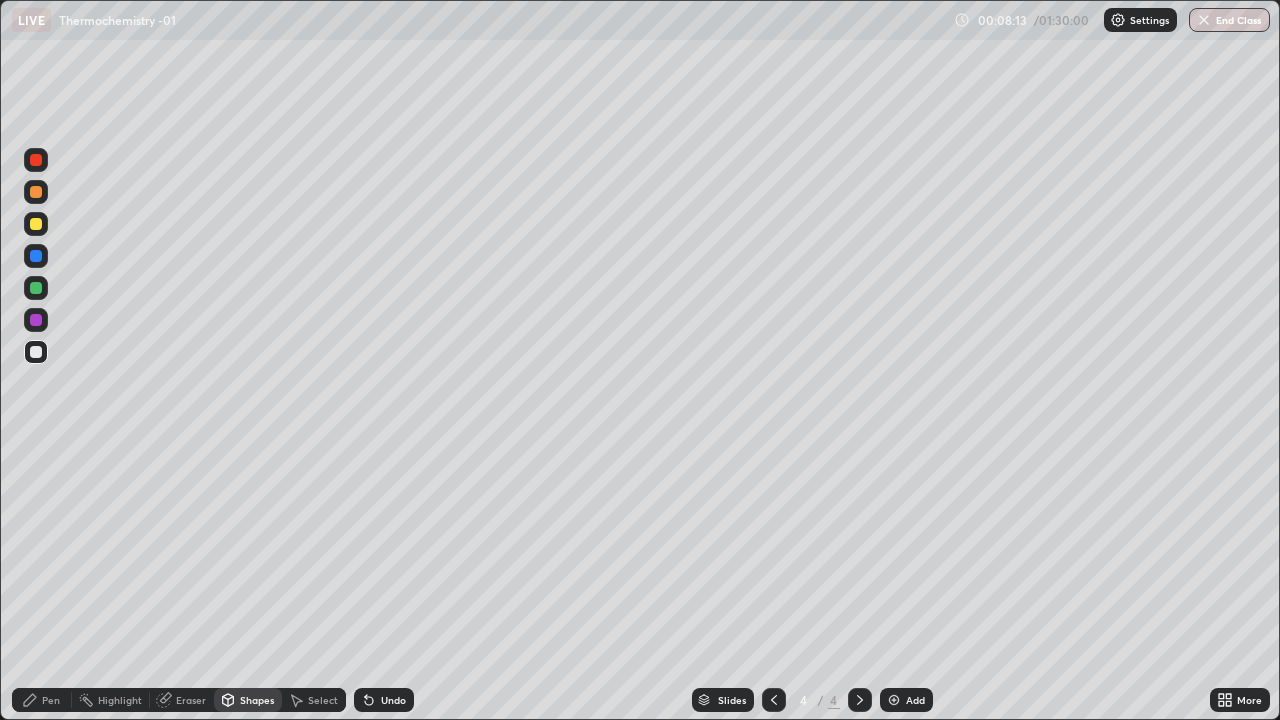click at bounding box center (36, 320) 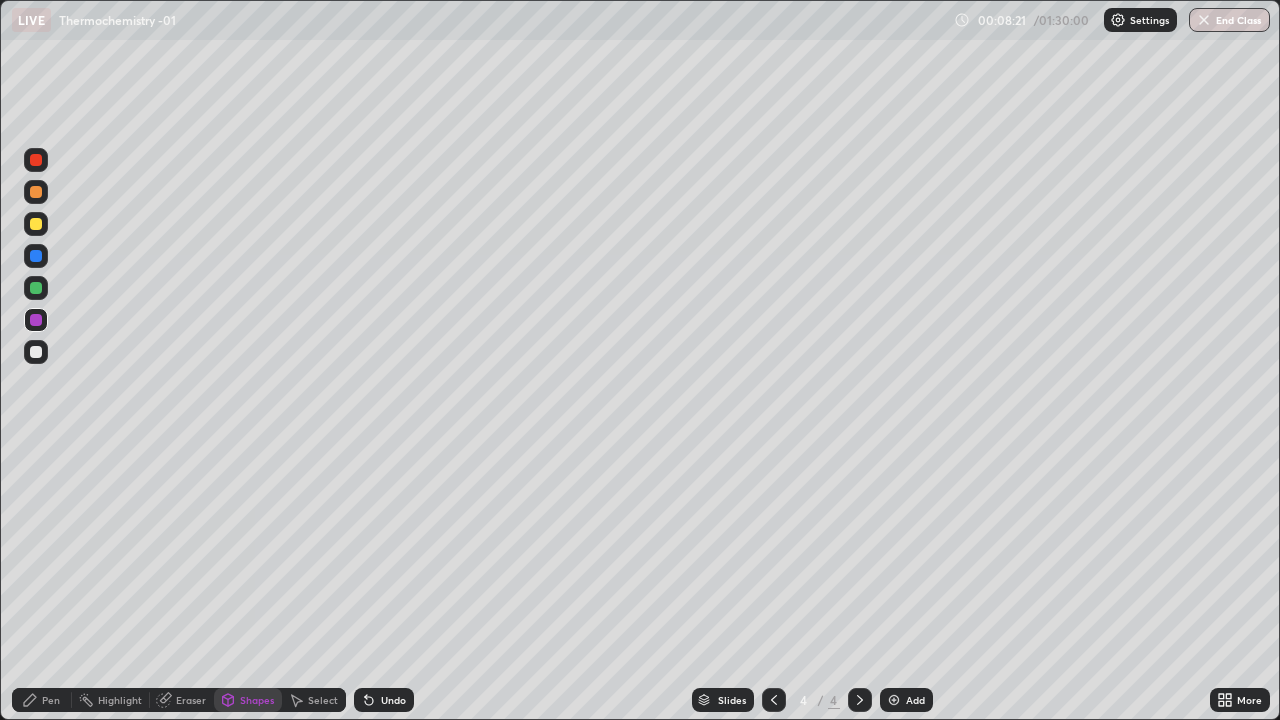 click at bounding box center (36, 224) 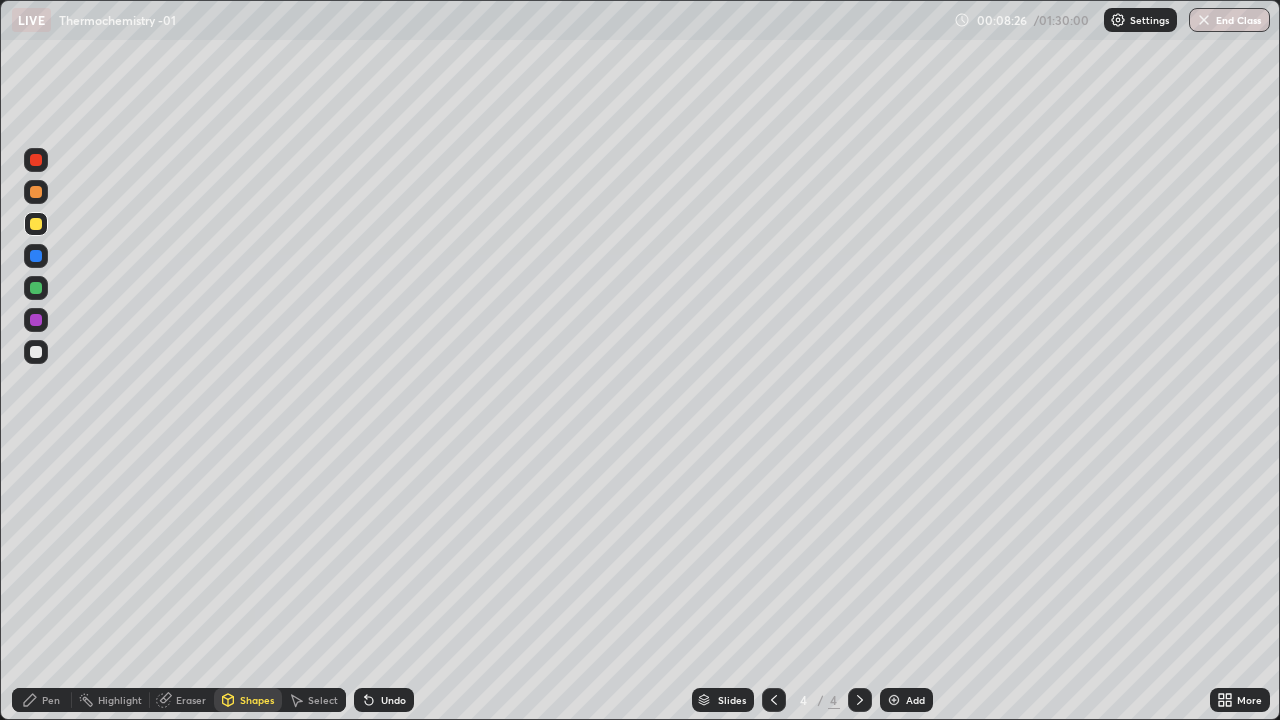 click 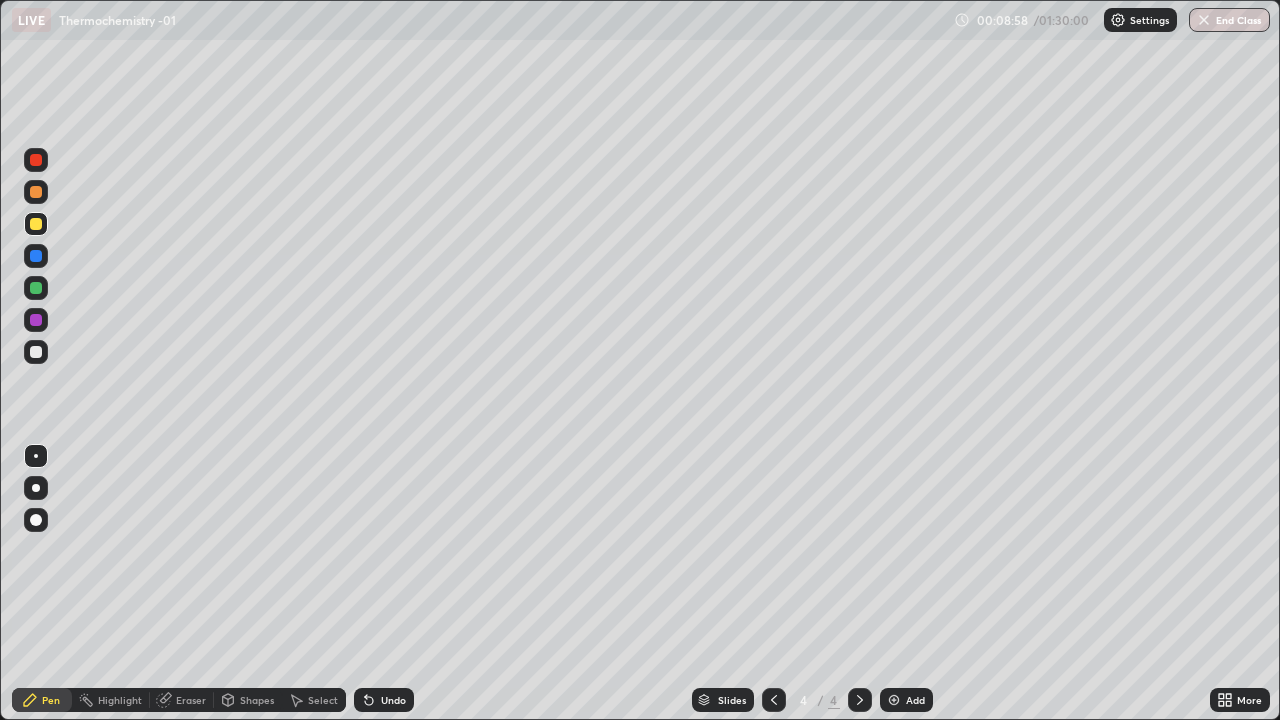 click on "Shapes" at bounding box center (257, 700) 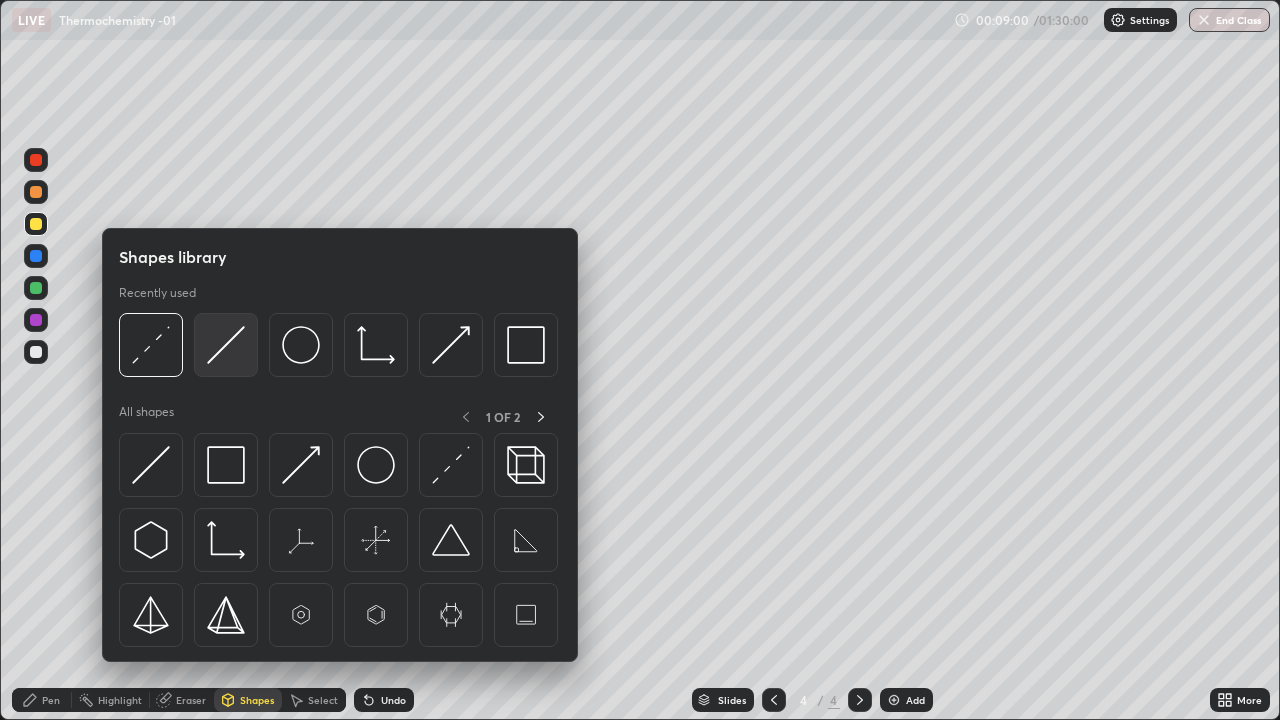 click at bounding box center [226, 345] 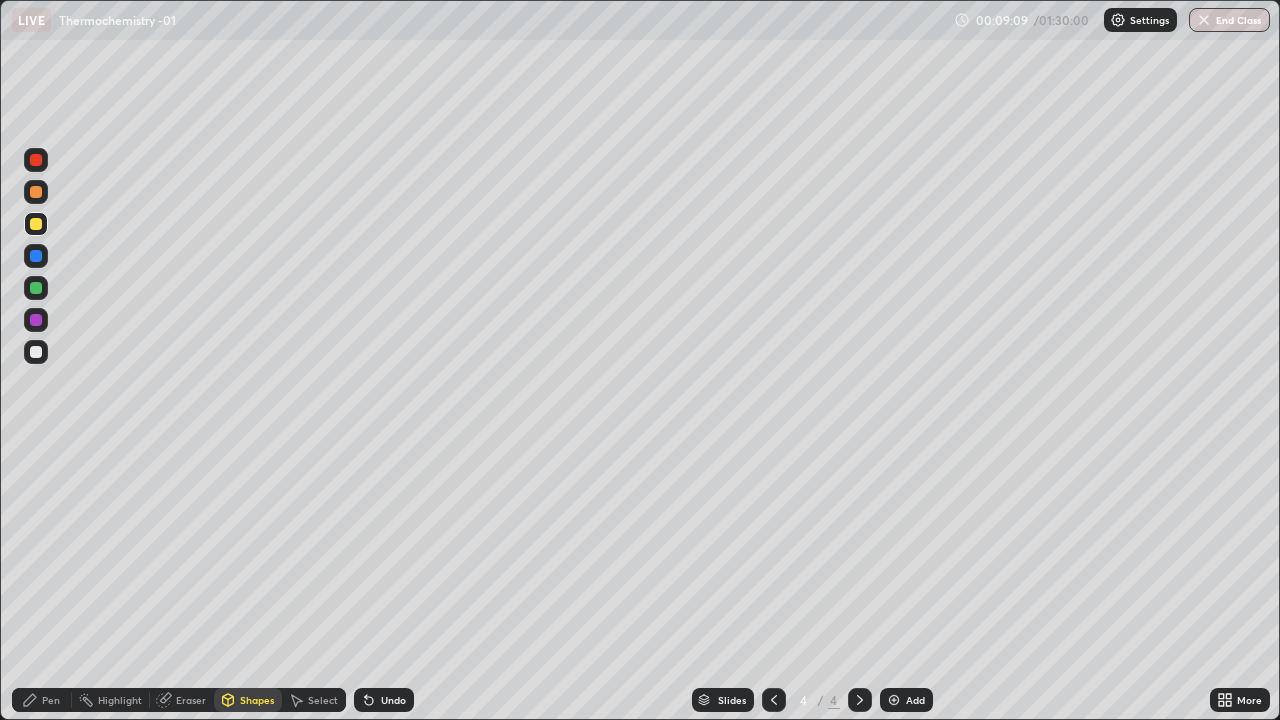 click on "Pen" at bounding box center (51, 700) 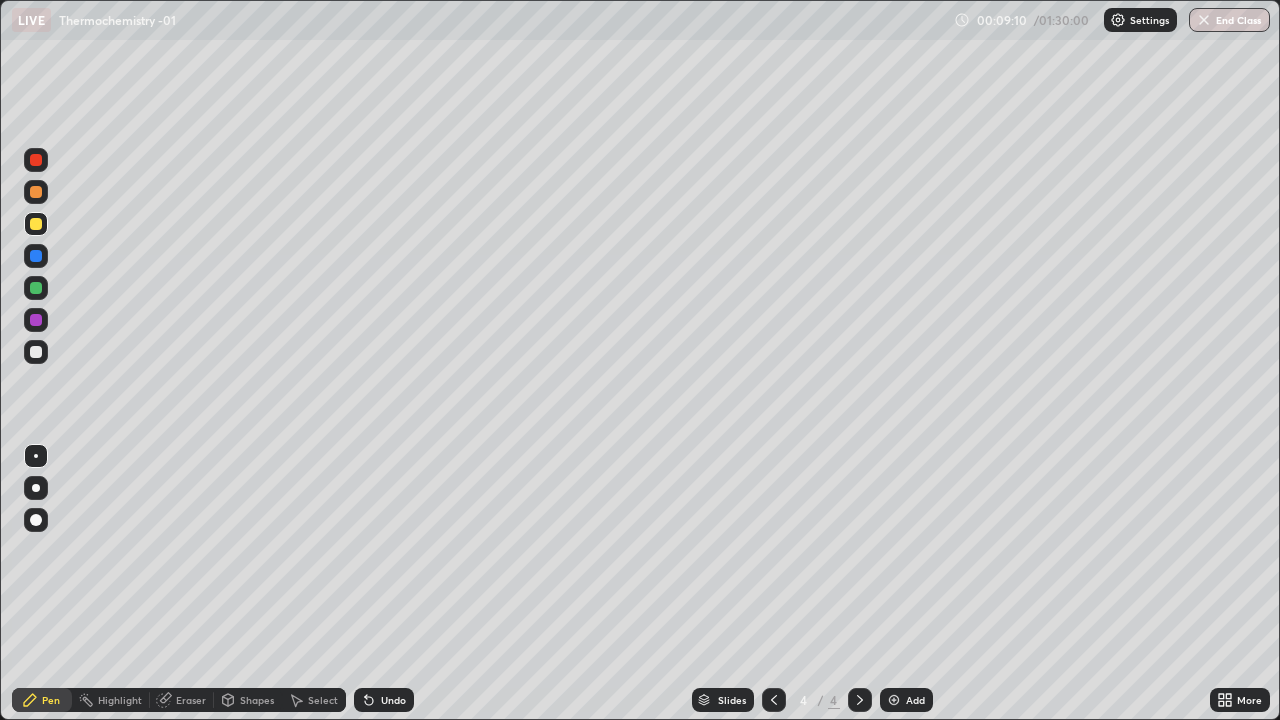 click at bounding box center [36, 352] 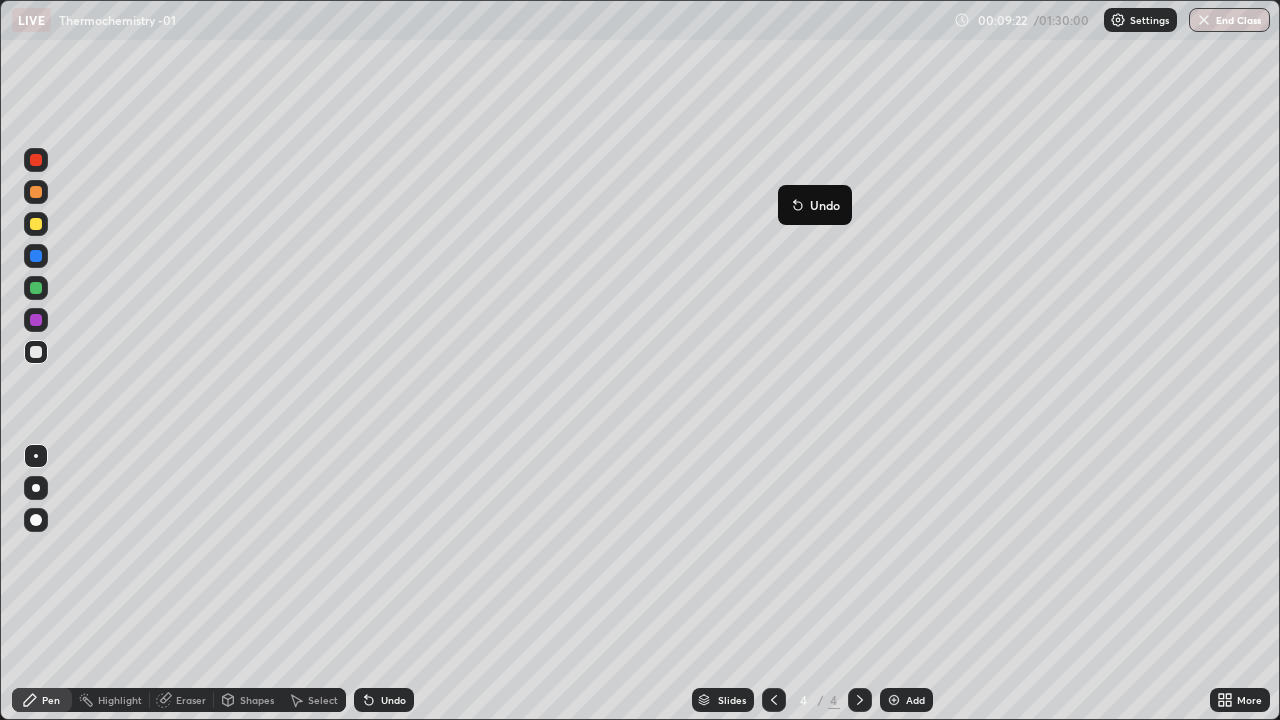 click on "Shapes" at bounding box center (257, 700) 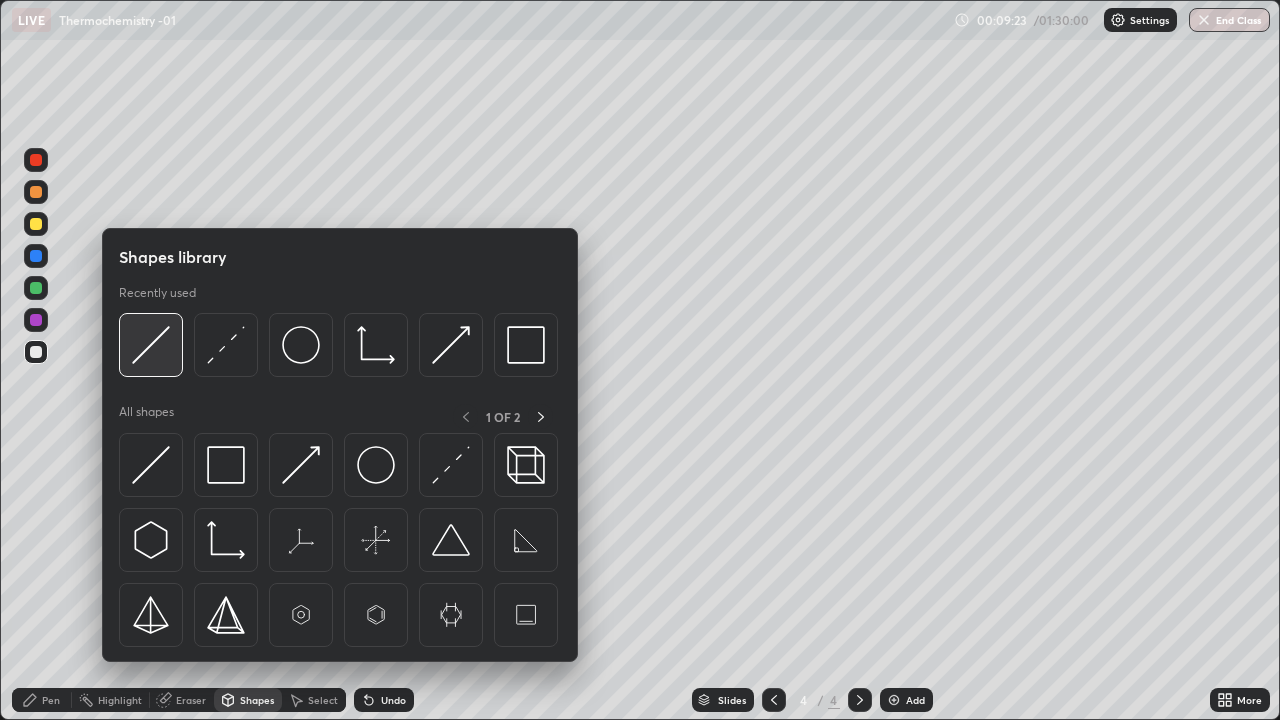 click at bounding box center (151, 345) 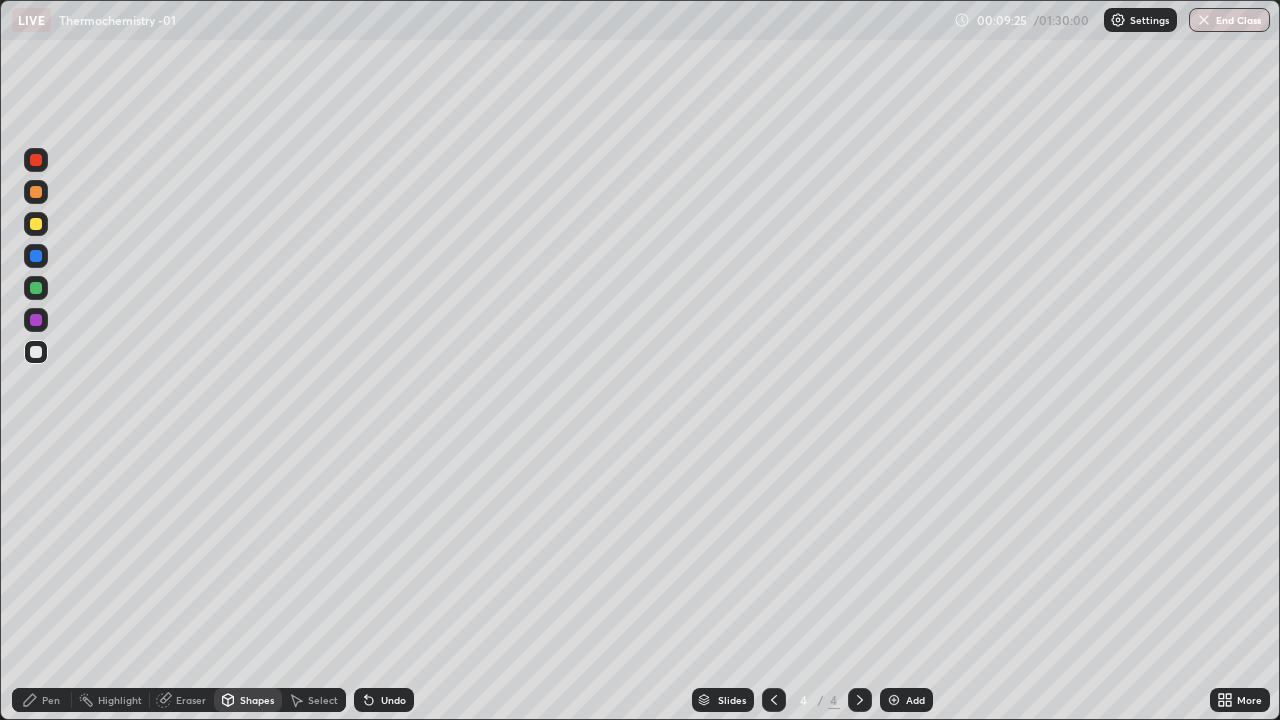 click on "Shapes" at bounding box center (257, 700) 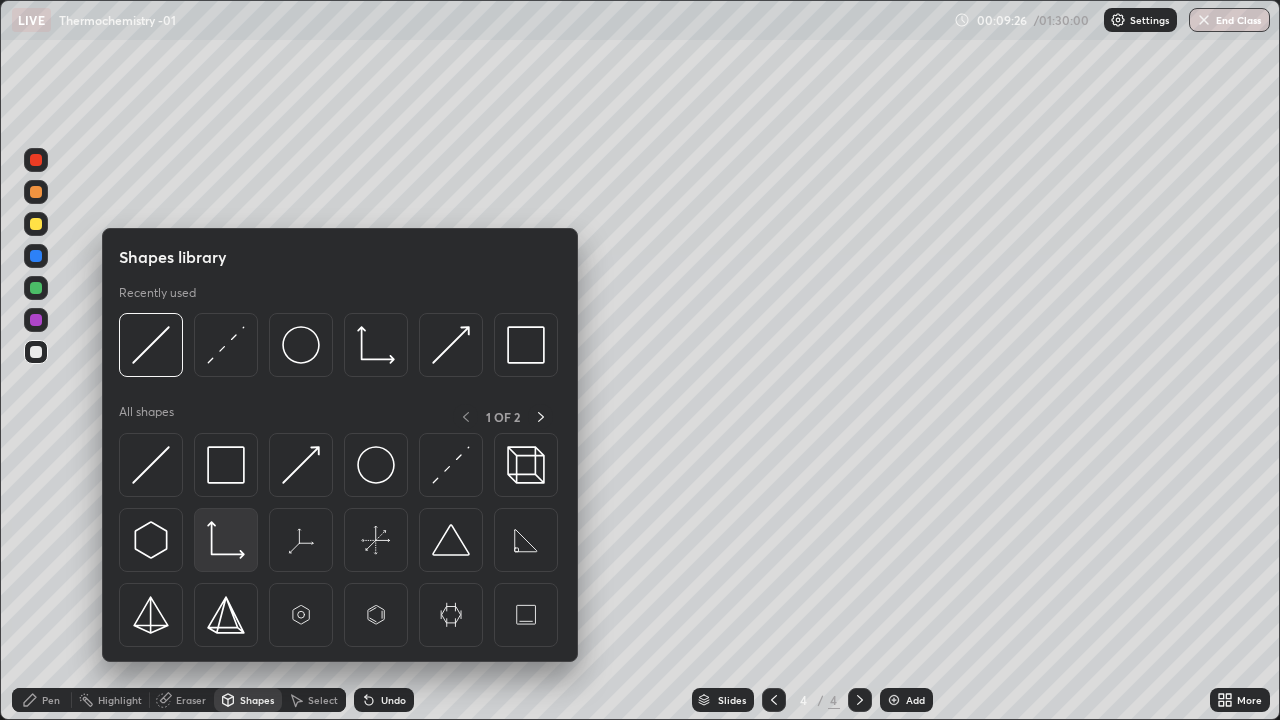 click at bounding box center (226, 540) 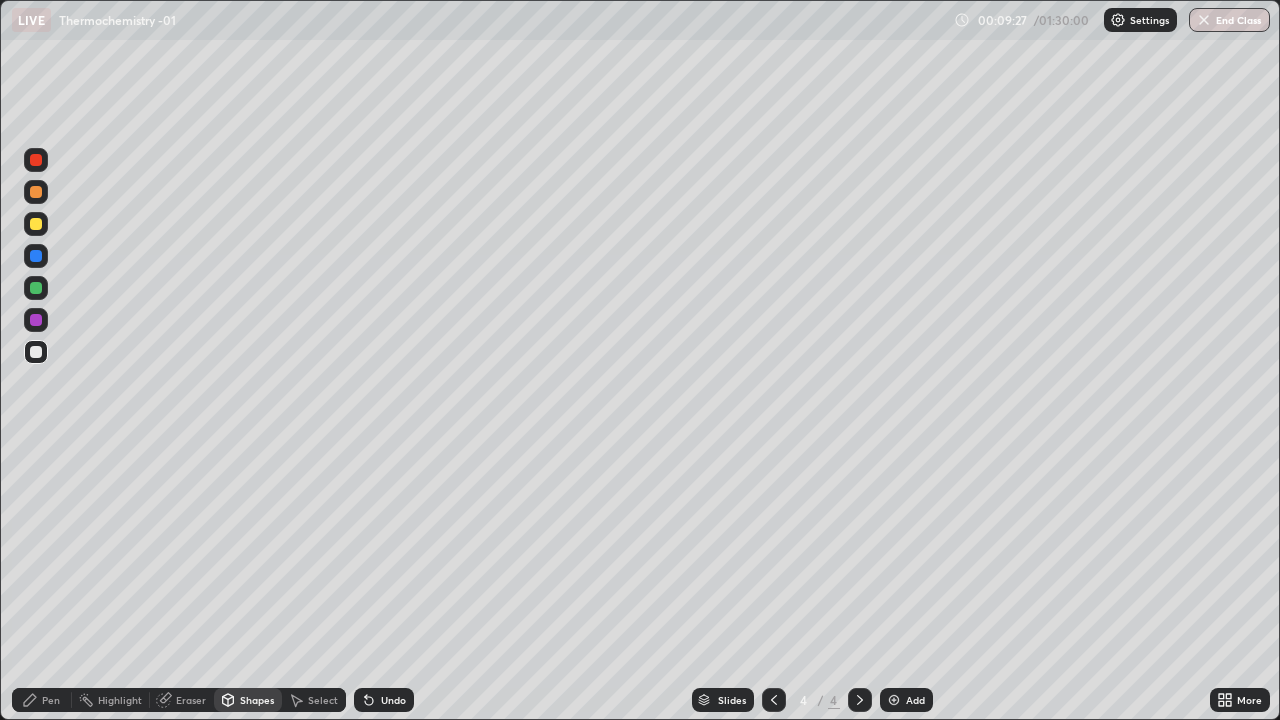 click at bounding box center (36, 288) 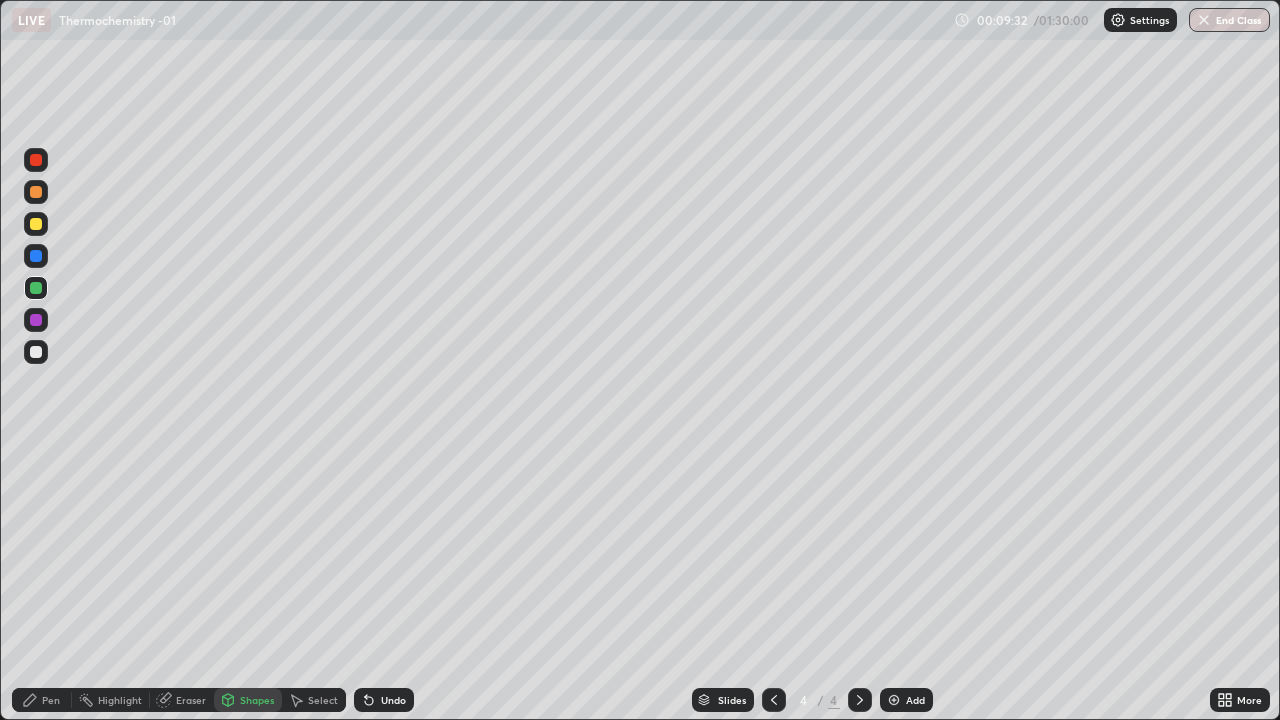 click on "Pen" at bounding box center (42, 700) 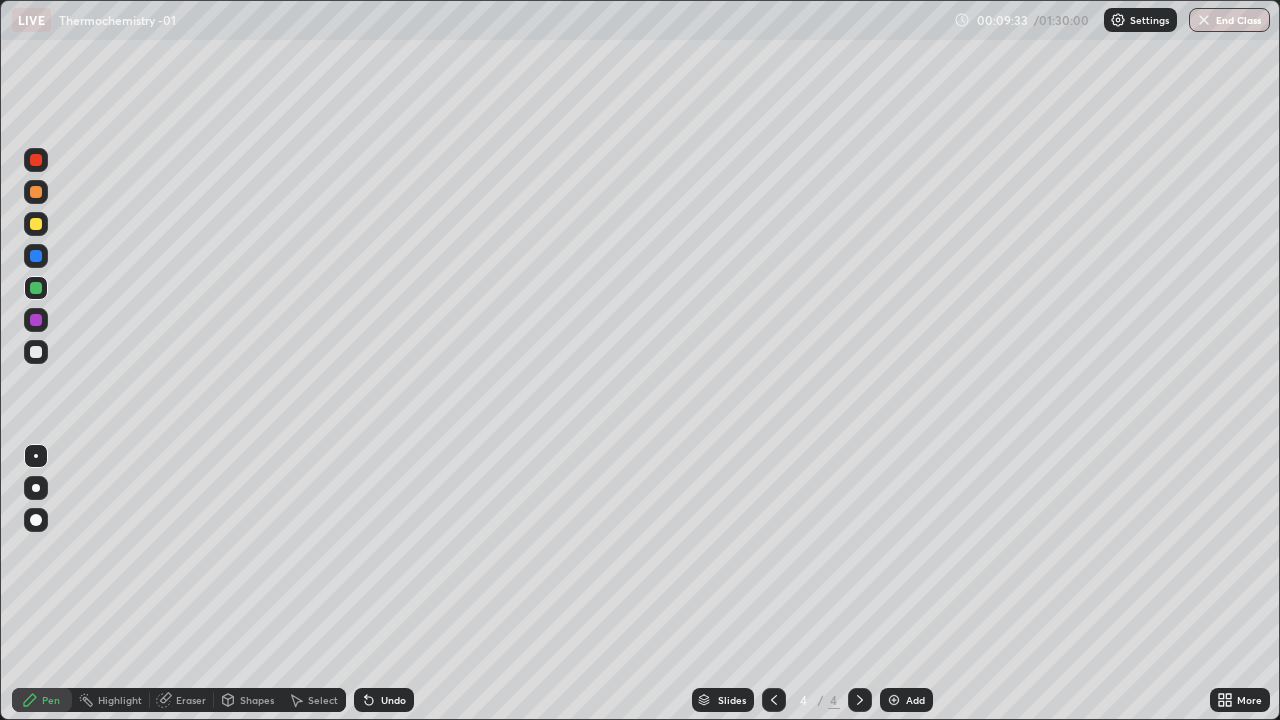 click at bounding box center (36, 224) 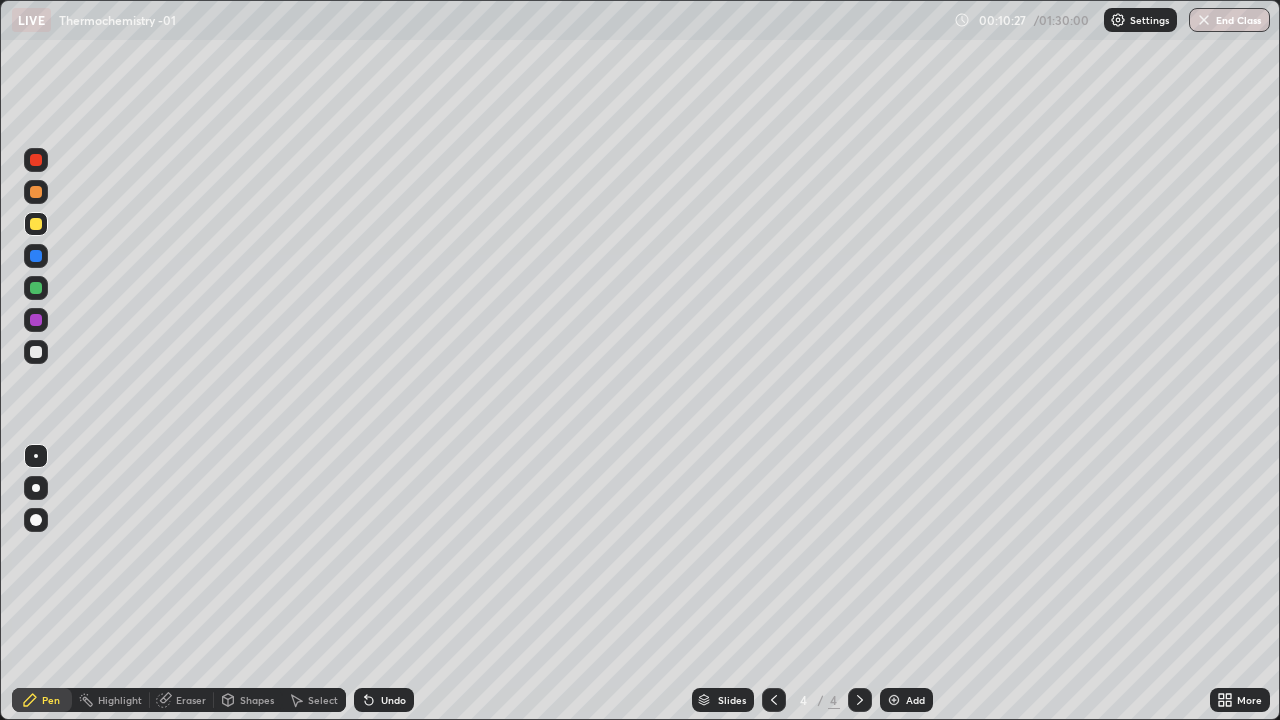 click on "Shapes" at bounding box center (257, 700) 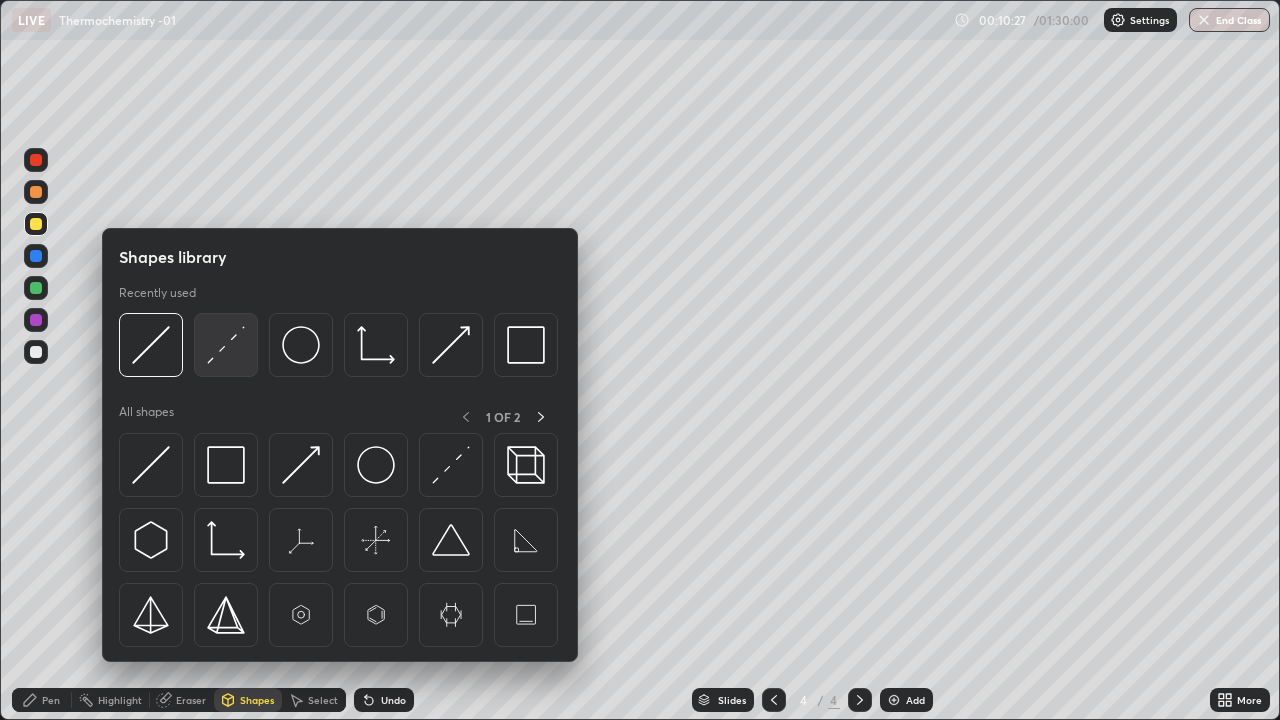 click at bounding box center [226, 345] 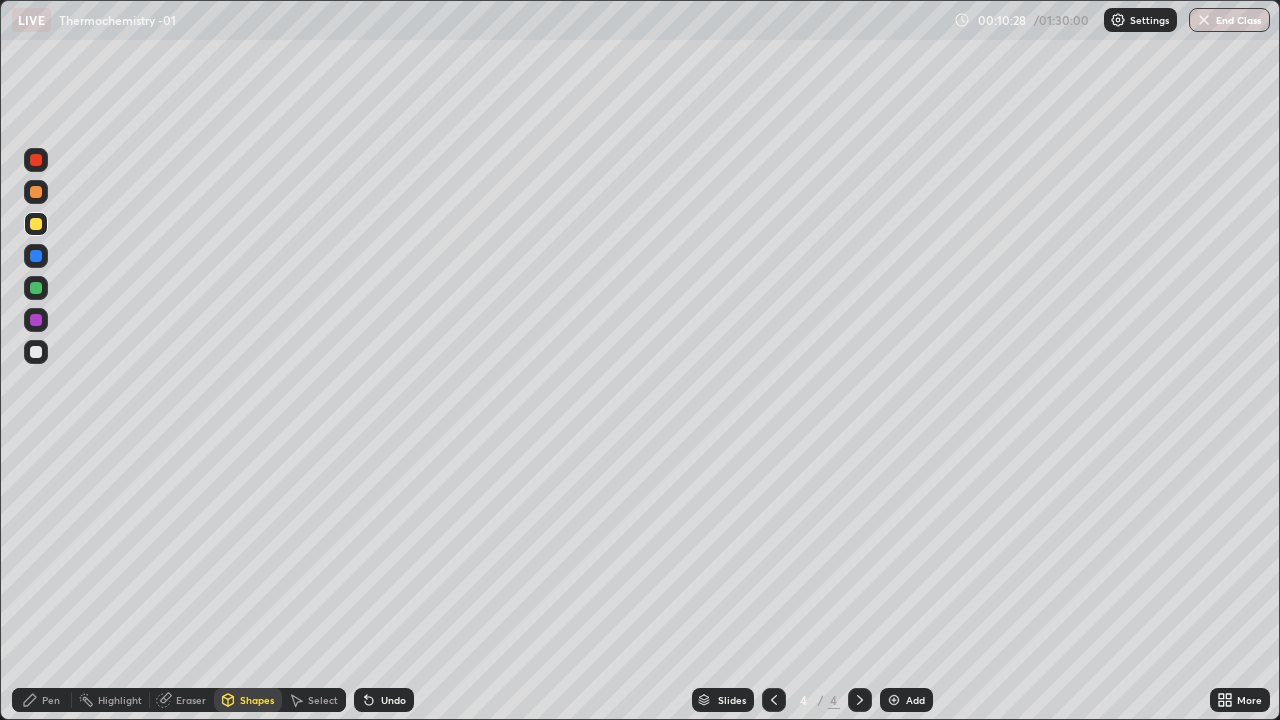 click at bounding box center (36, 320) 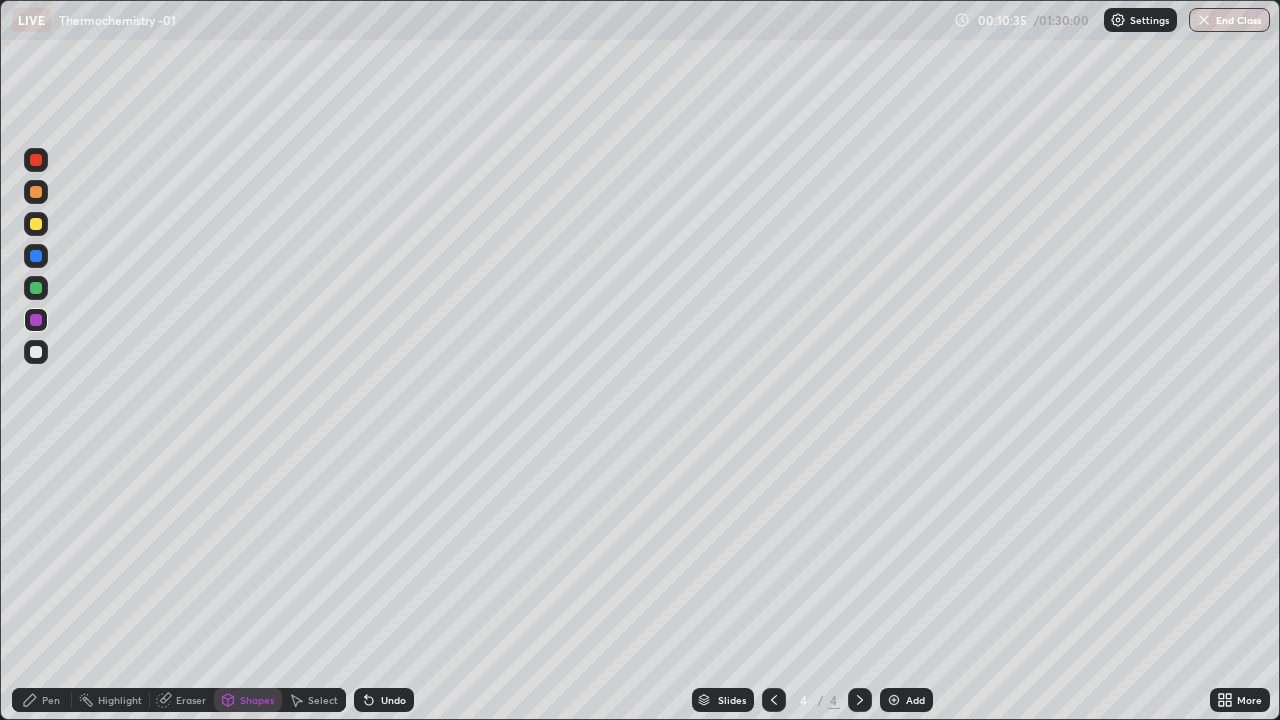 click at bounding box center [36, 256] 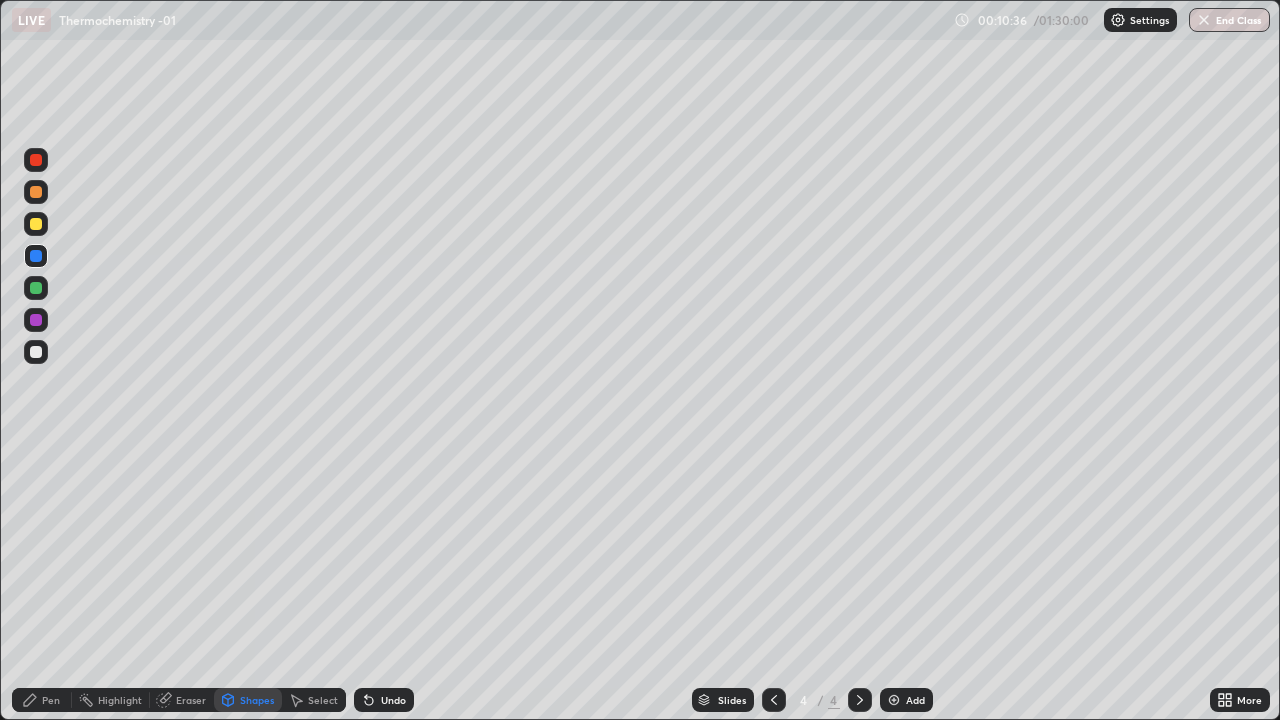 click at bounding box center (36, 256) 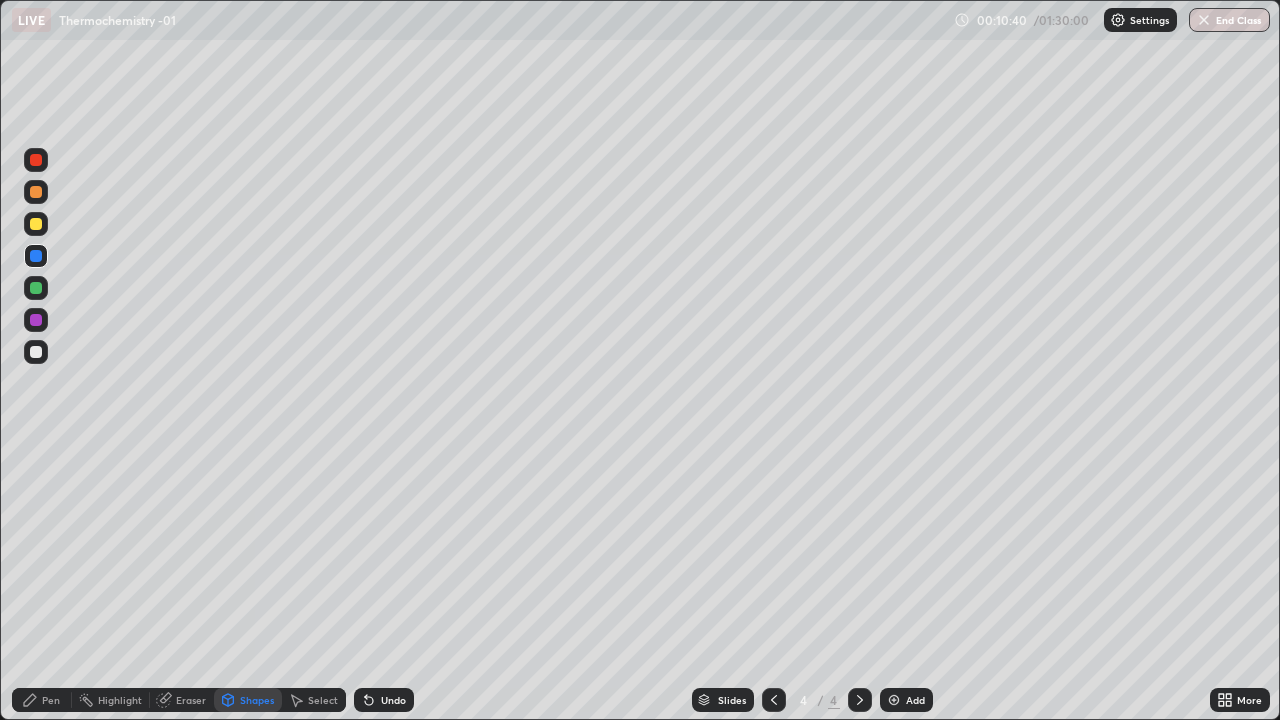 click on "Pen" at bounding box center (42, 700) 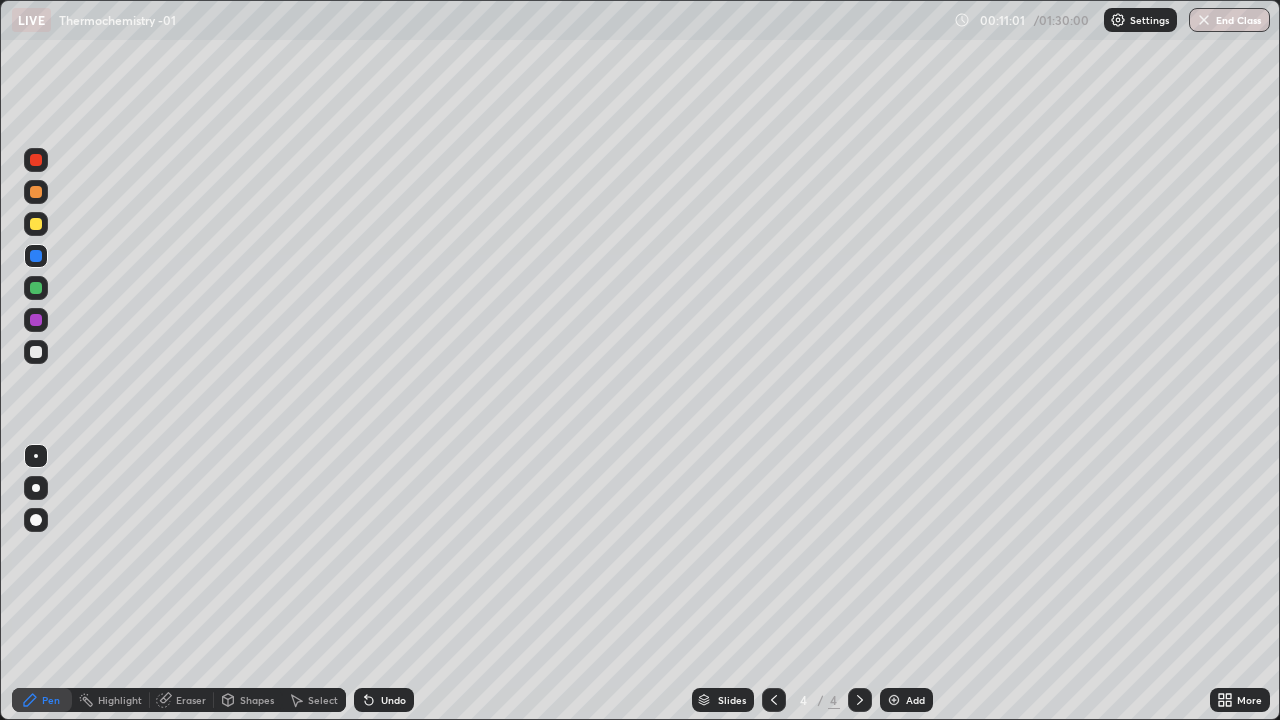 click on "Eraser" at bounding box center [191, 700] 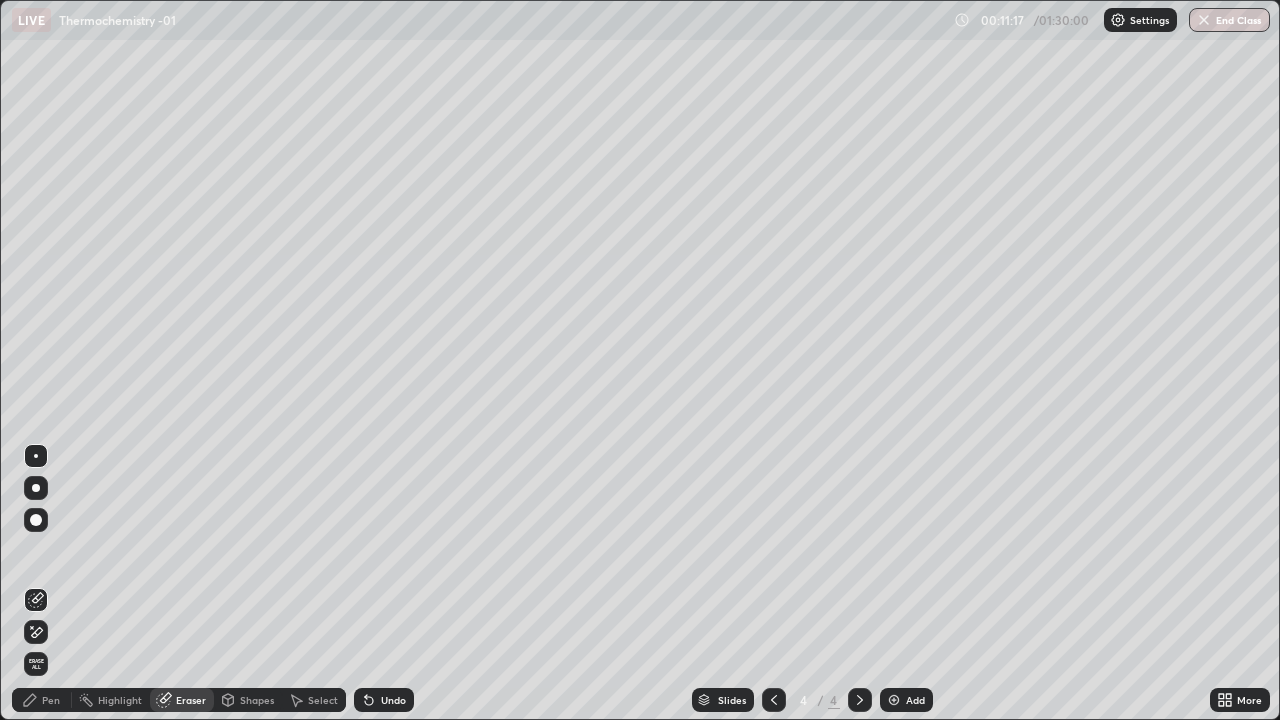 click on "Add" at bounding box center [915, 700] 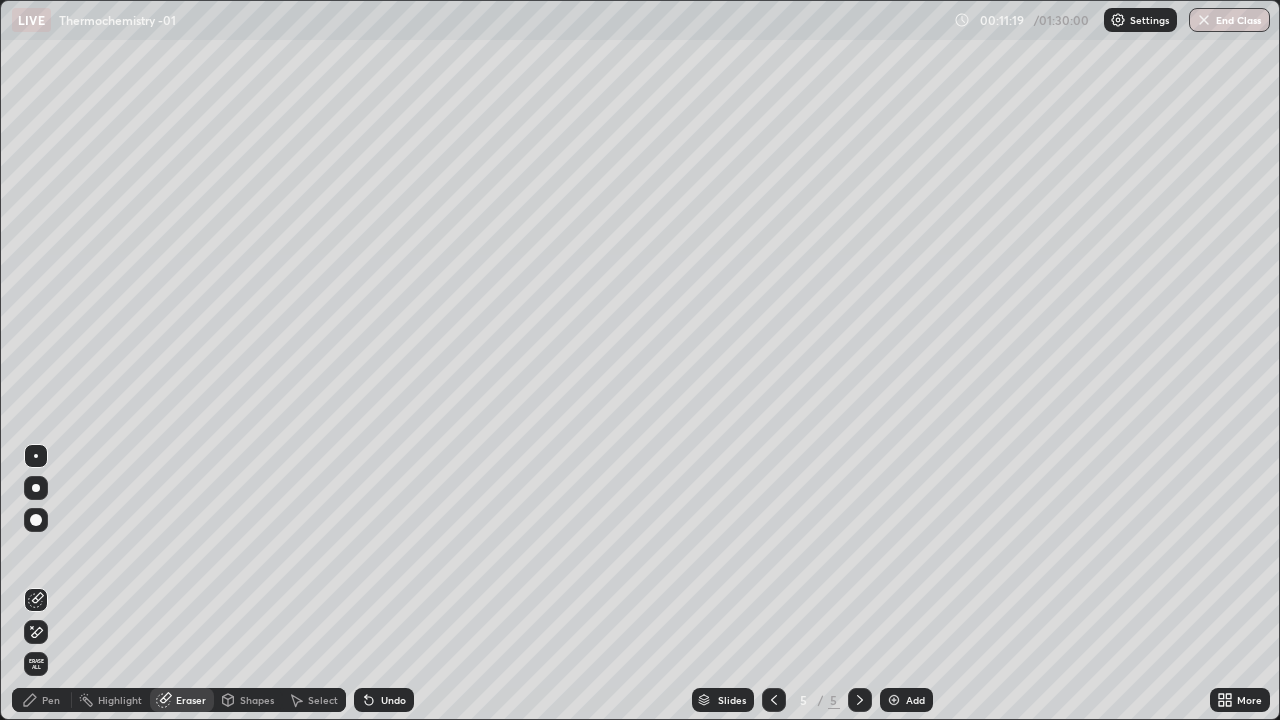 click at bounding box center [36, 520] 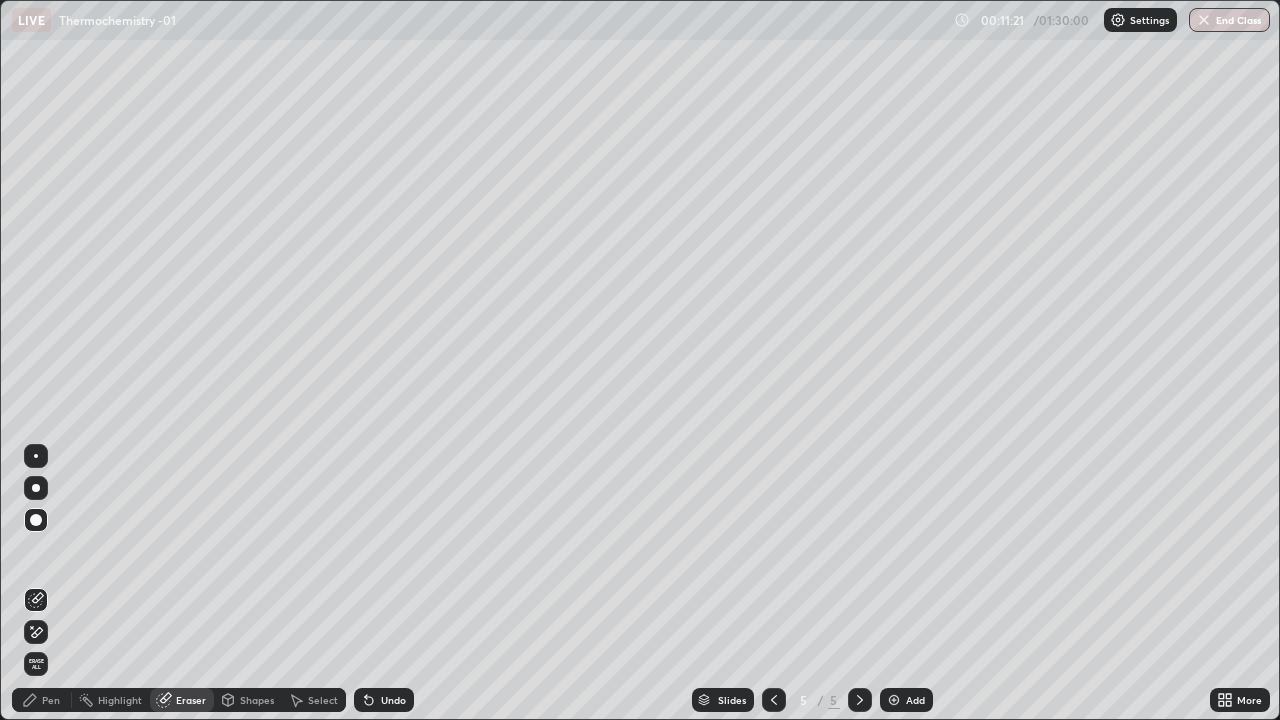 click 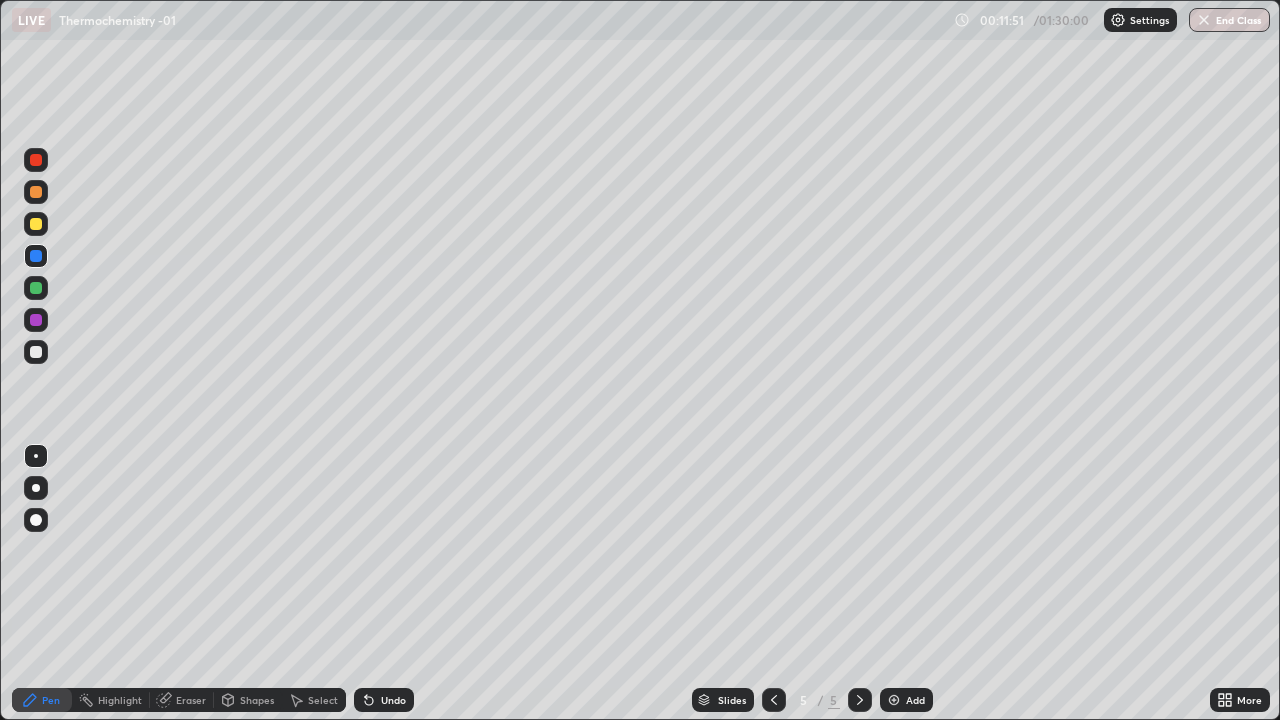 click on "Shapes" at bounding box center (257, 700) 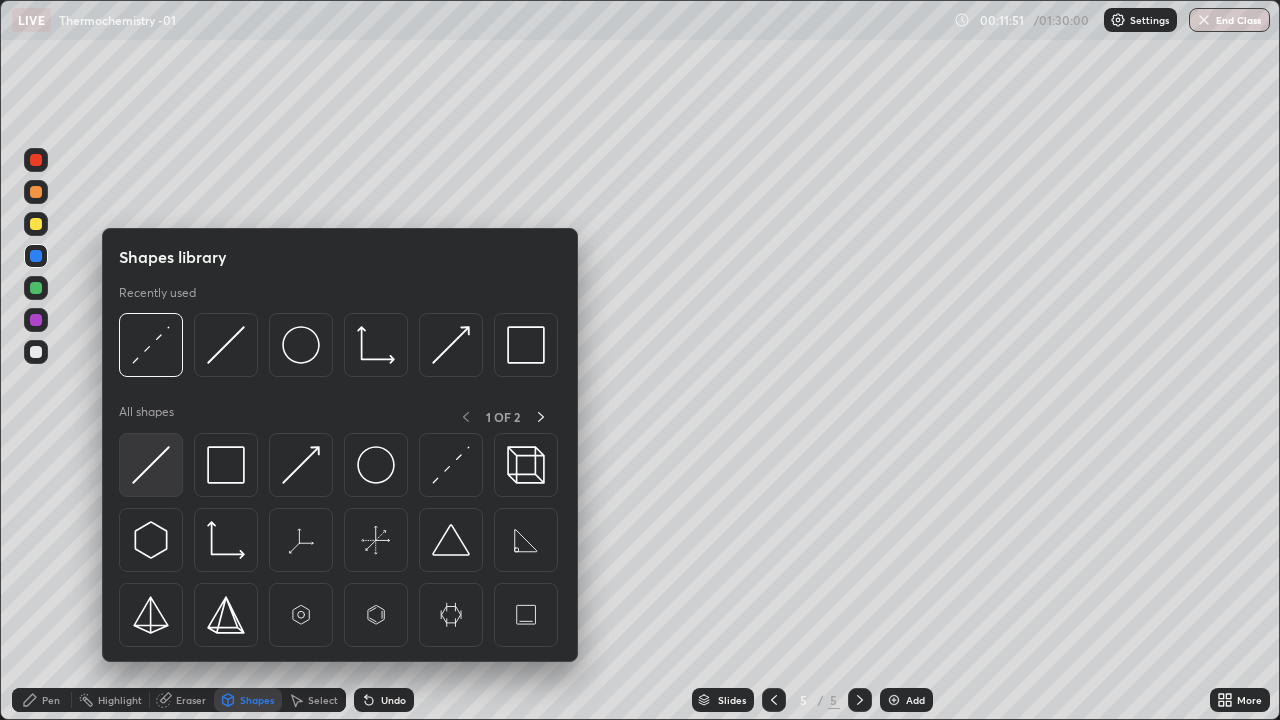 click at bounding box center [151, 465] 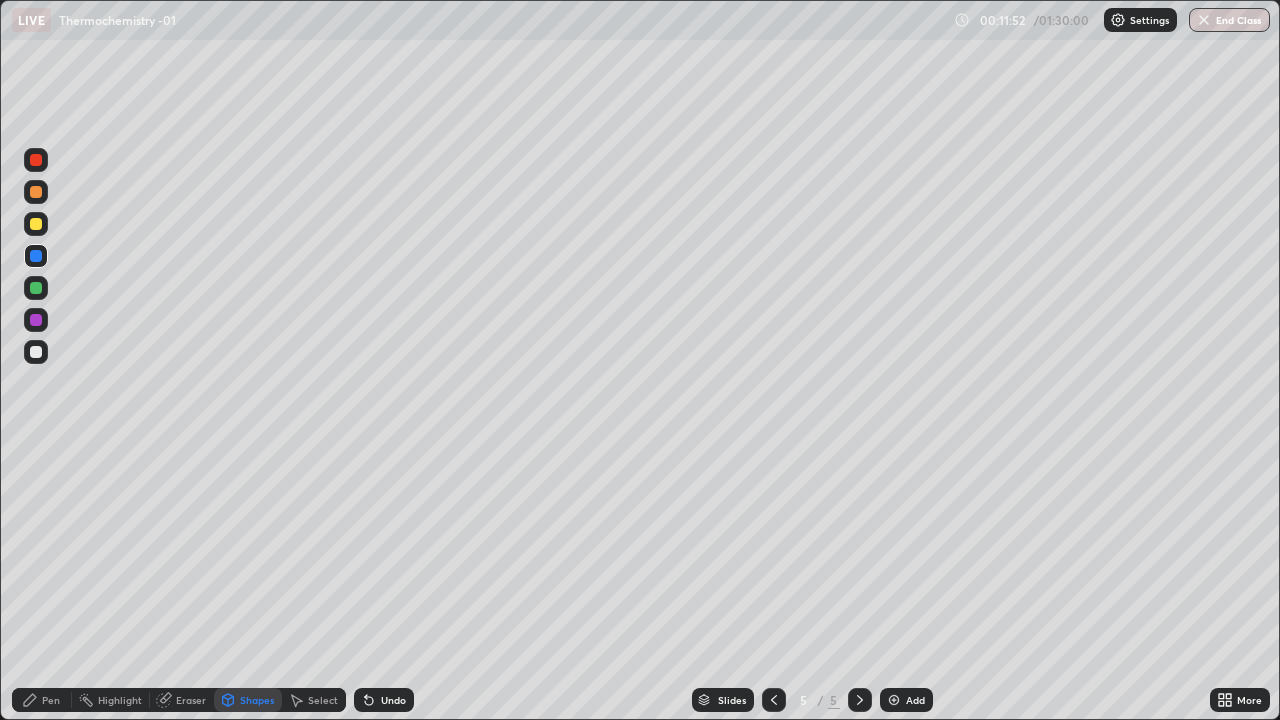 click at bounding box center [36, 320] 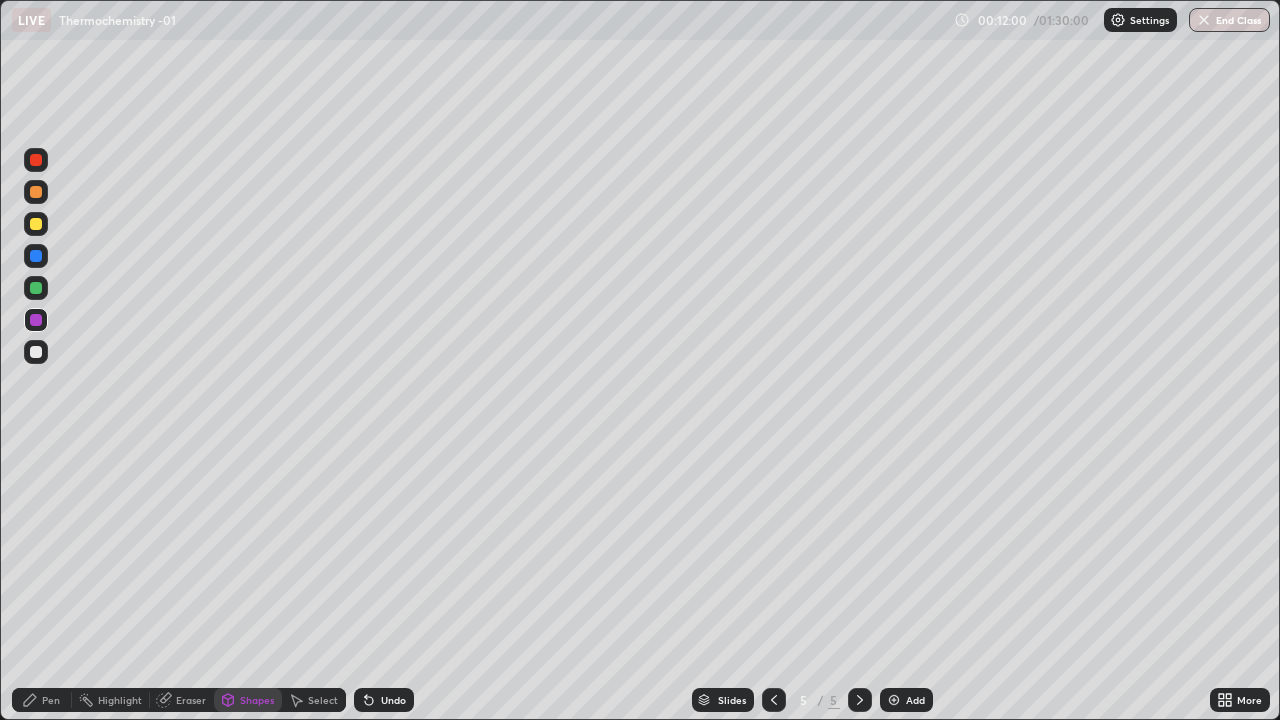 click 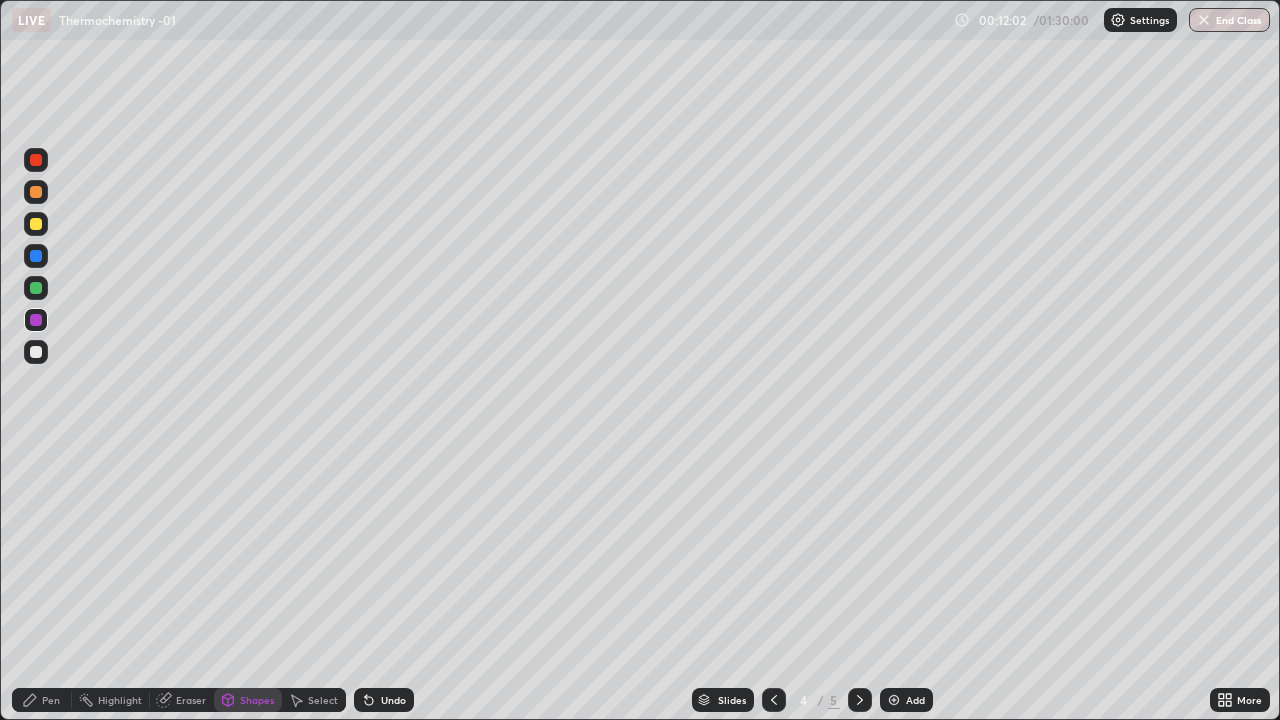 click at bounding box center [774, 700] 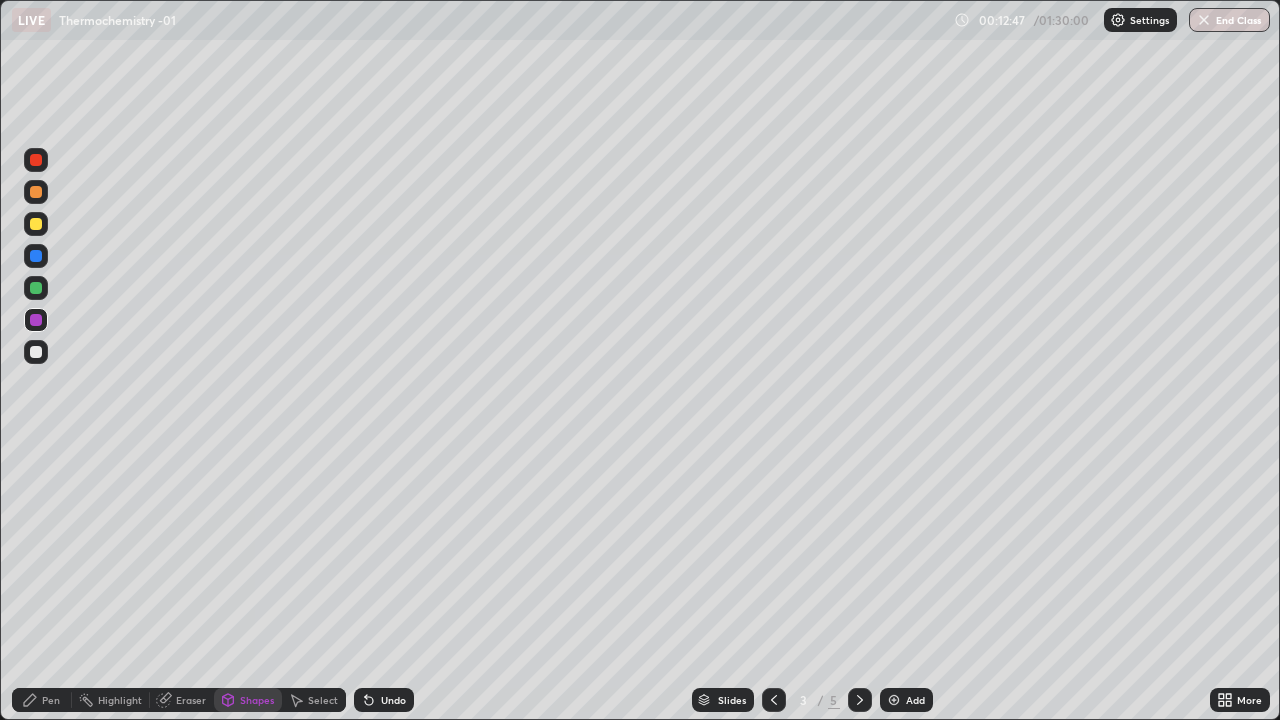 click on "Shapes" at bounding box center [257, 700] 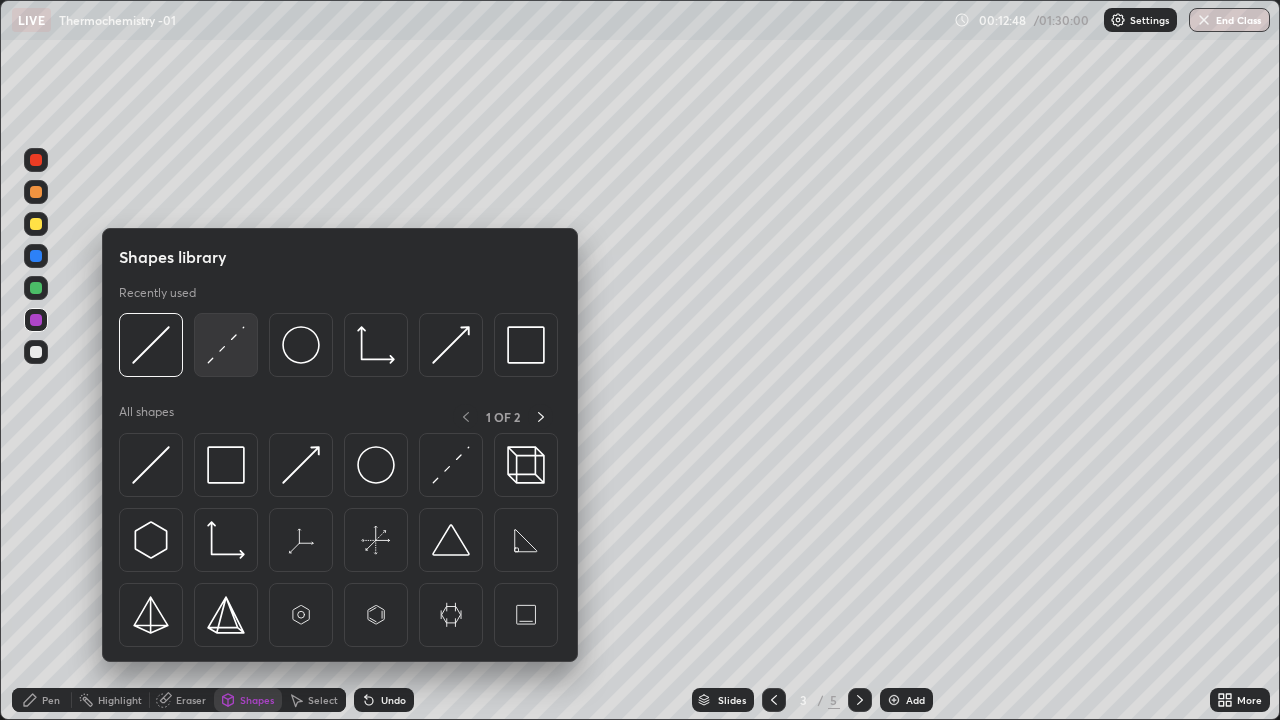 click at bounding box center (226, 345) 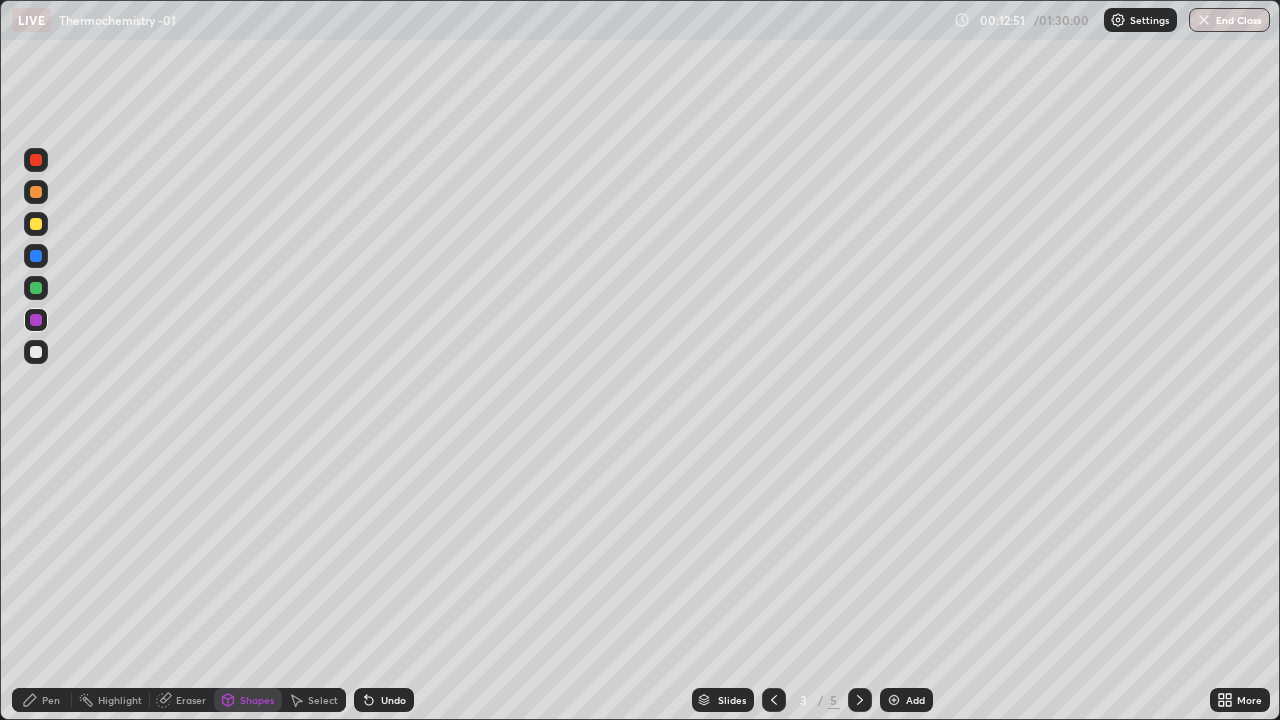click on "Pen" at bounding box center (51, 700) 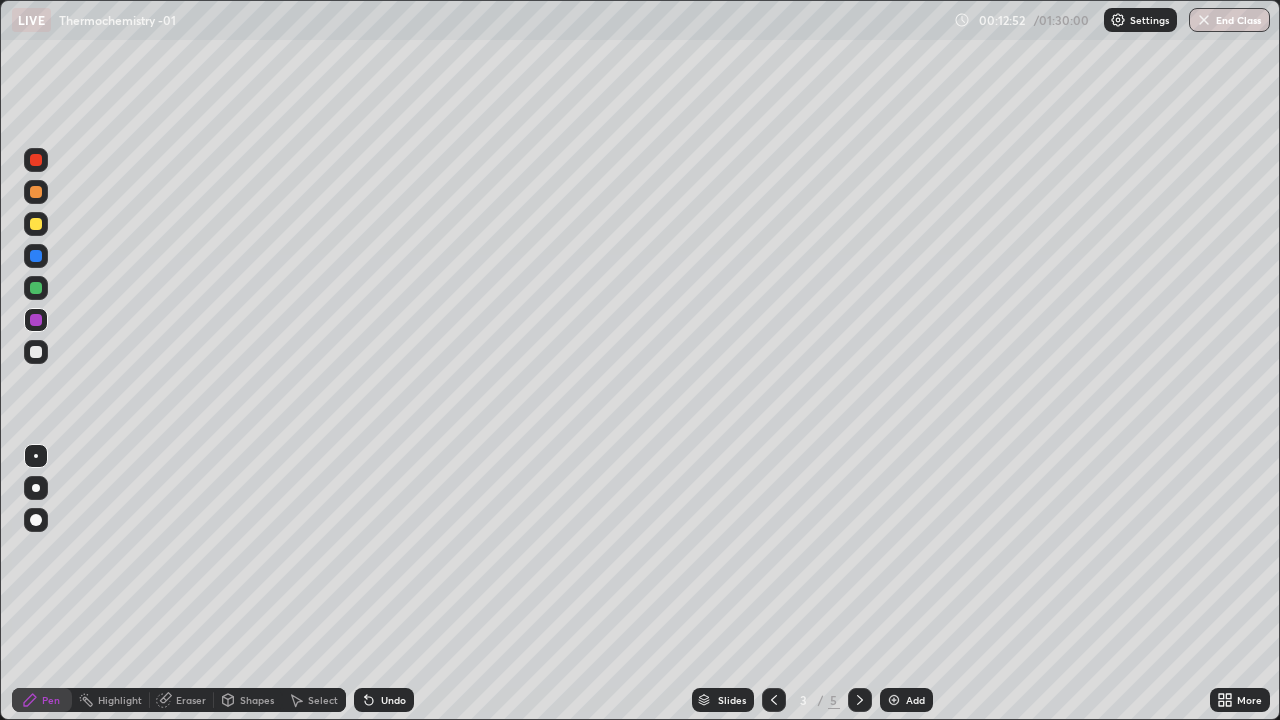 click at bounding box center (36, 352) 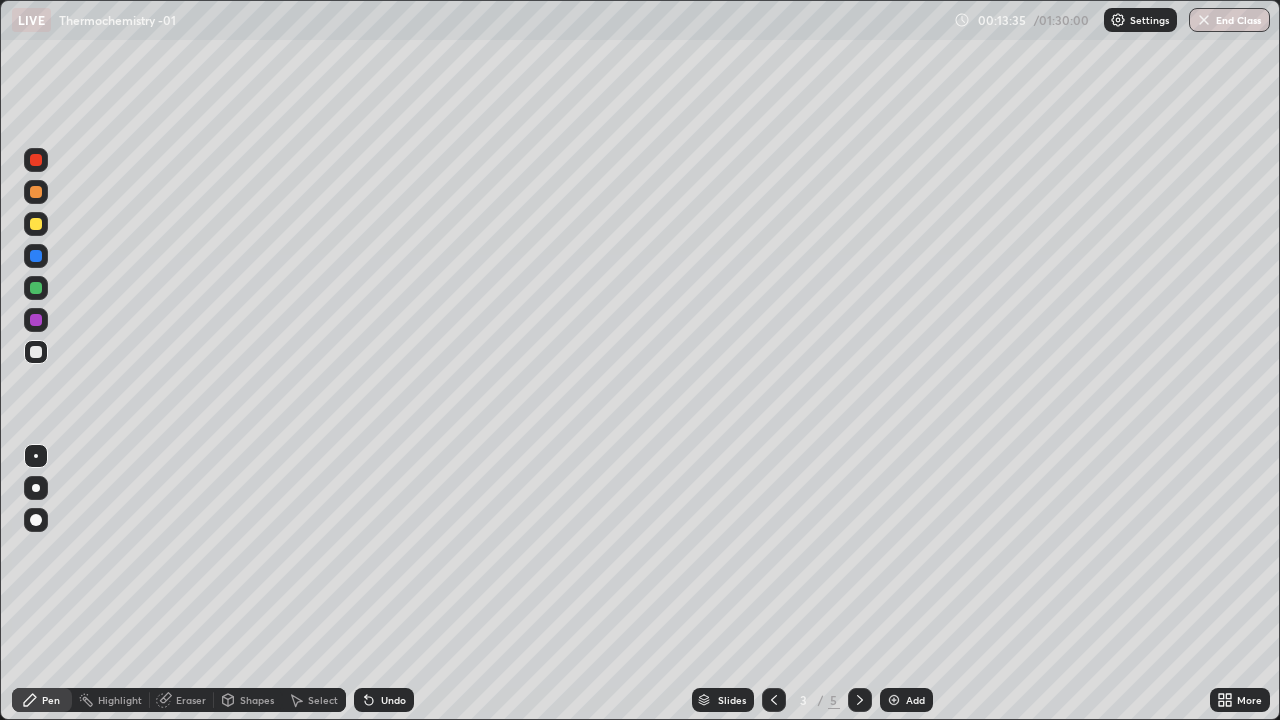 click on "Shapes" at bounding box center [257, 700] 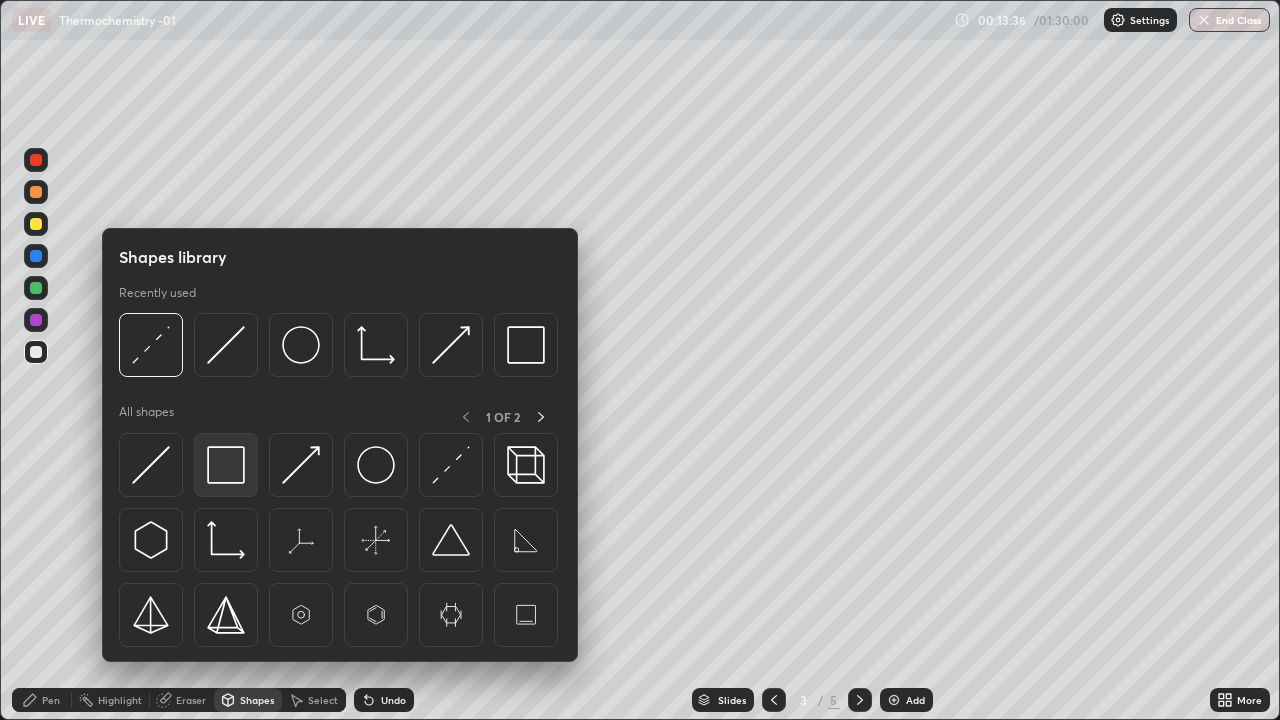 click at bounding box center (226, 465) 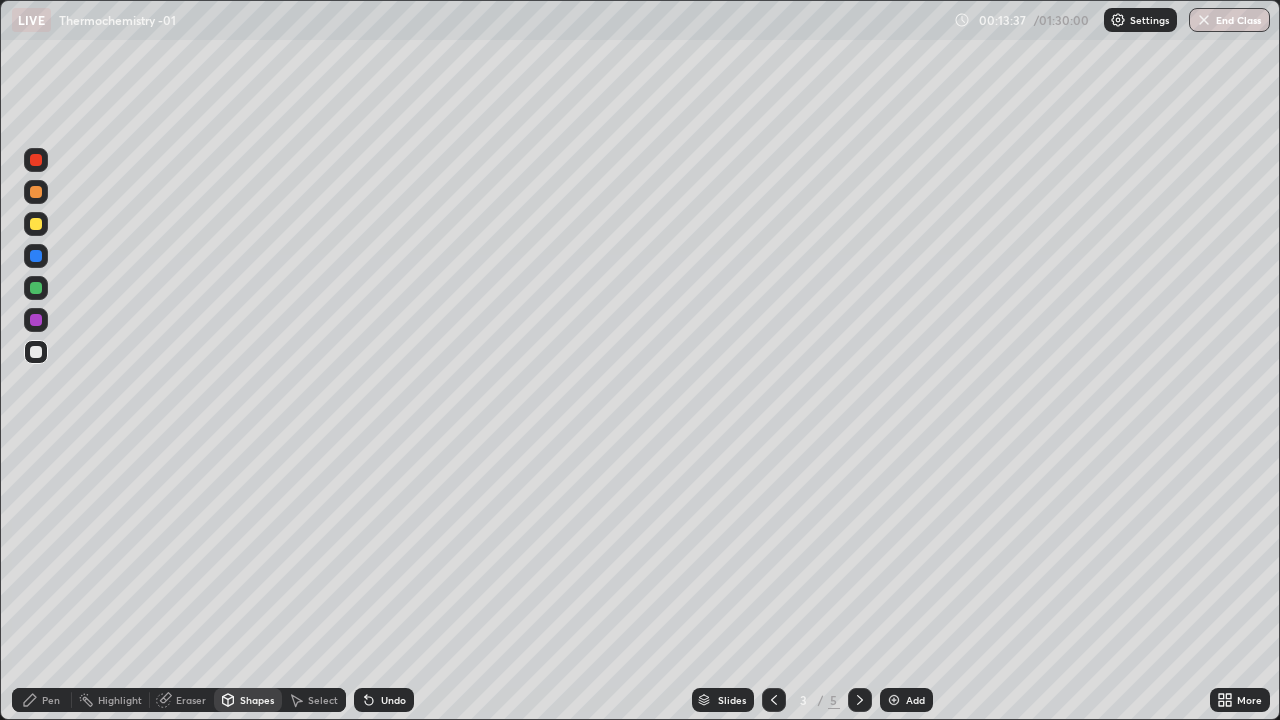 click at bounding box center (36, 320) 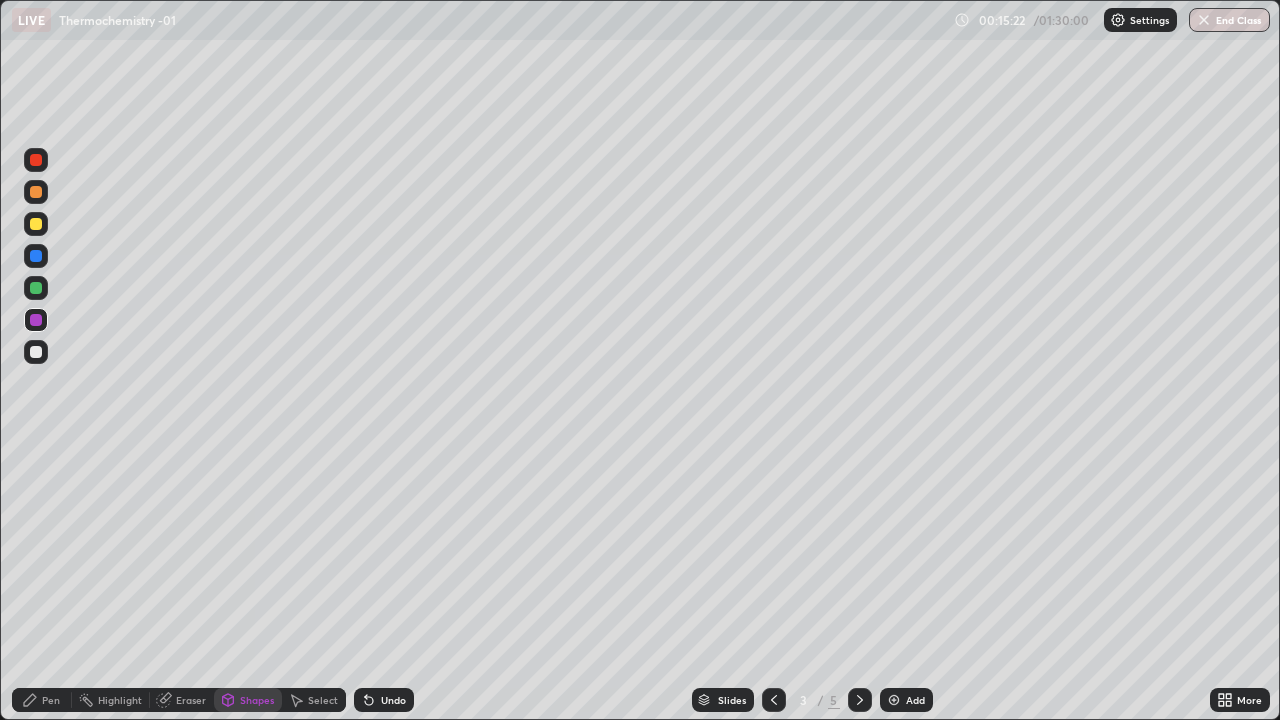 click at bounding box center [860, 700] 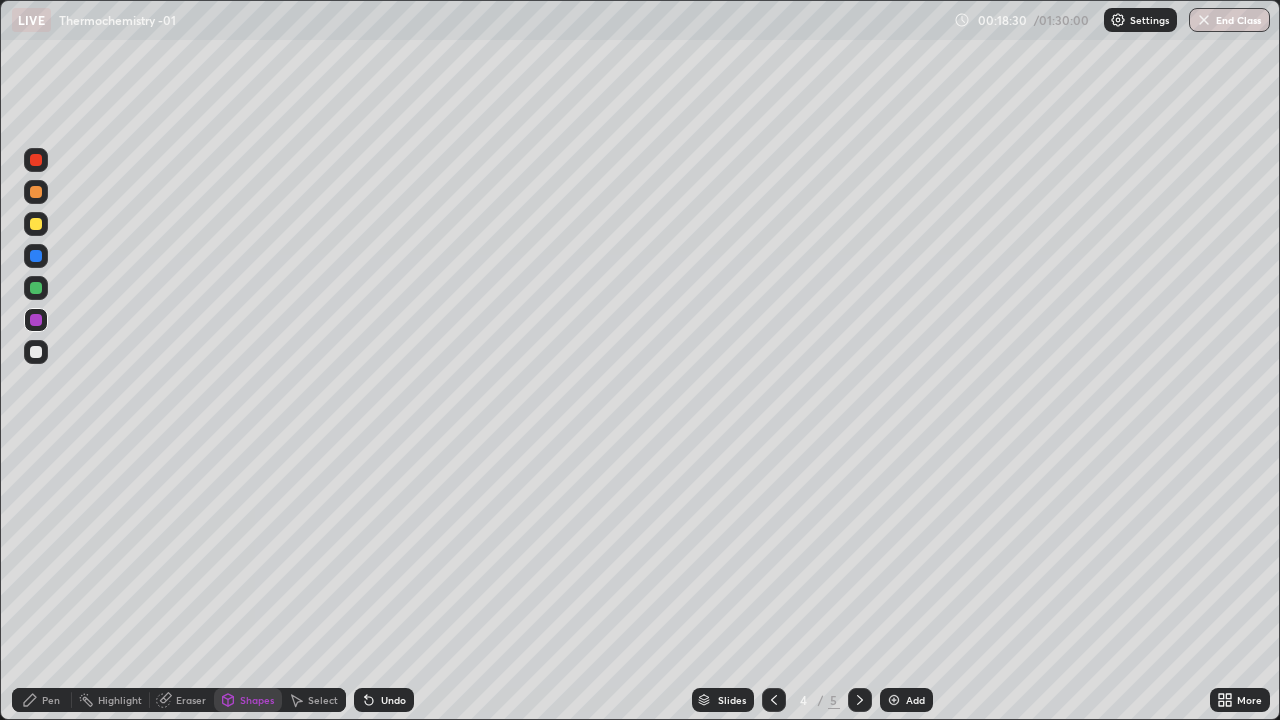click on "Pen" at bounding box center [42, 700] 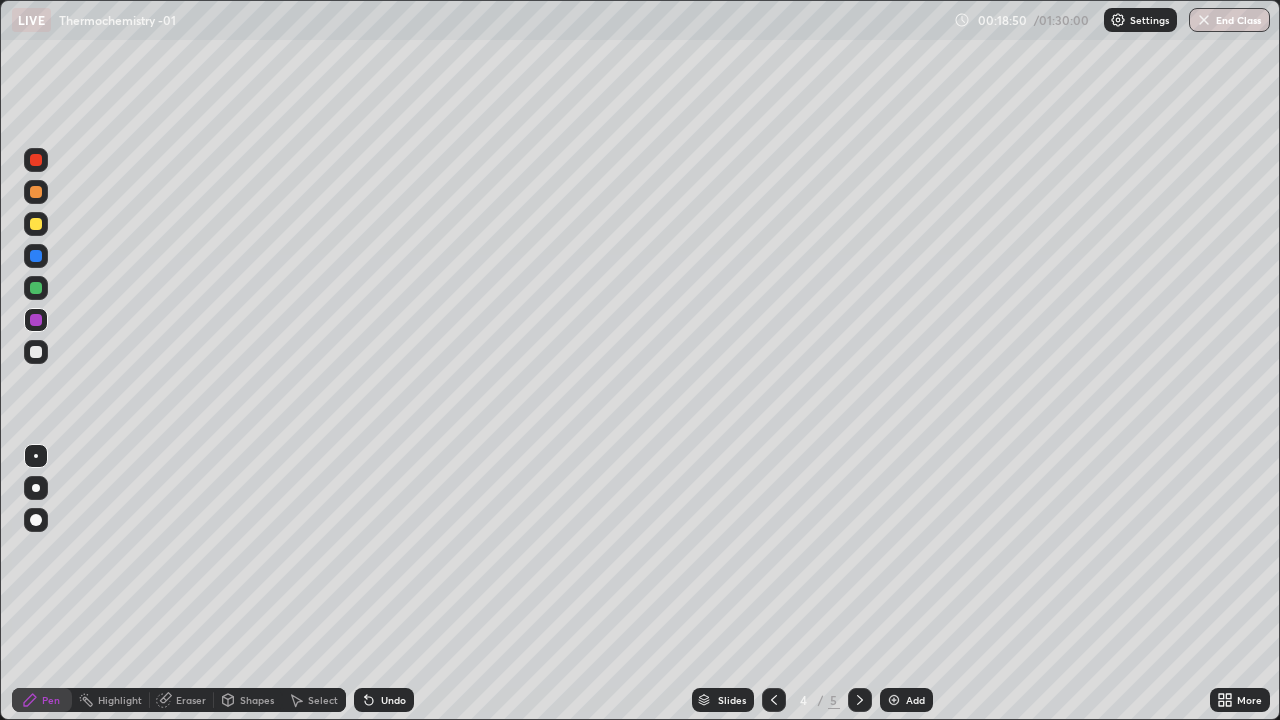 click on "Eraser" at bounding box center (191, 700) 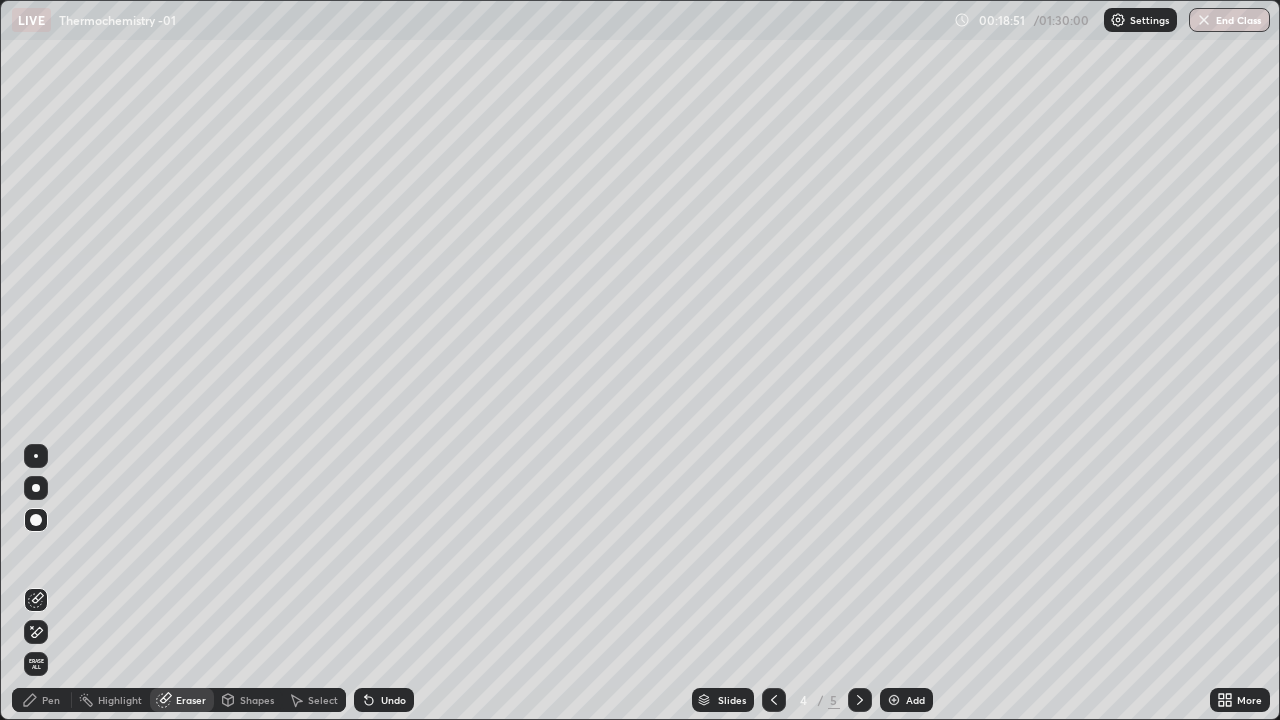 click 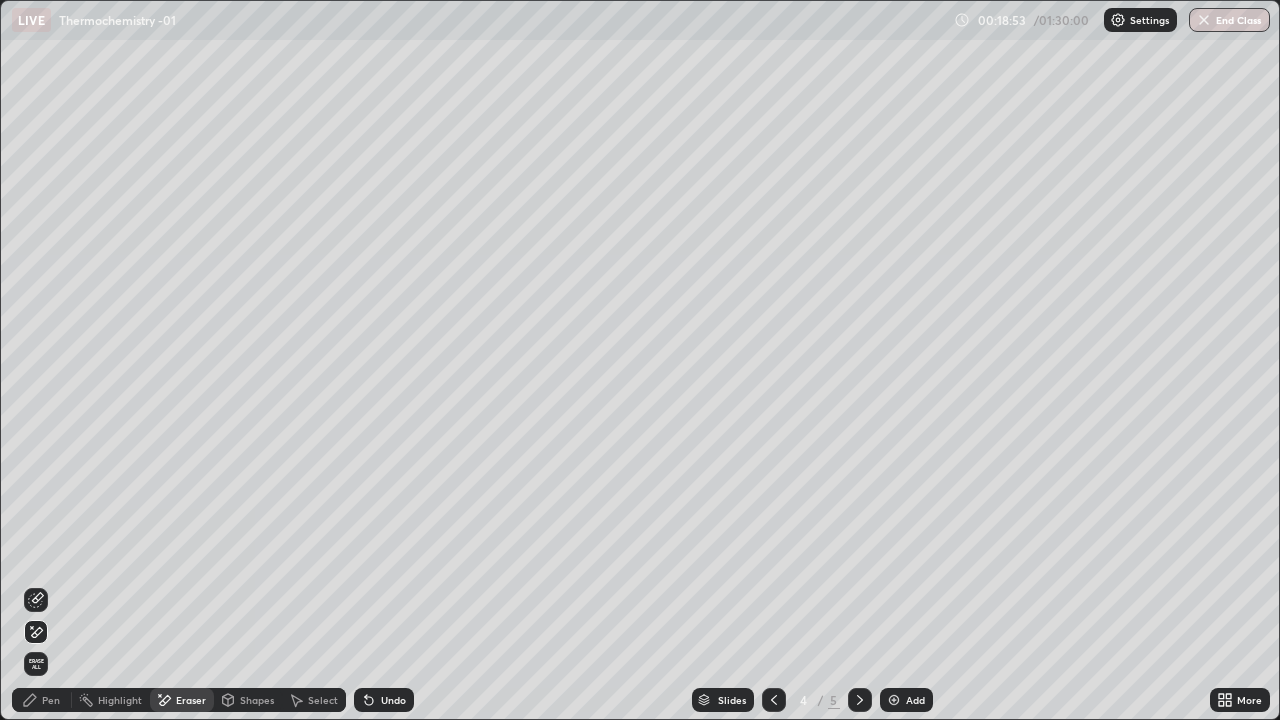 click on "Shapes" at bounding box center [257, 700] 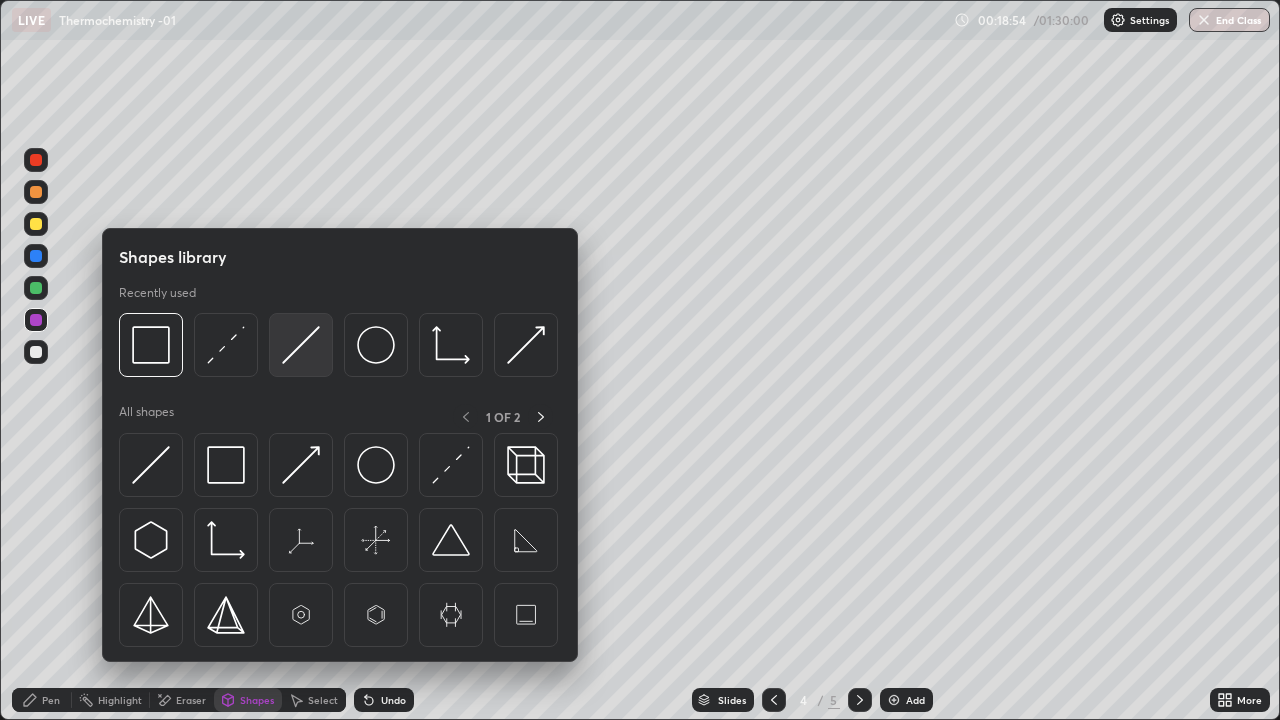 click at bounding box center [301, 345] 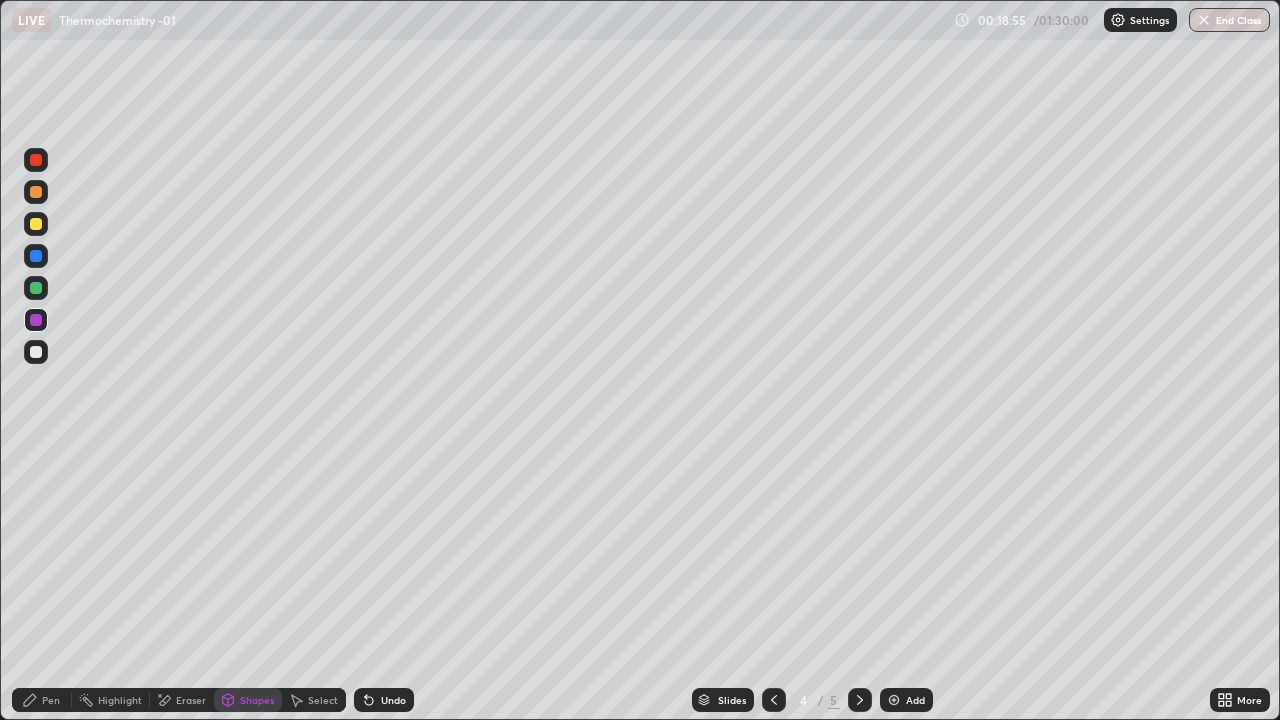 click at bounding box center (36, 288) 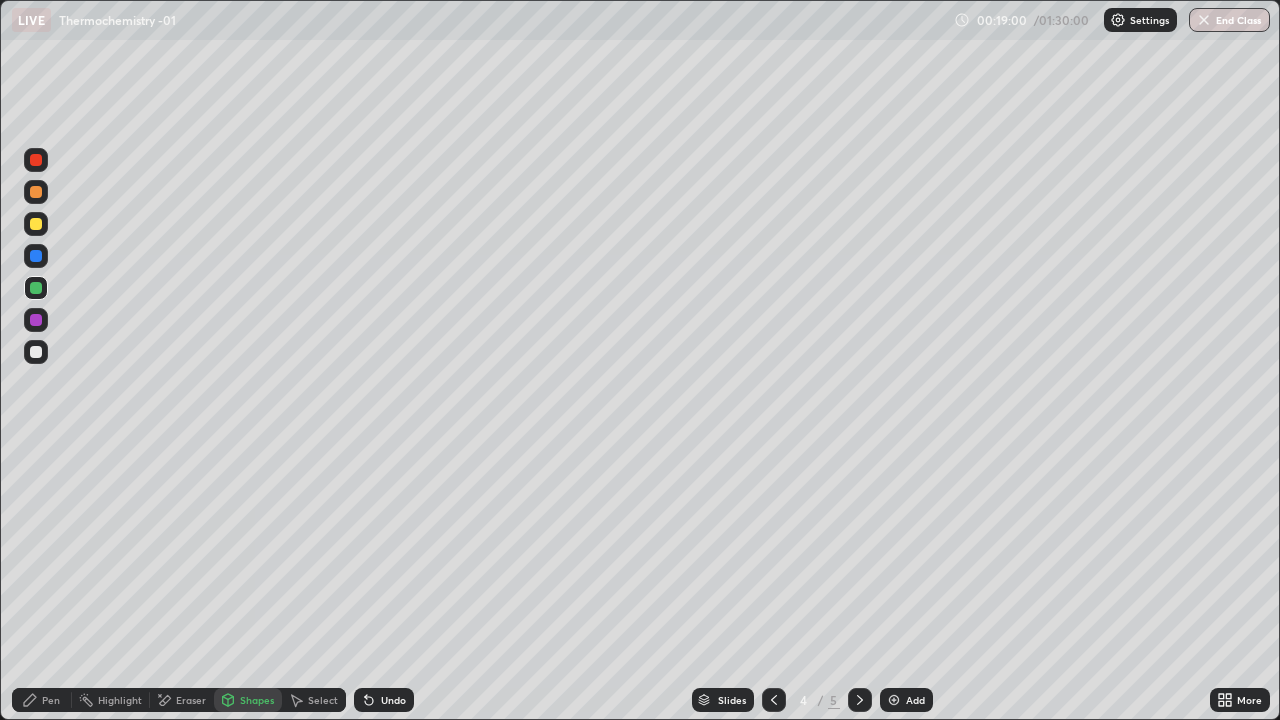click at bounding box center [860, 700] 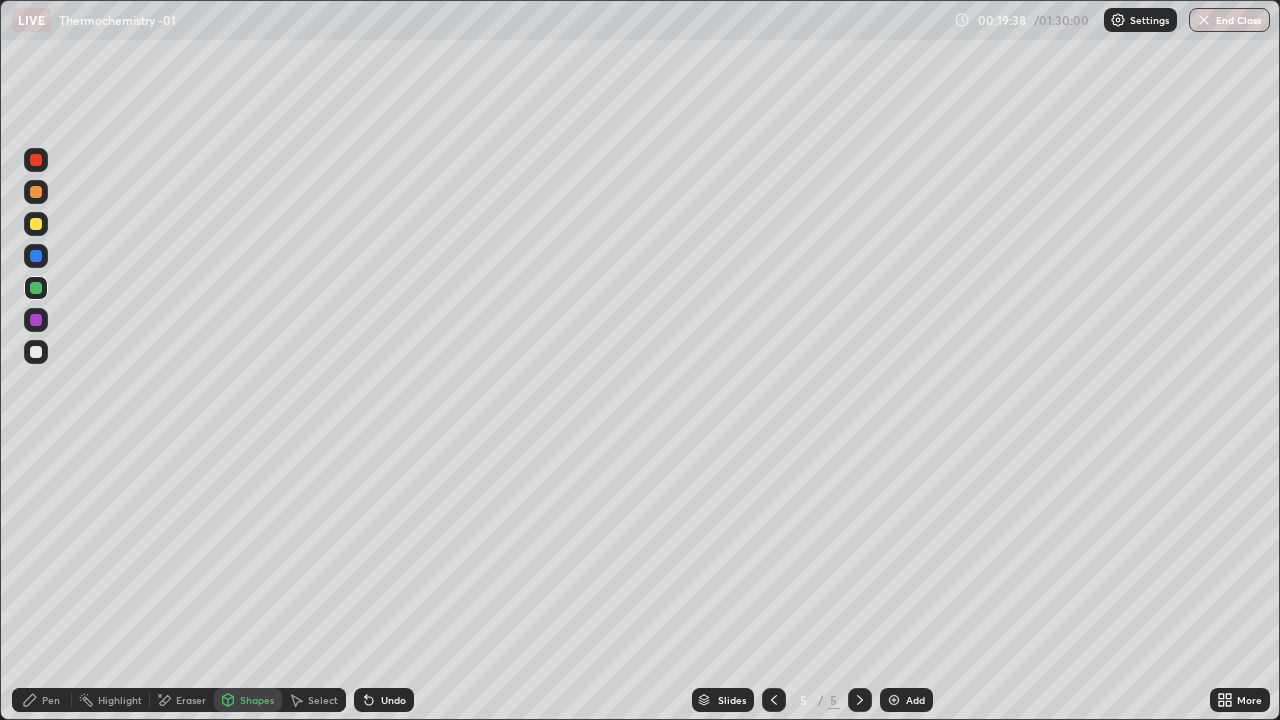 click on "Pen" at bounding box center (51, 700) 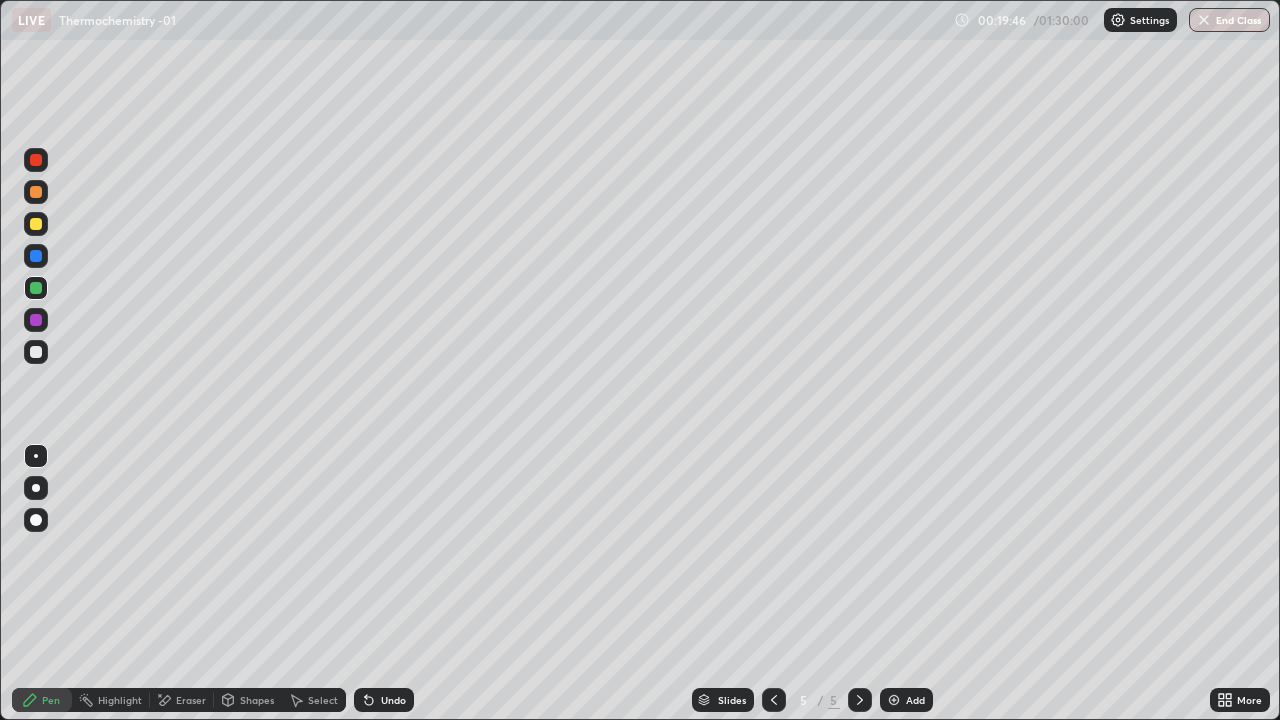 click at bounding box center (894, 700) 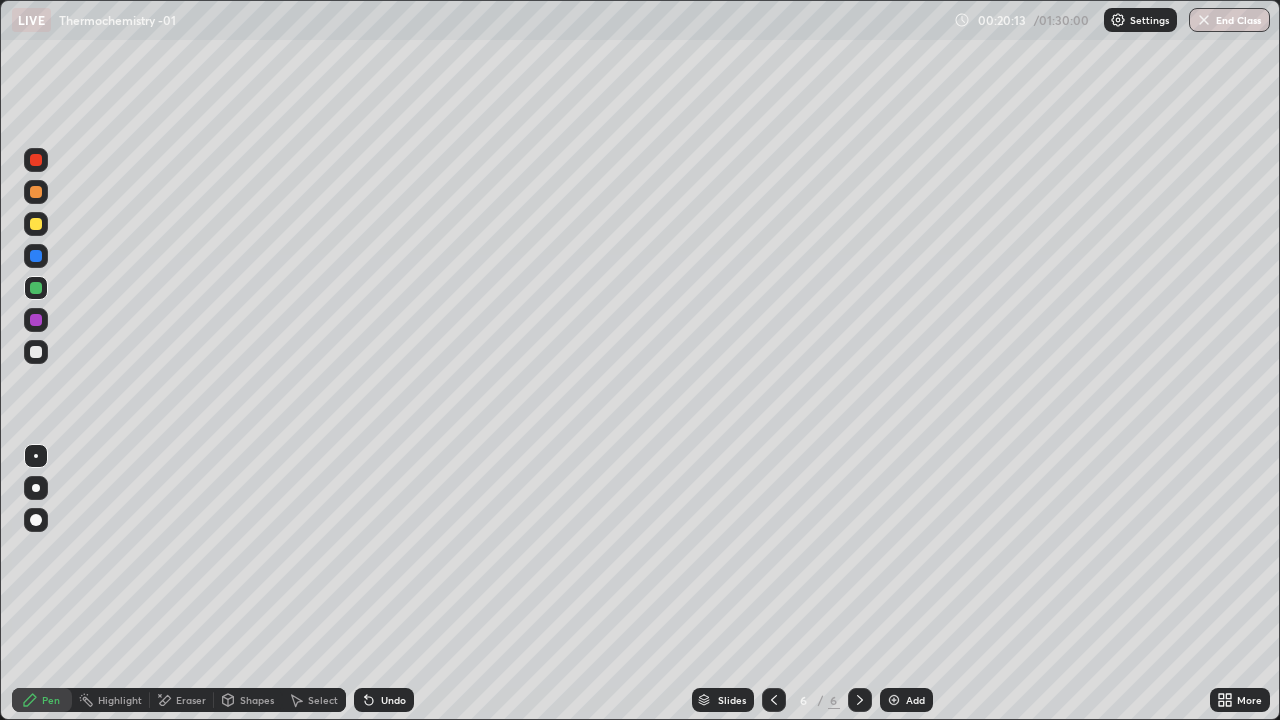 click on "Shapes" at bounding box center [257, 700] 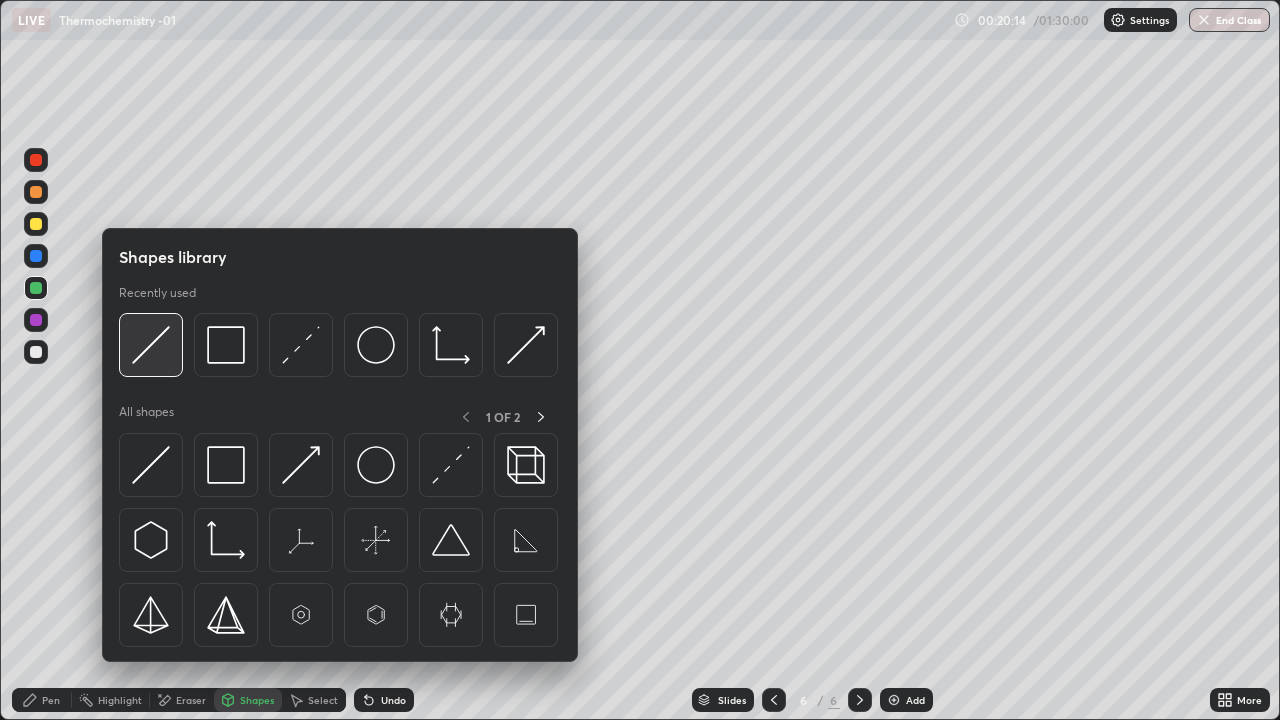 click at bounding box center [151, 345] 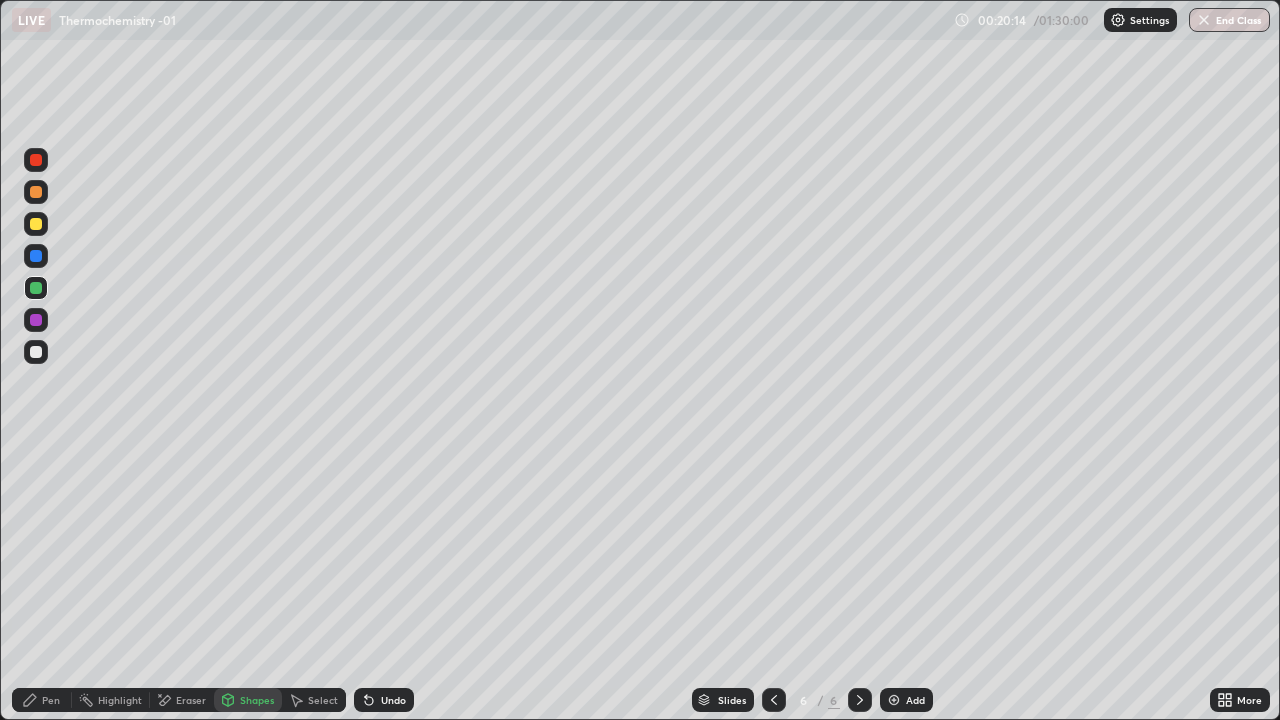 click at bounding box center [36, 288] 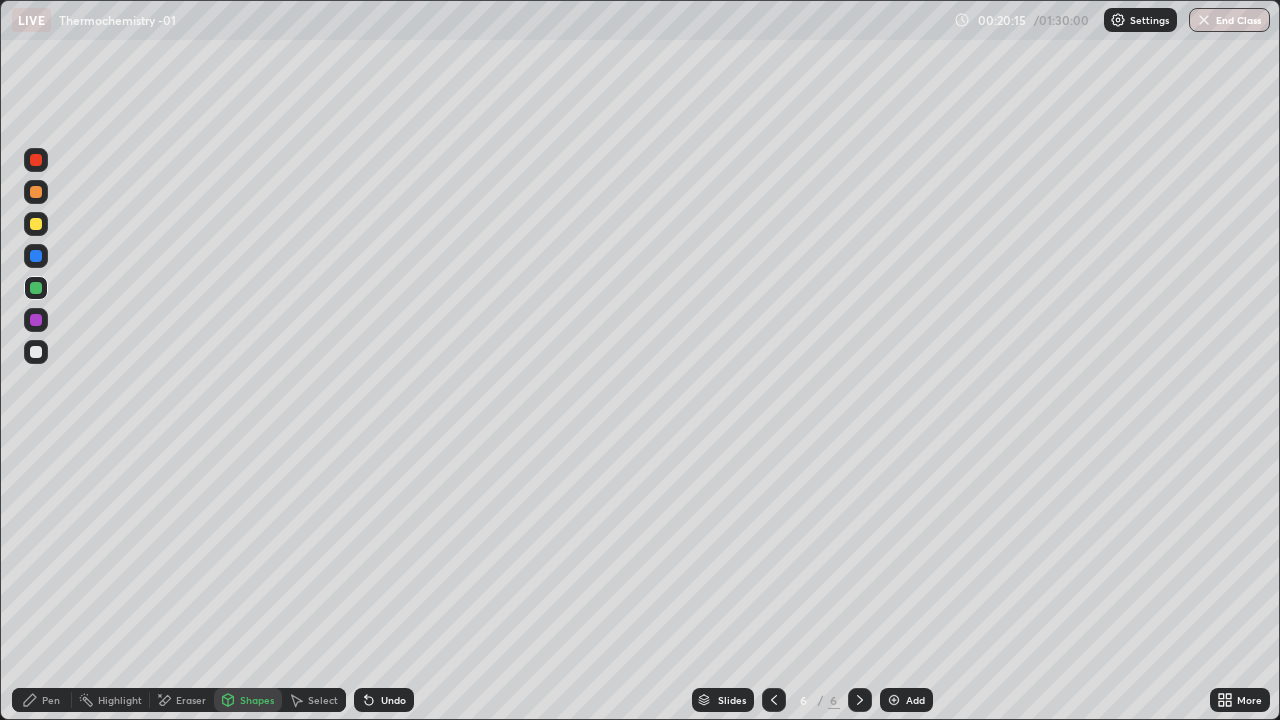 click at bounding box center (36, 224) 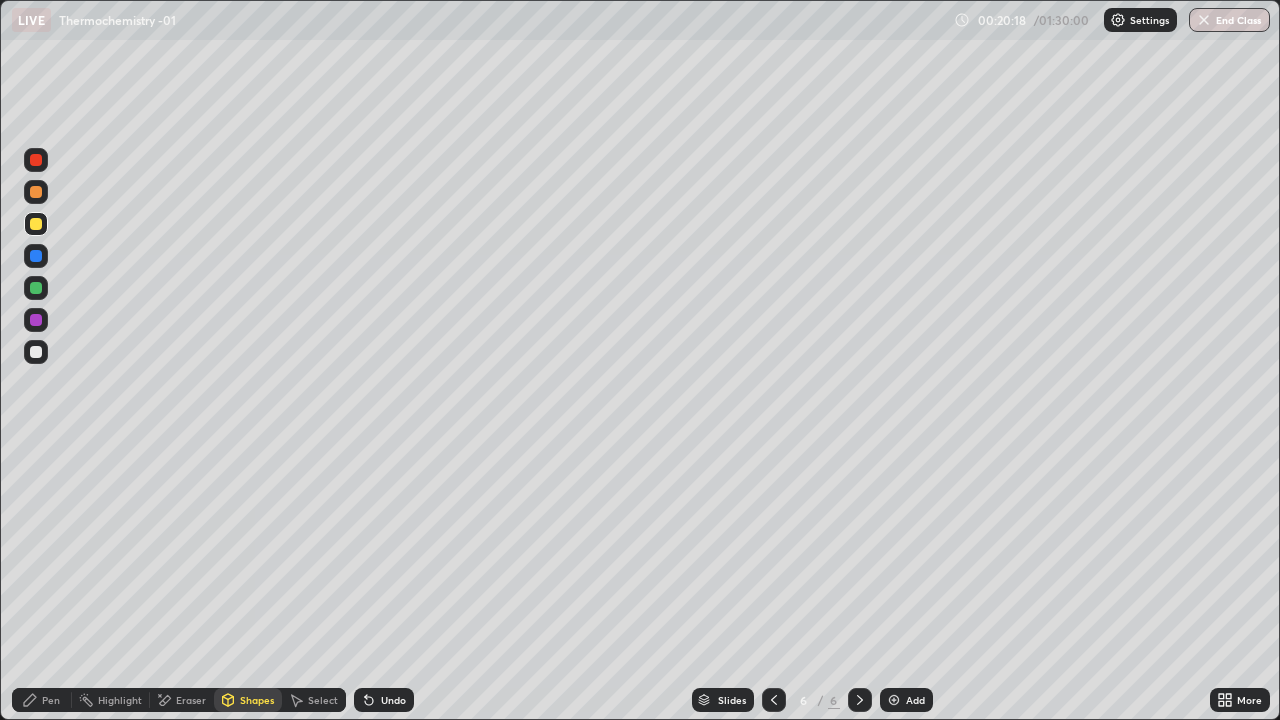 click on "Pen" at bounding box center (51, 700) 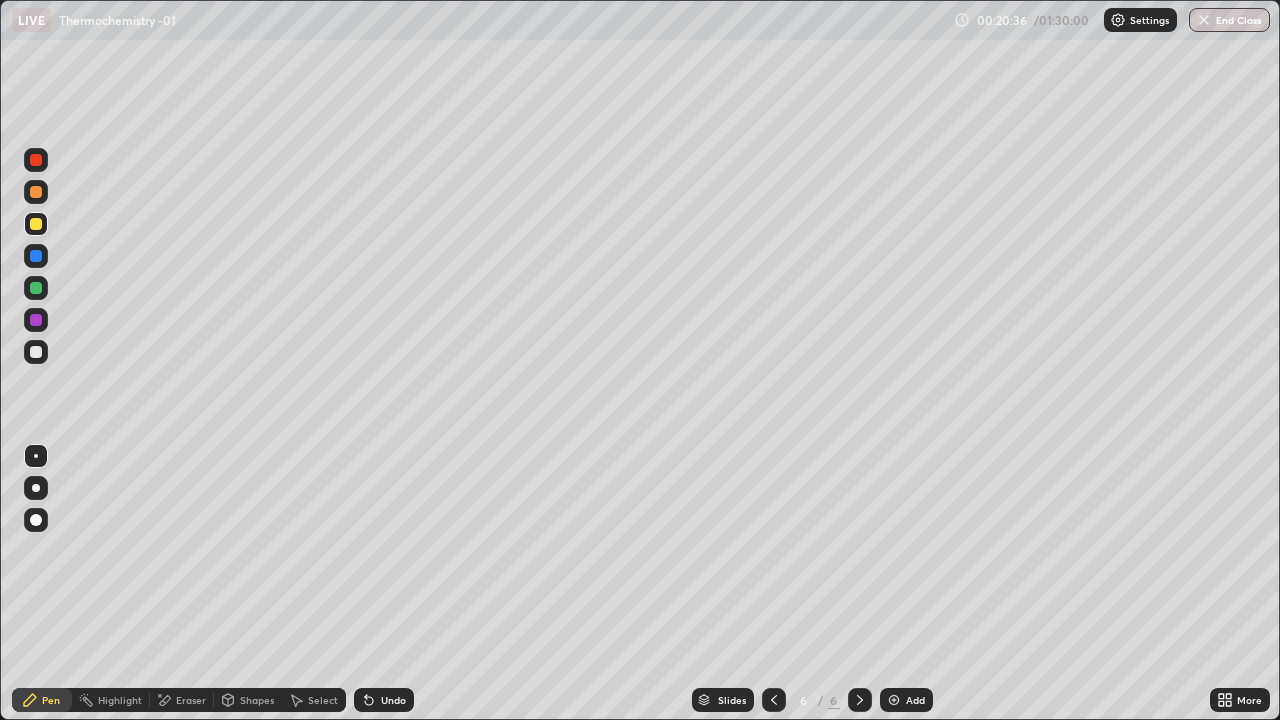click at bounding box center (36, 352) 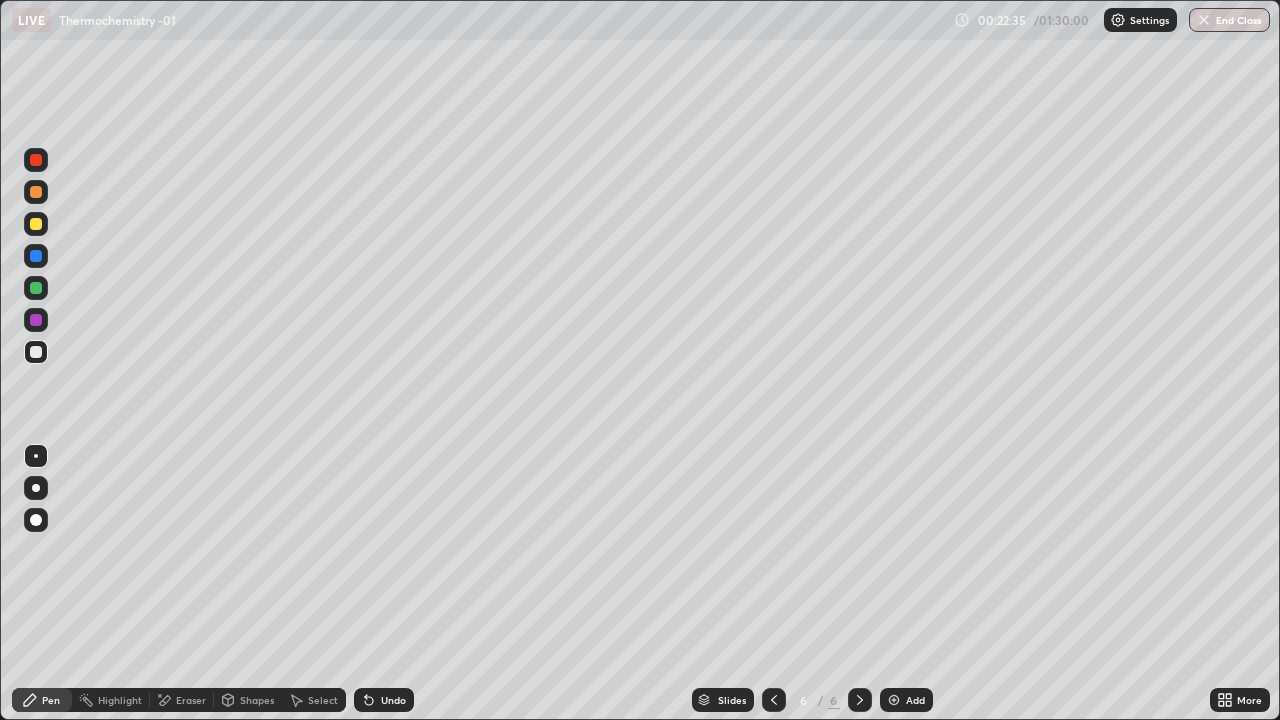 click on "Shapes" at bounding box center (248, 700) 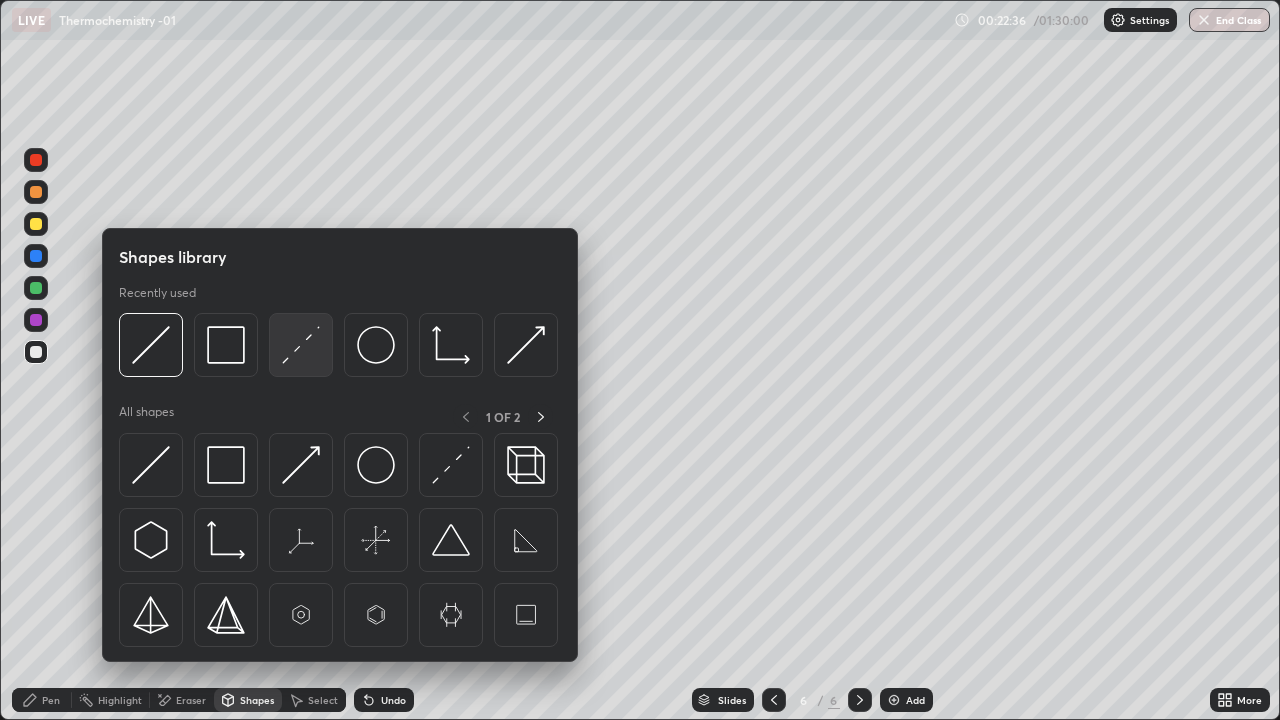 click at bounding box center (301, 345) 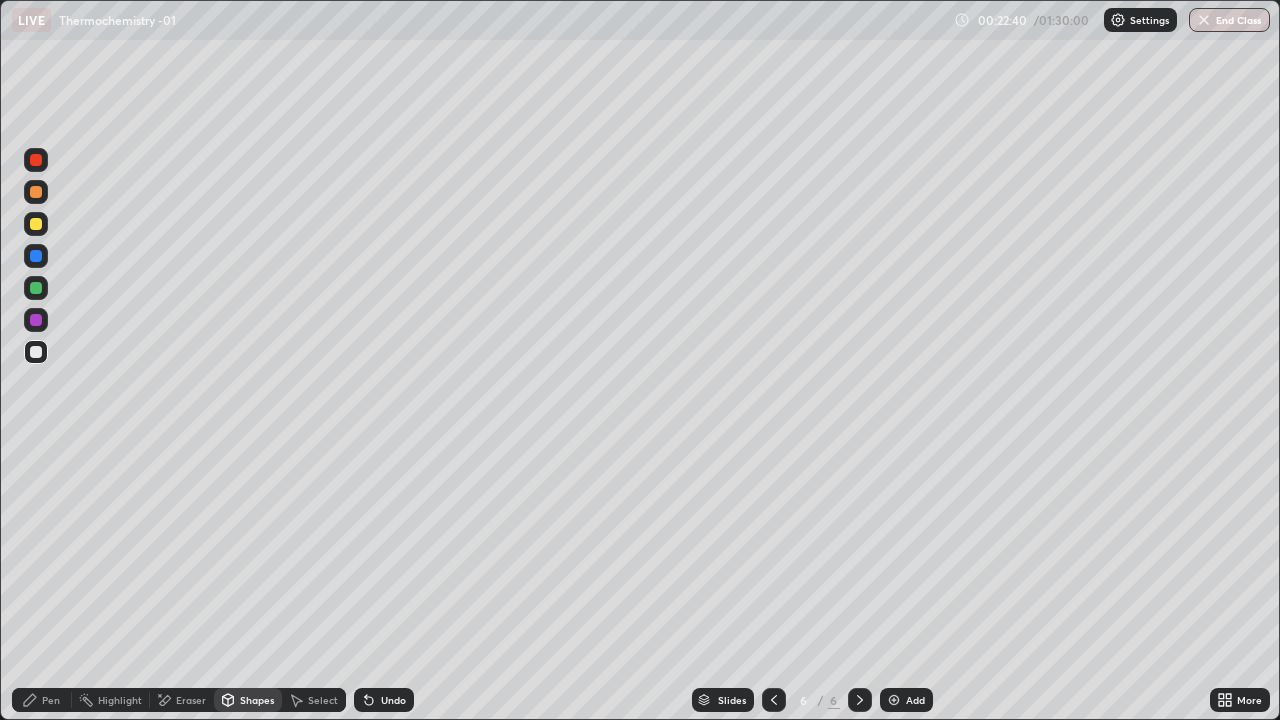 click on "Pen" at bounding box center [42, 700] 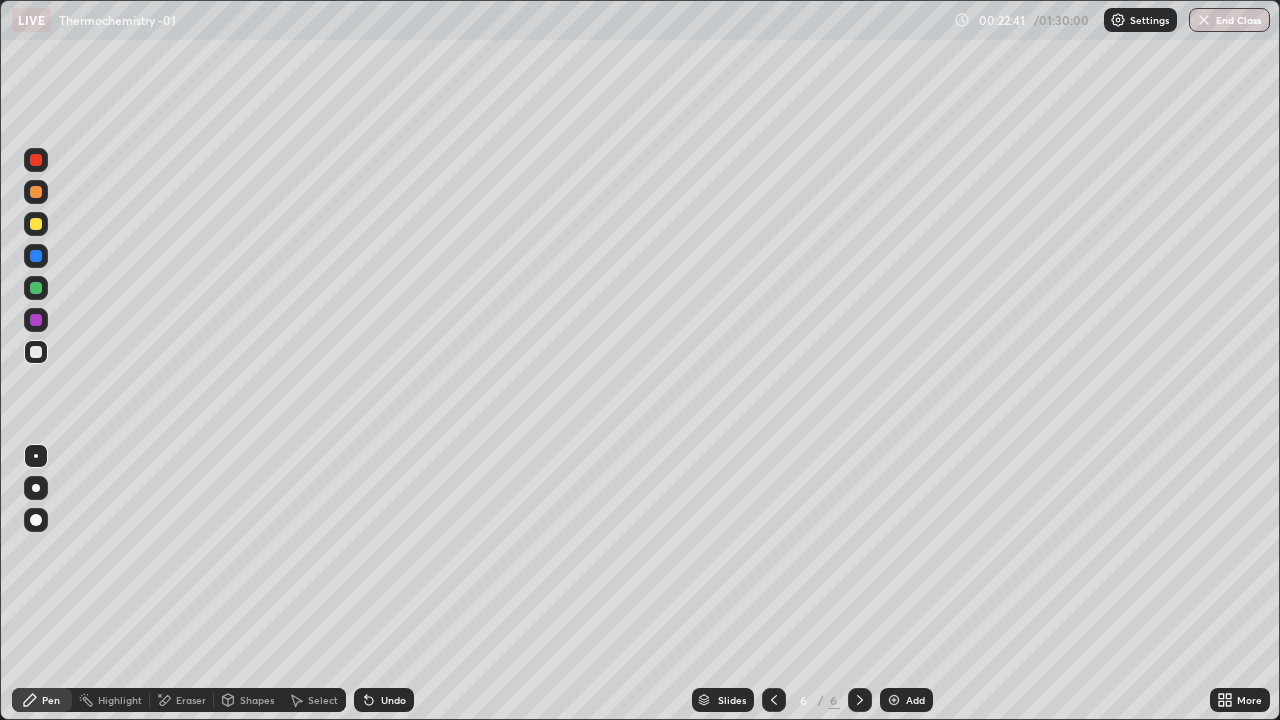 click at bounding box center [36, 288] 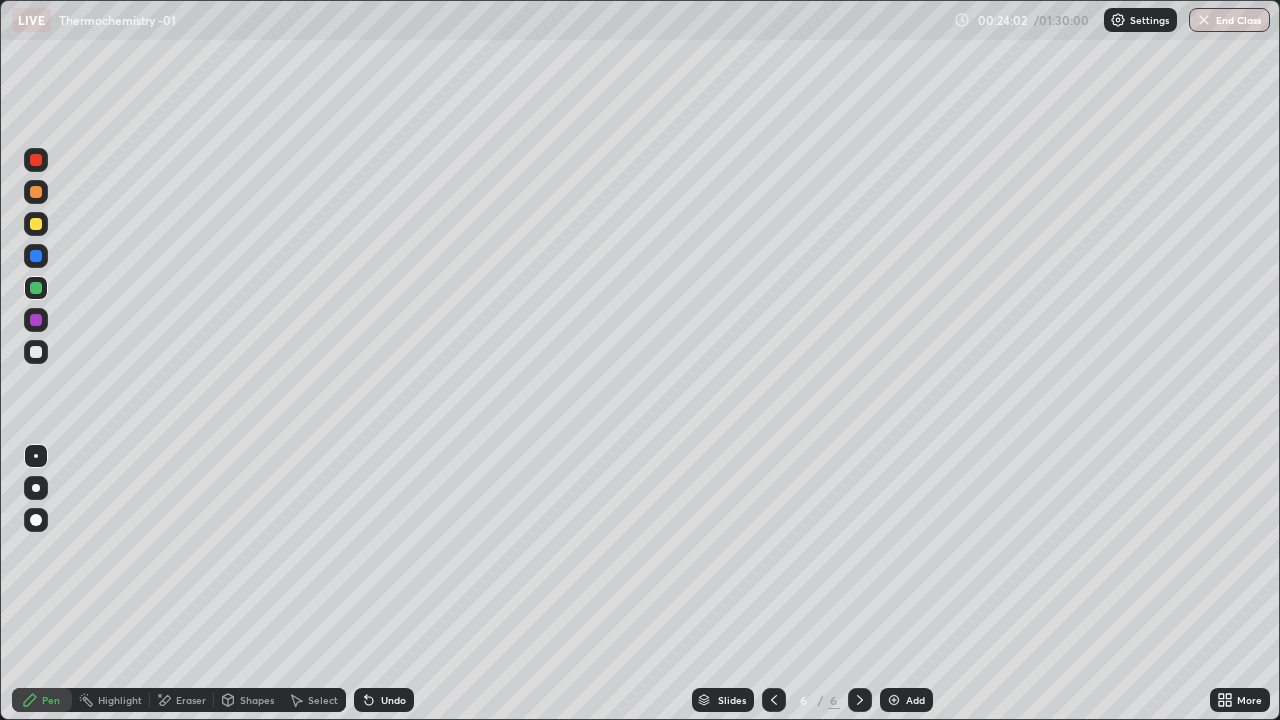 click at bounding box center [36, 352] 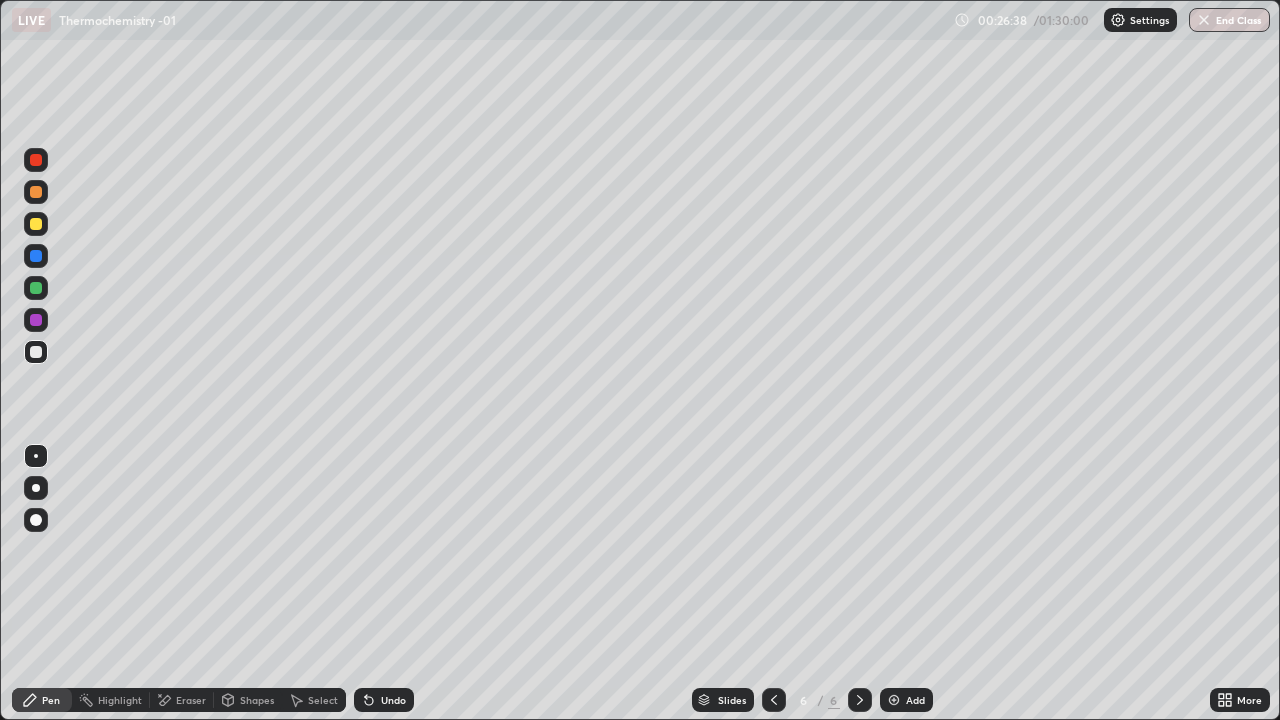 click at bounding box center (36, 288) 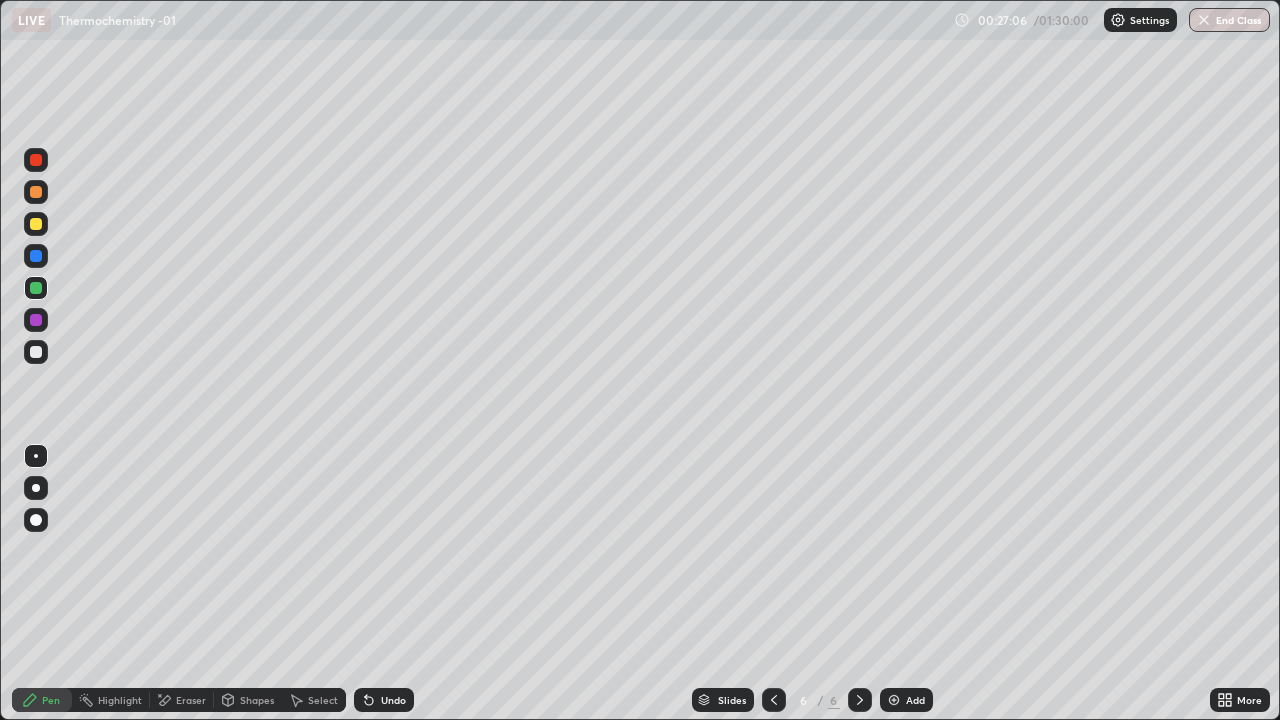 click on "Shapes" at bounding box center [257, 700] 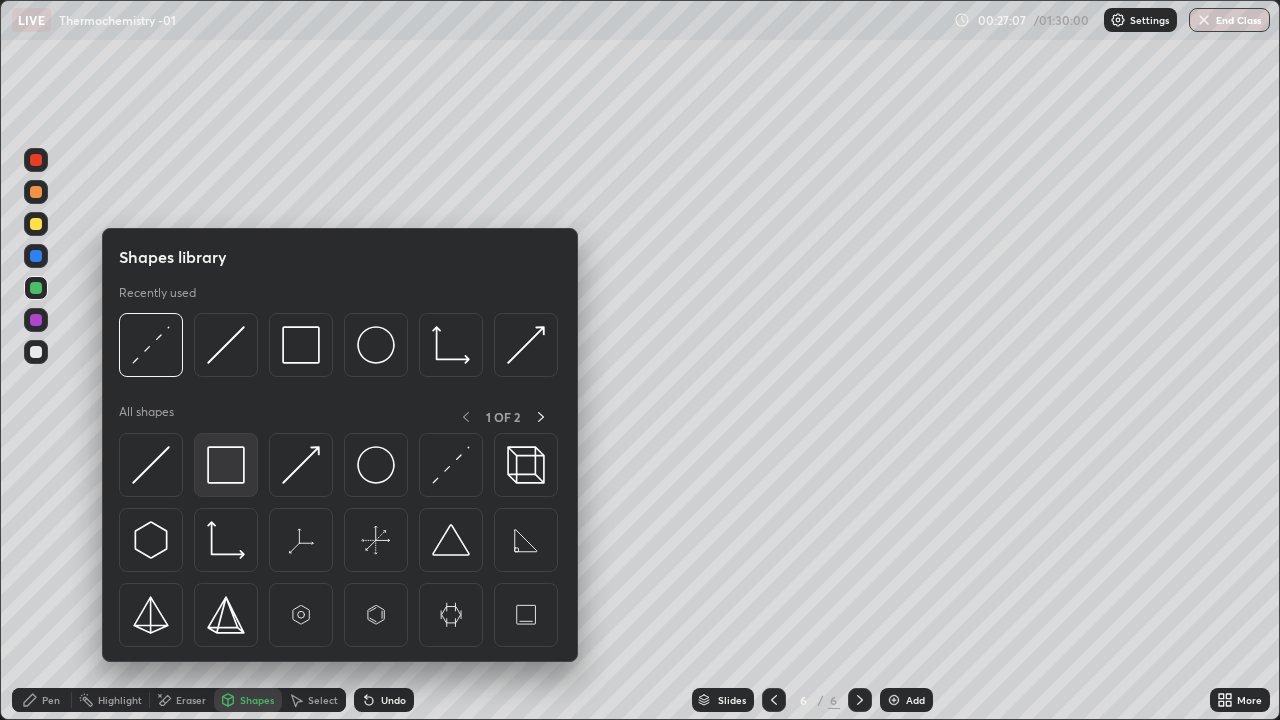 click at bounding box center (226, 465) 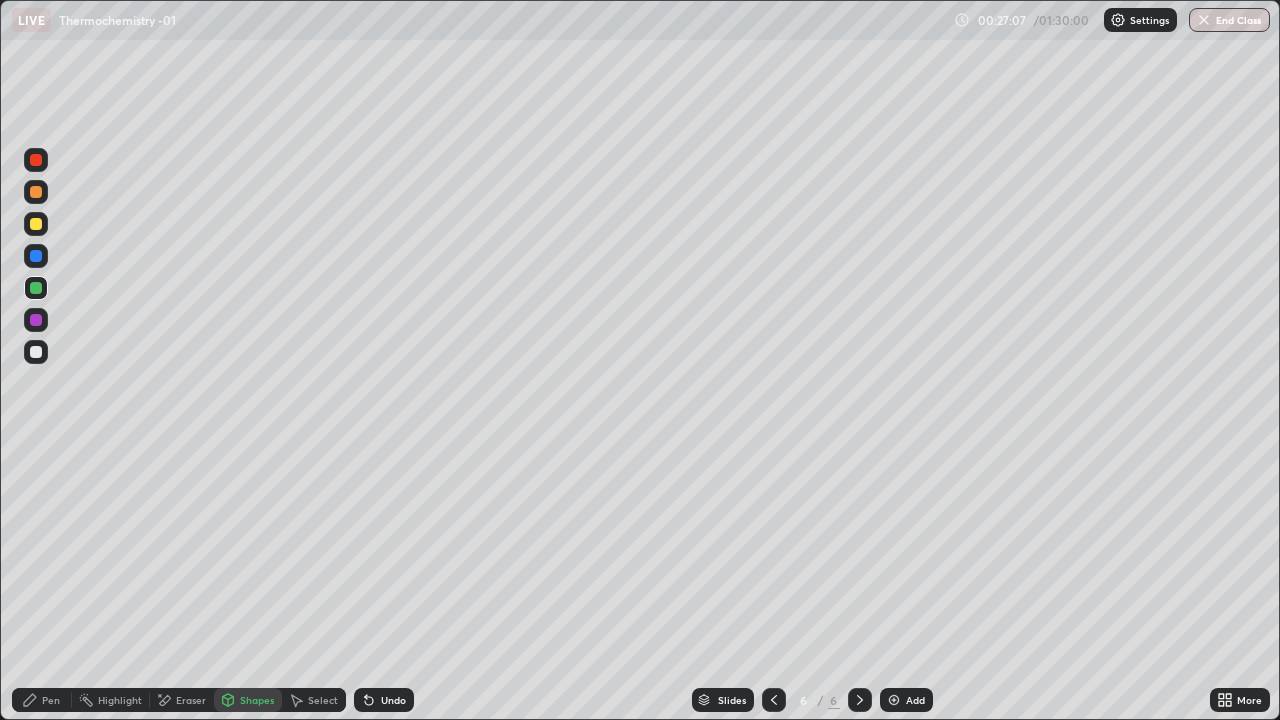 click at bounding box center [36, 352] 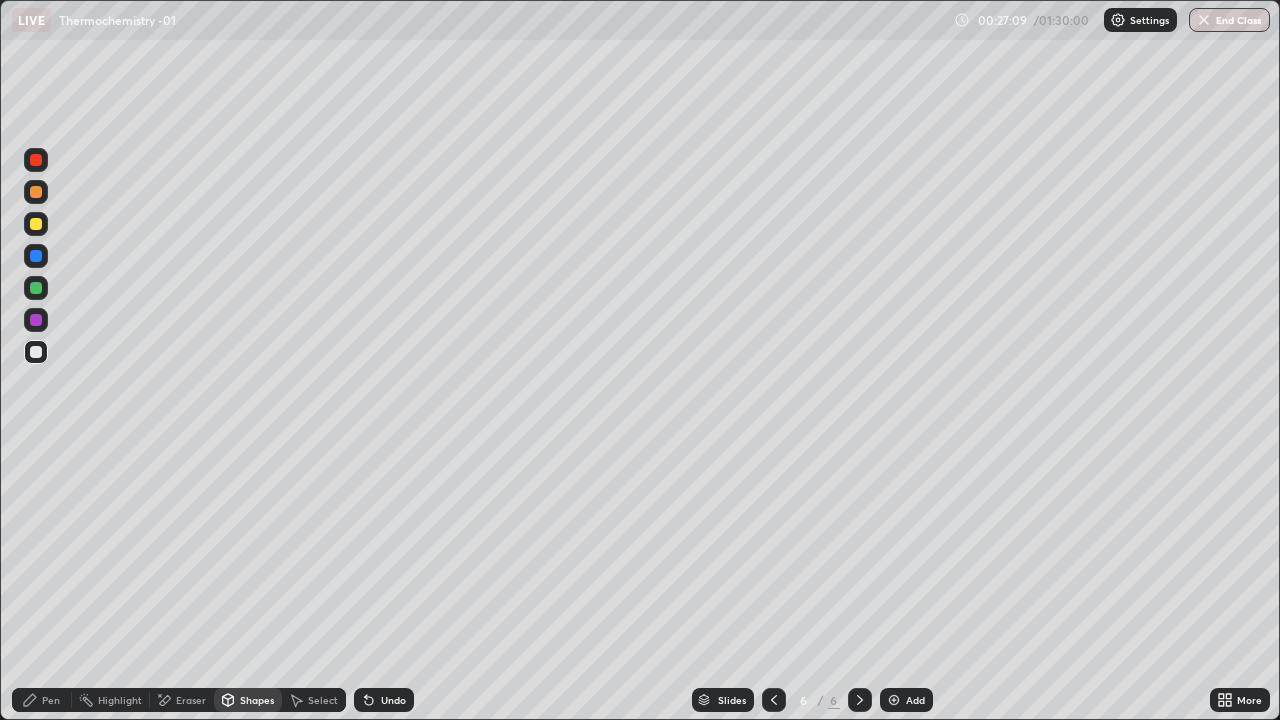 click at bounding box center [36, 224] 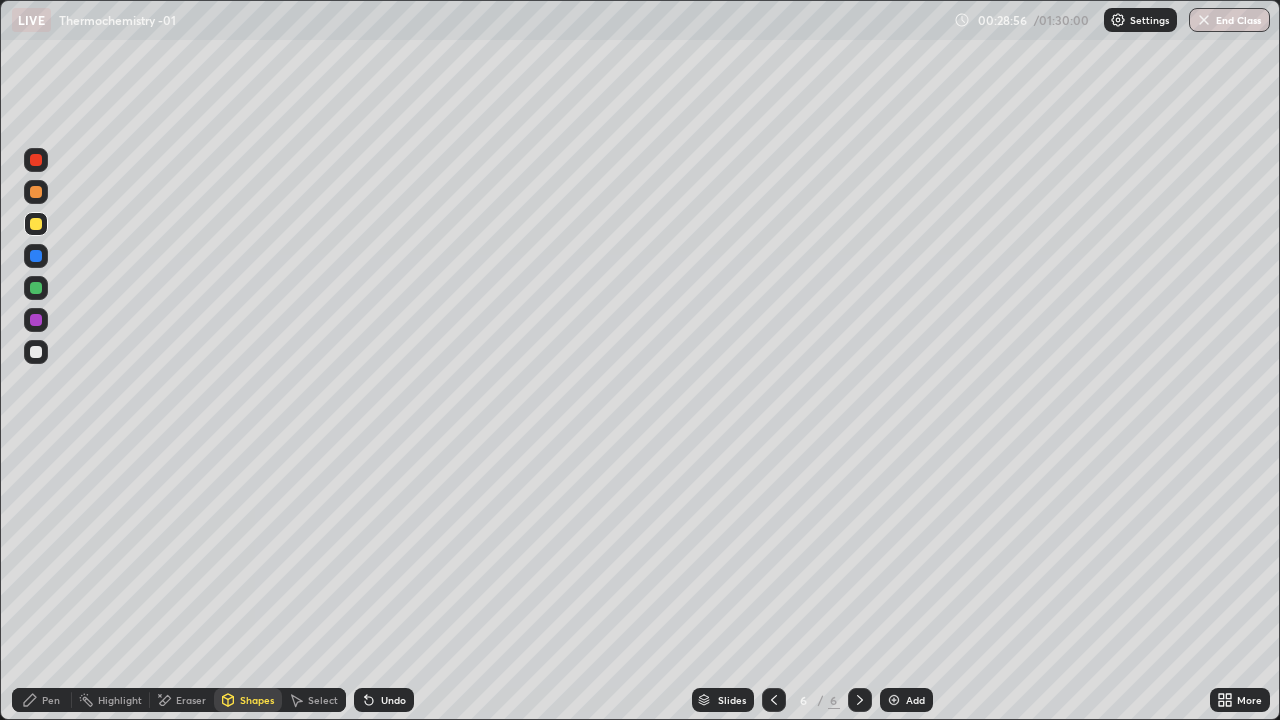 click on "Pen" at bounding box center [51, 700] 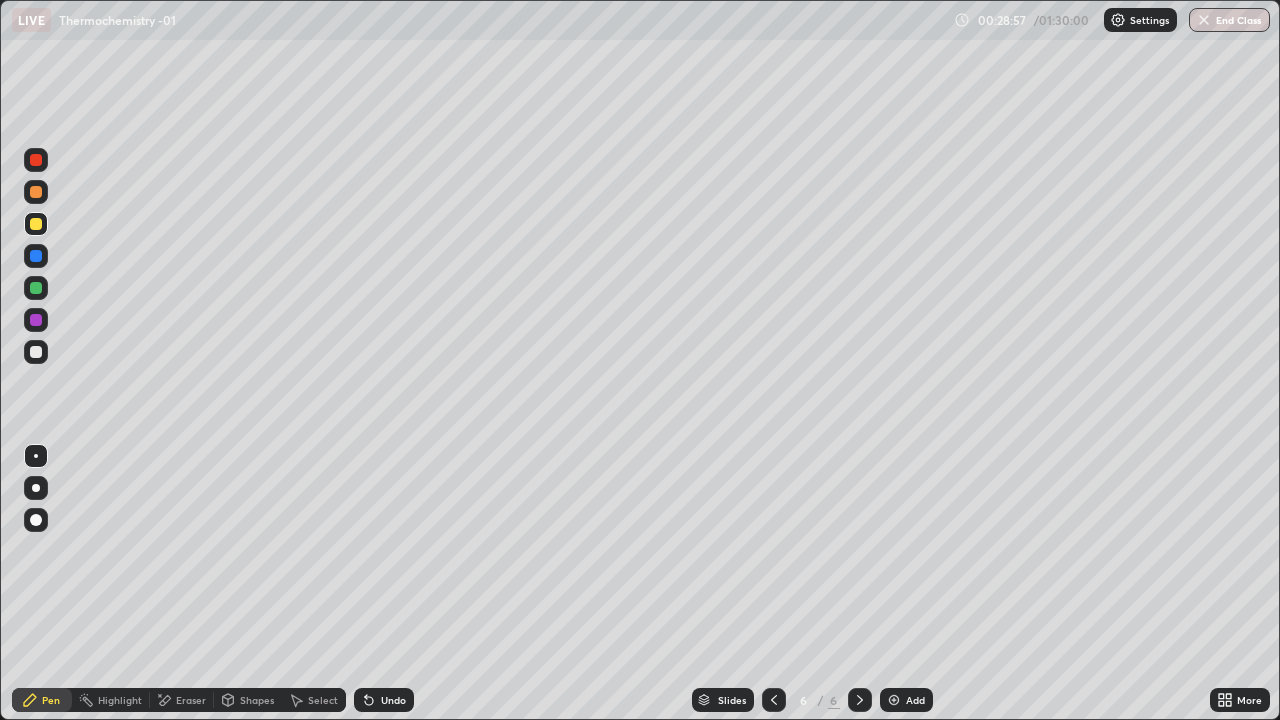 click at bounding box center (36, 320) 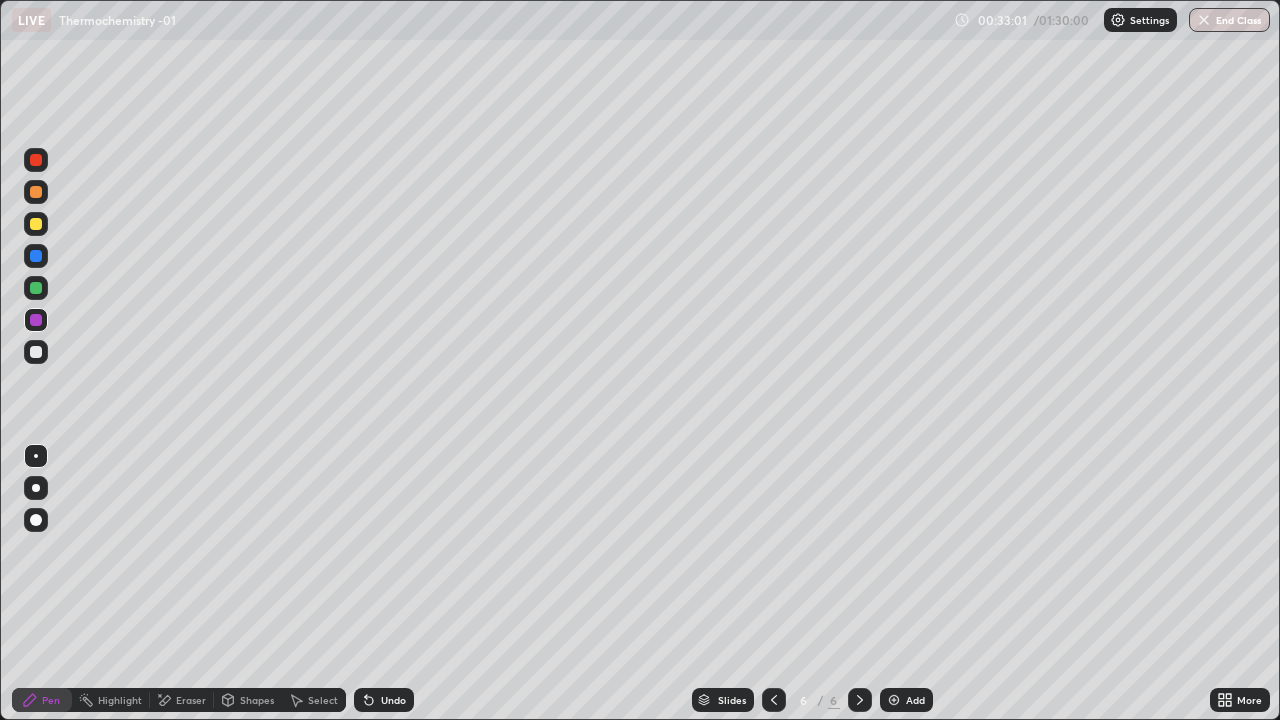 click on "Add" at bounding box center [915, 700] 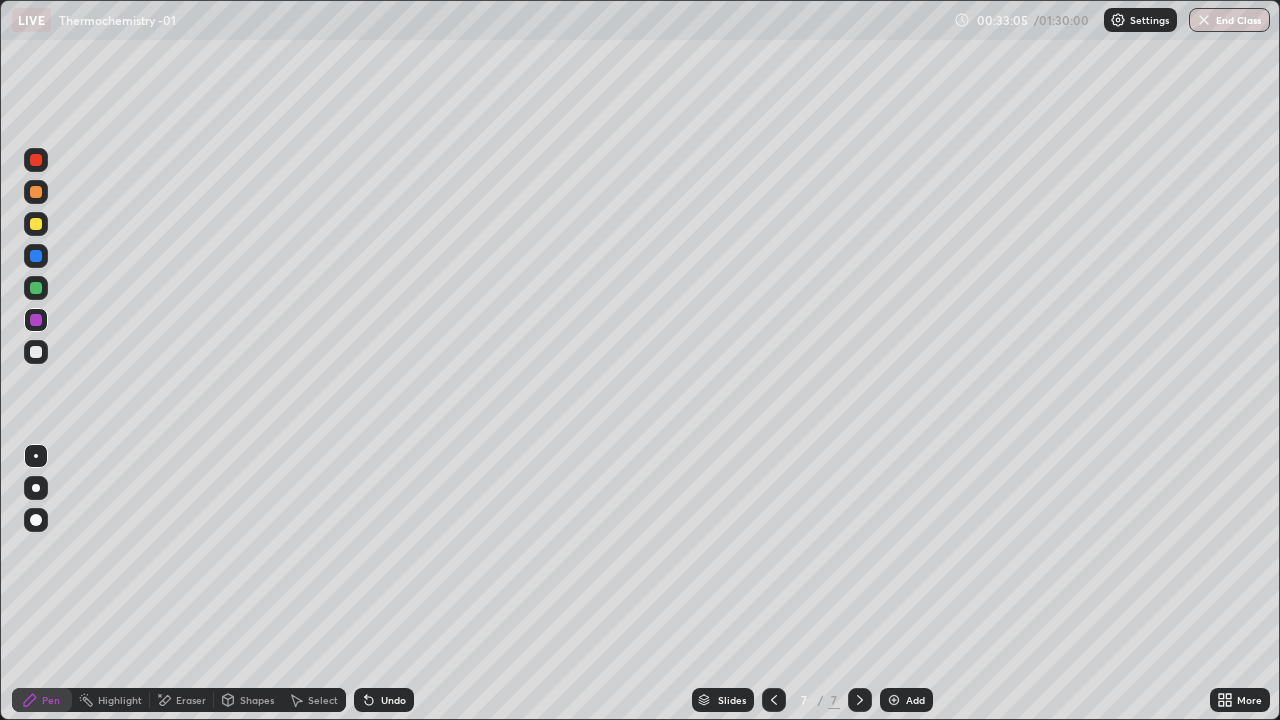 click at bounding box center [36, 352] 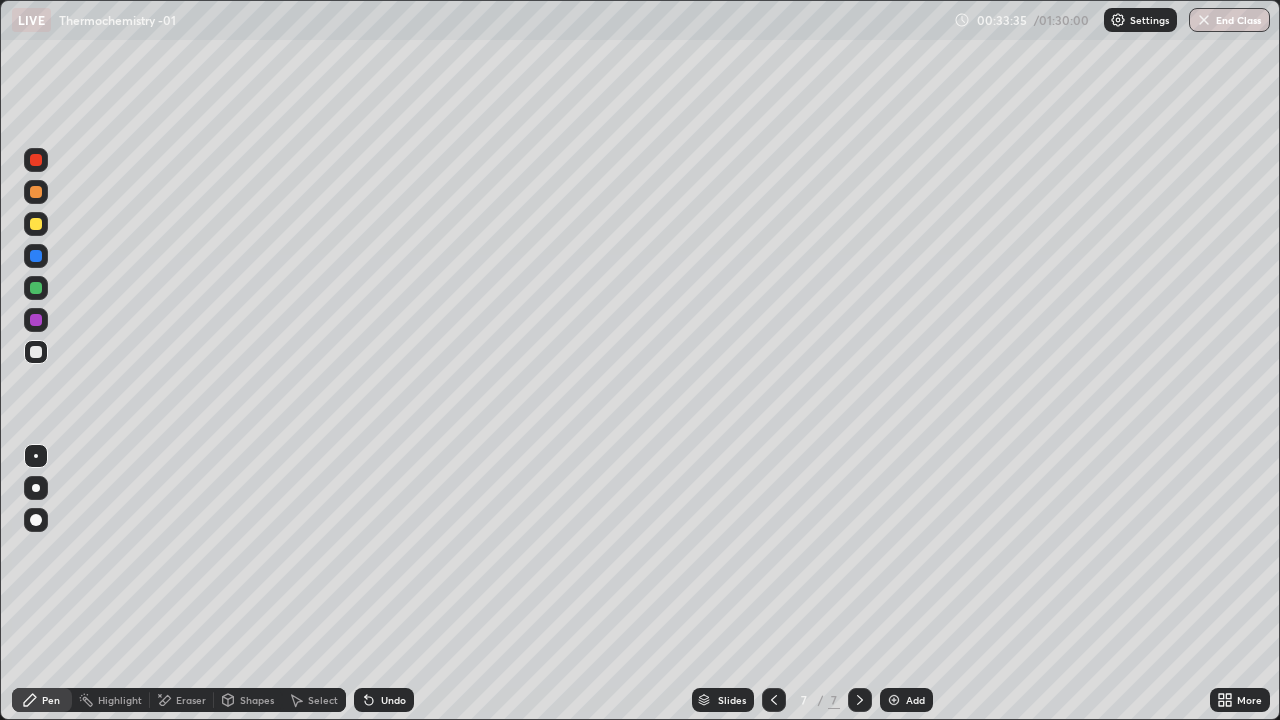 click on "Undo" at bounding box center (393, 700) 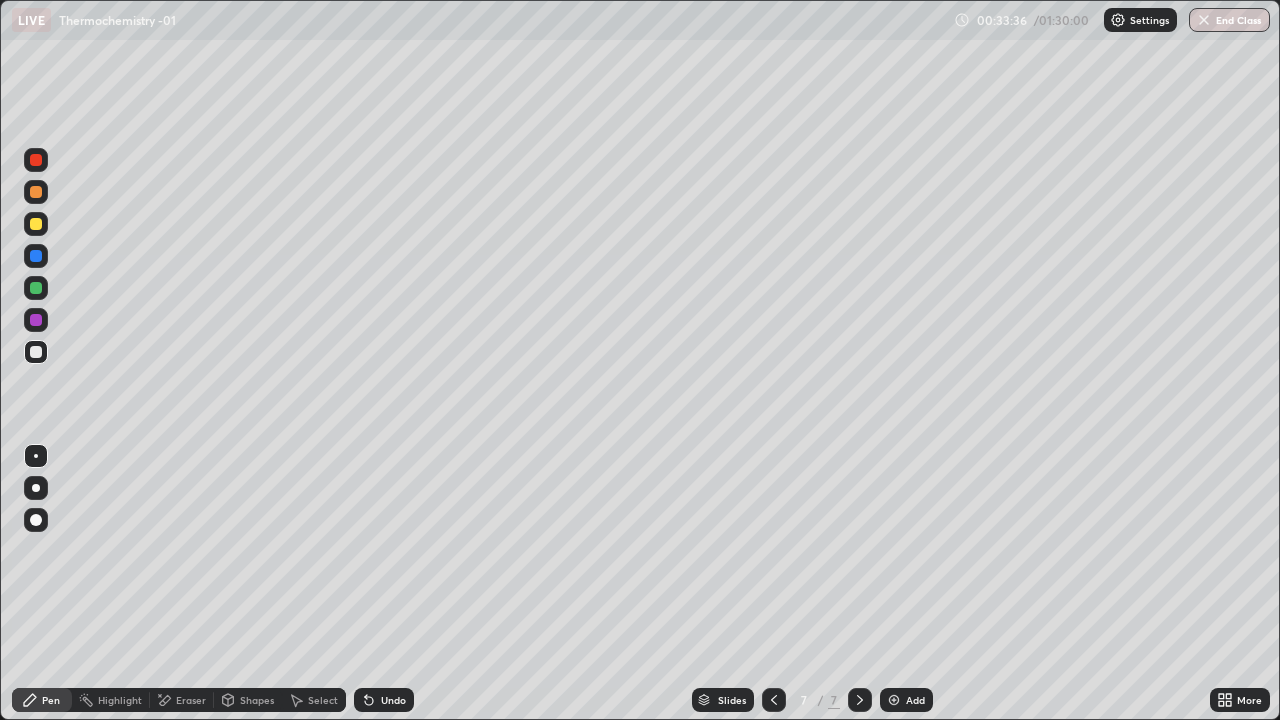 click on "Undo" at bounding box center [384, 700] 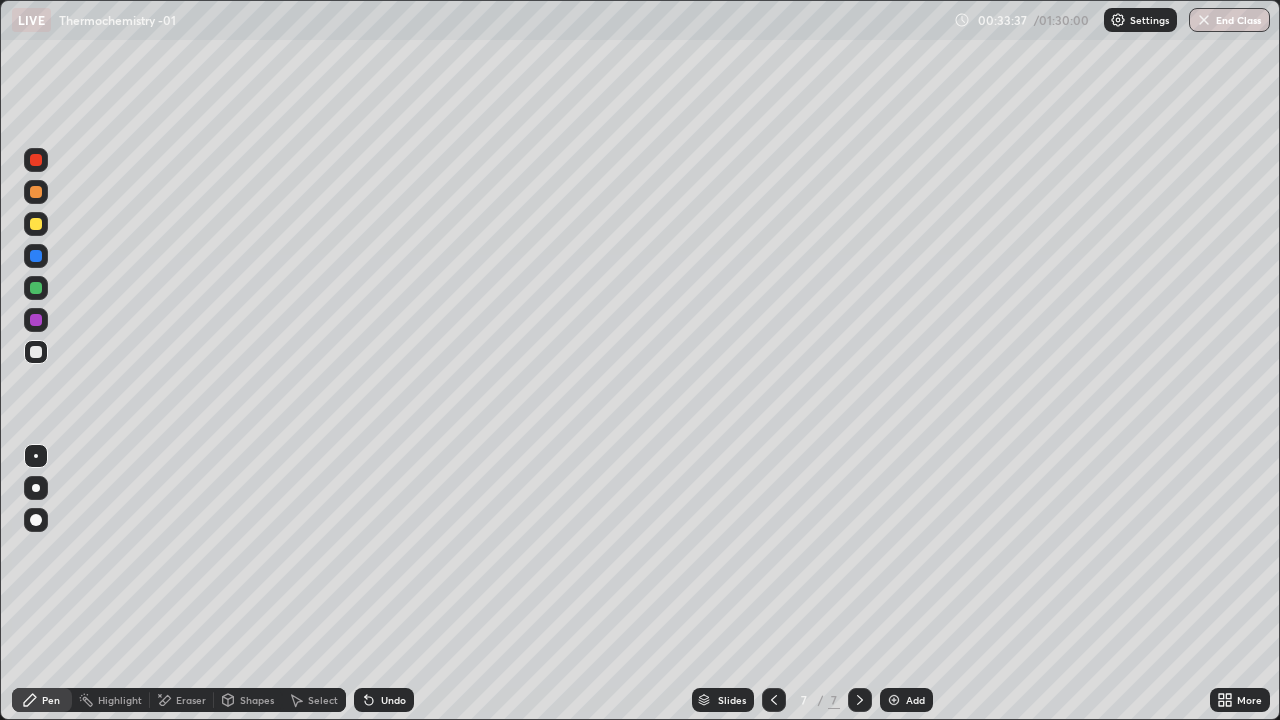 click on "Undo" at bounding box center [393, 700] 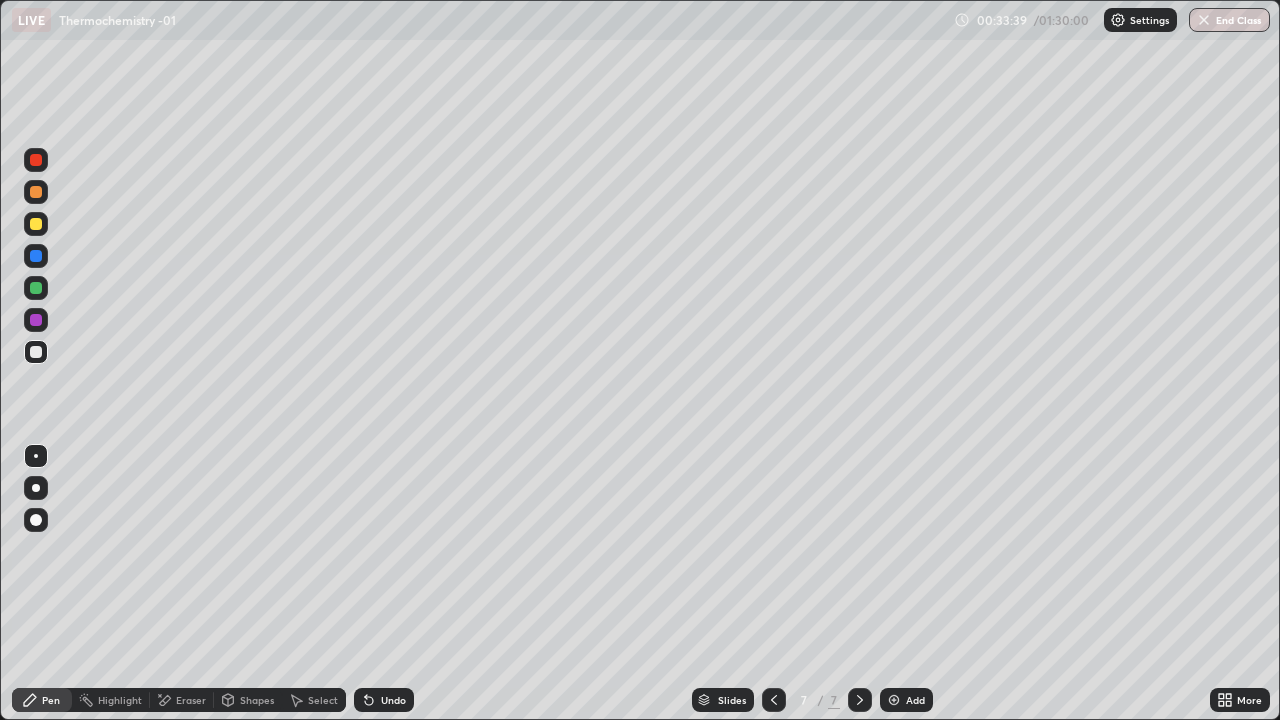 click on "Undo" at bounding box center [384, 700] 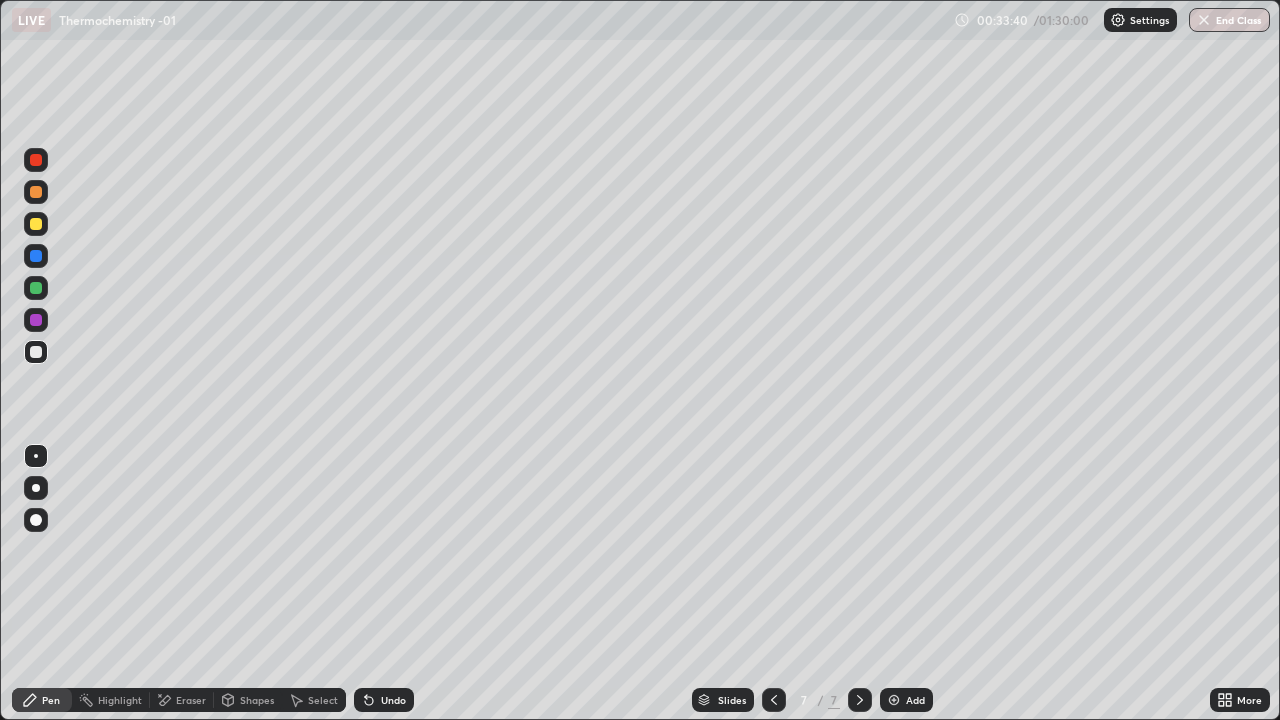 click 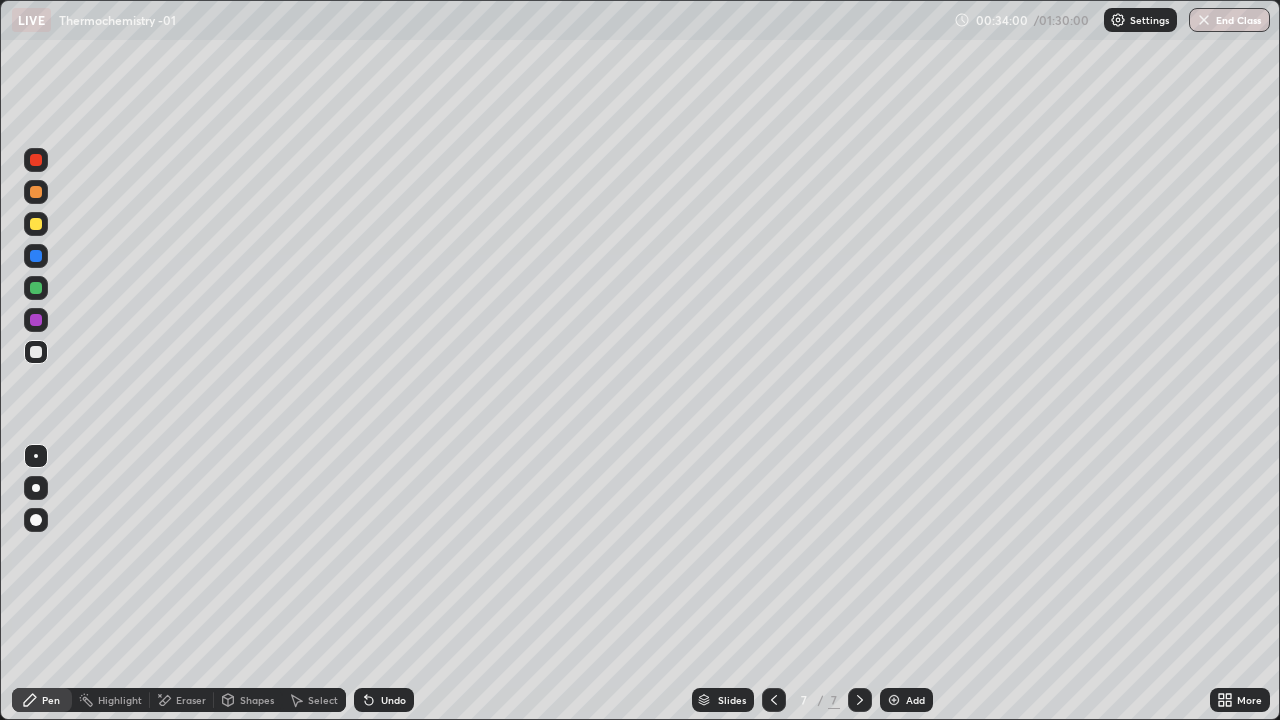 click on "Eraser" at bounding box center (191, 700) 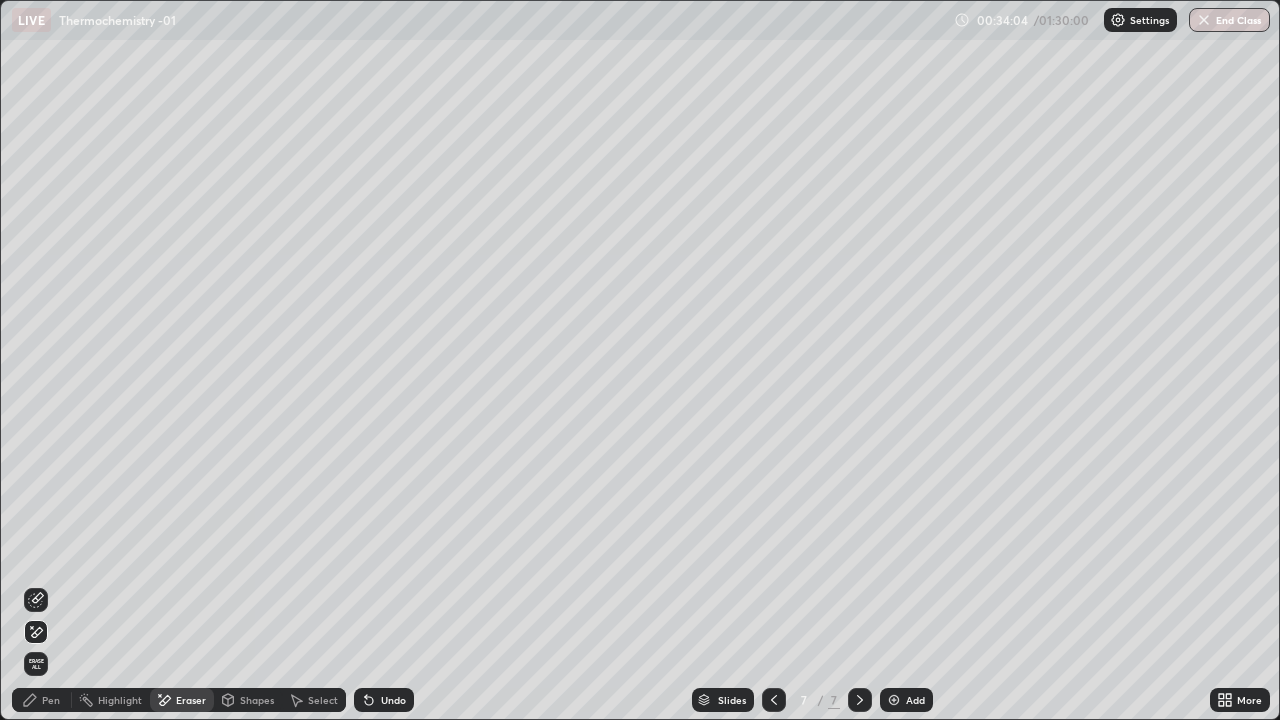 click on "Pen" at bounding box center [51, 700] 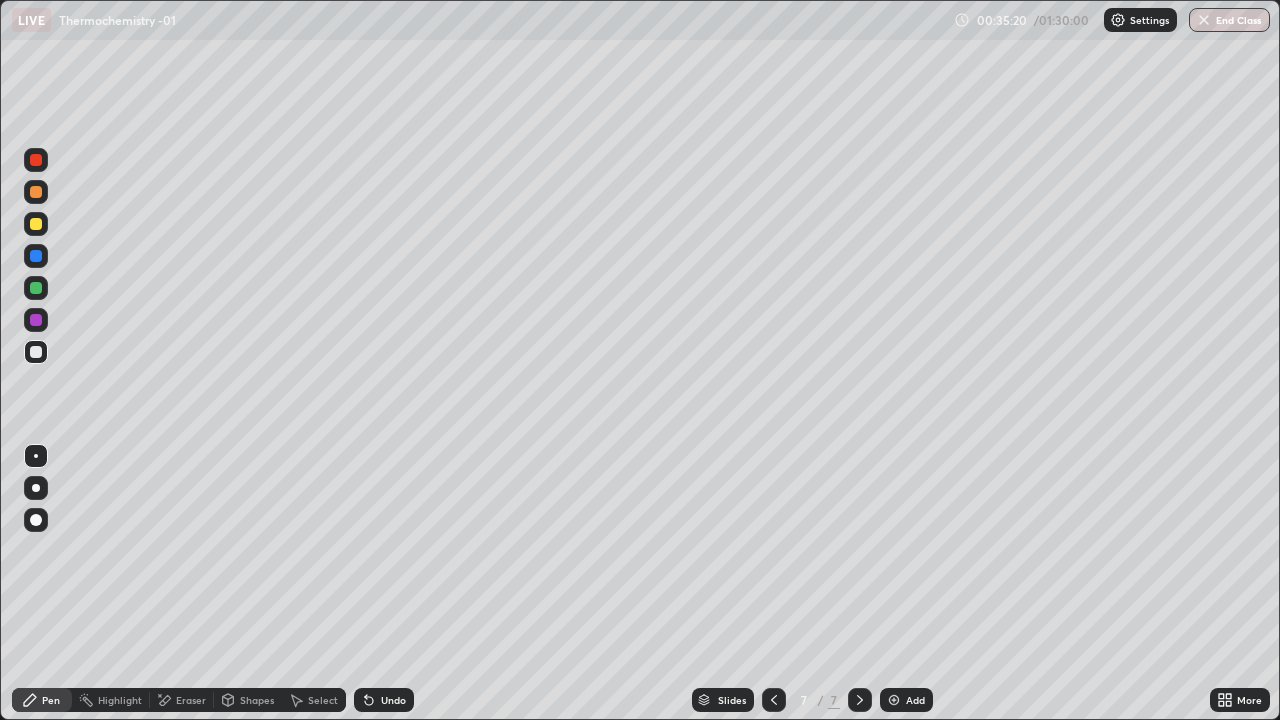 click at bounding box center [36, 288] 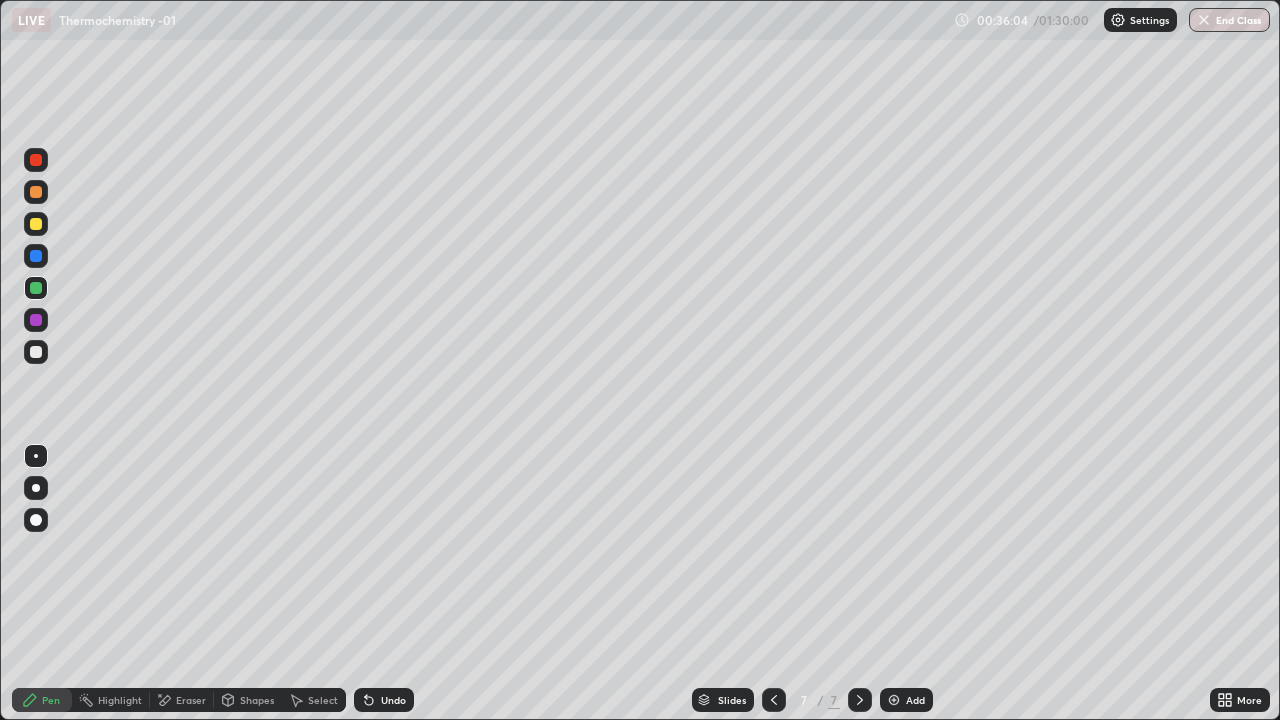 click at bounding box center (36, 352) 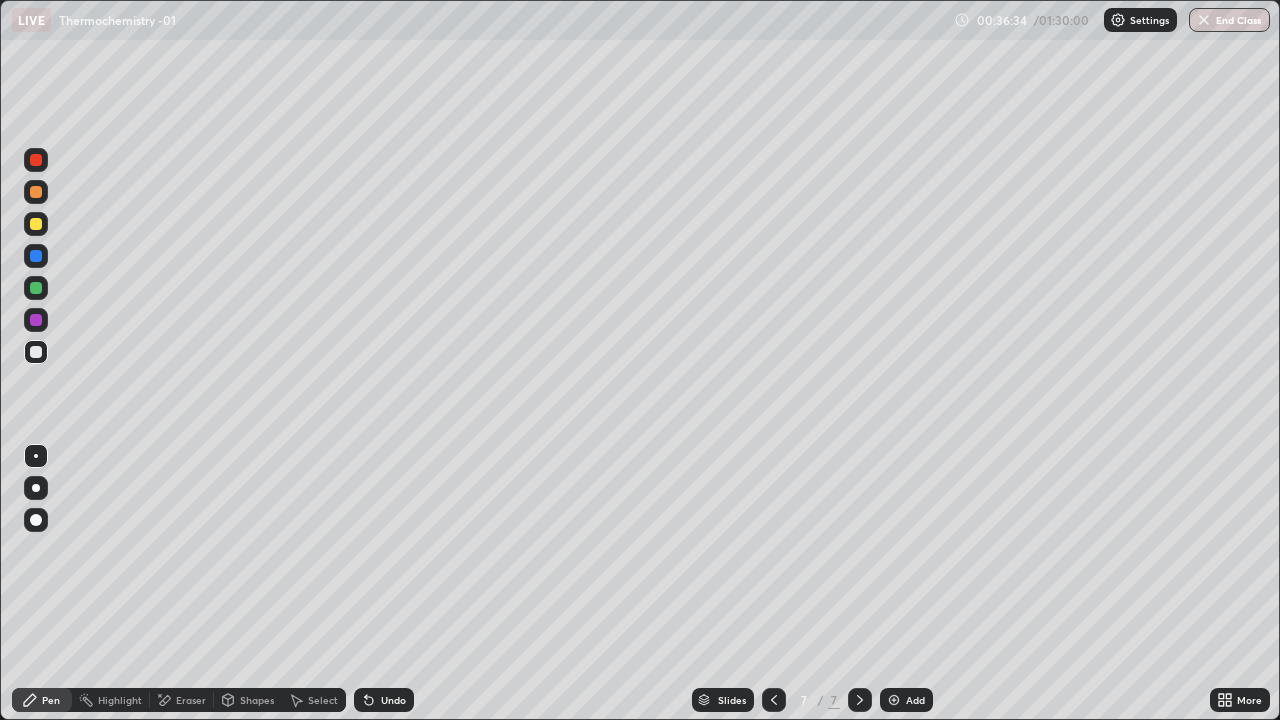 click on "Undo" at bounding box center [393, 700] 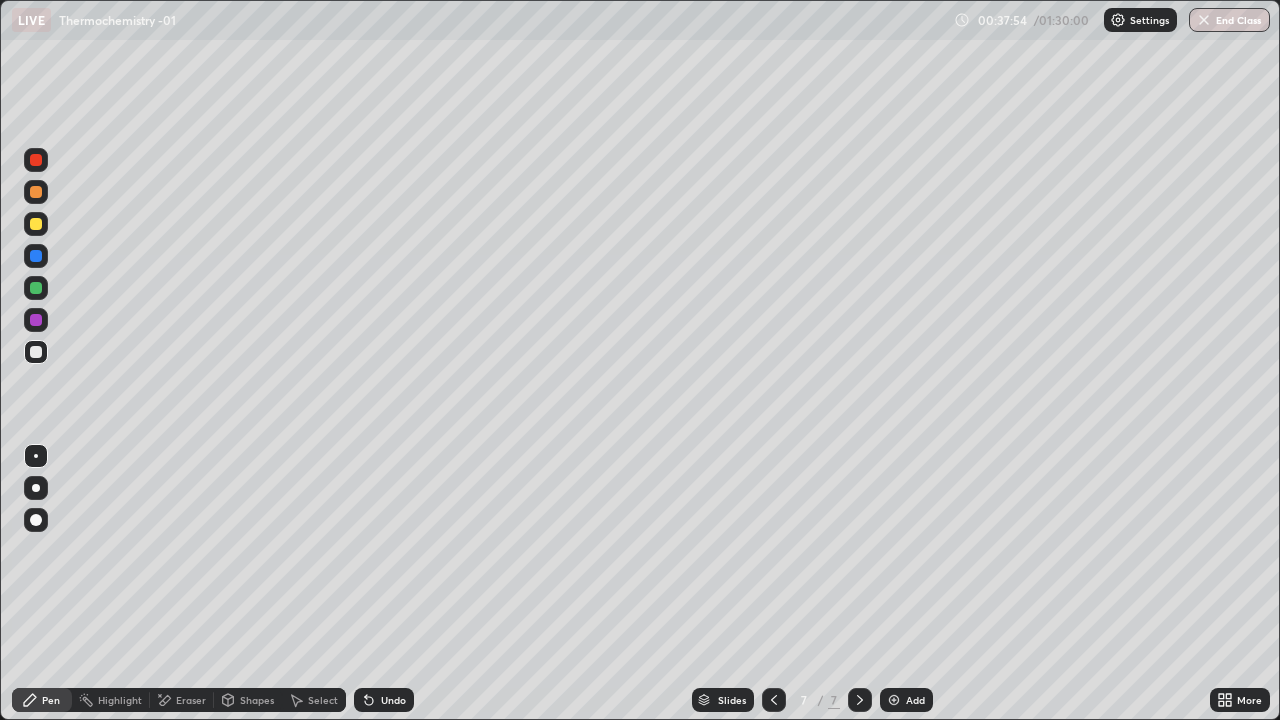 click on "Undo" at bounding box center [384, 700] 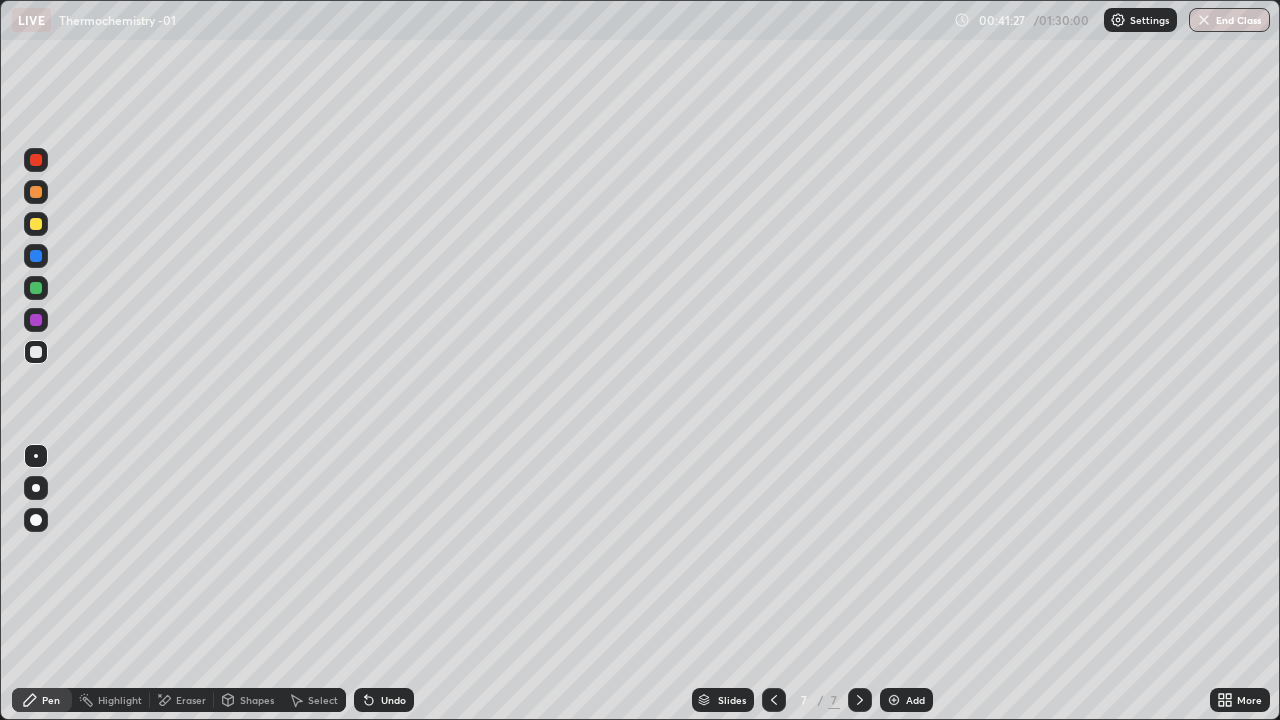 click on "Select" at bounding box center (323, 700) 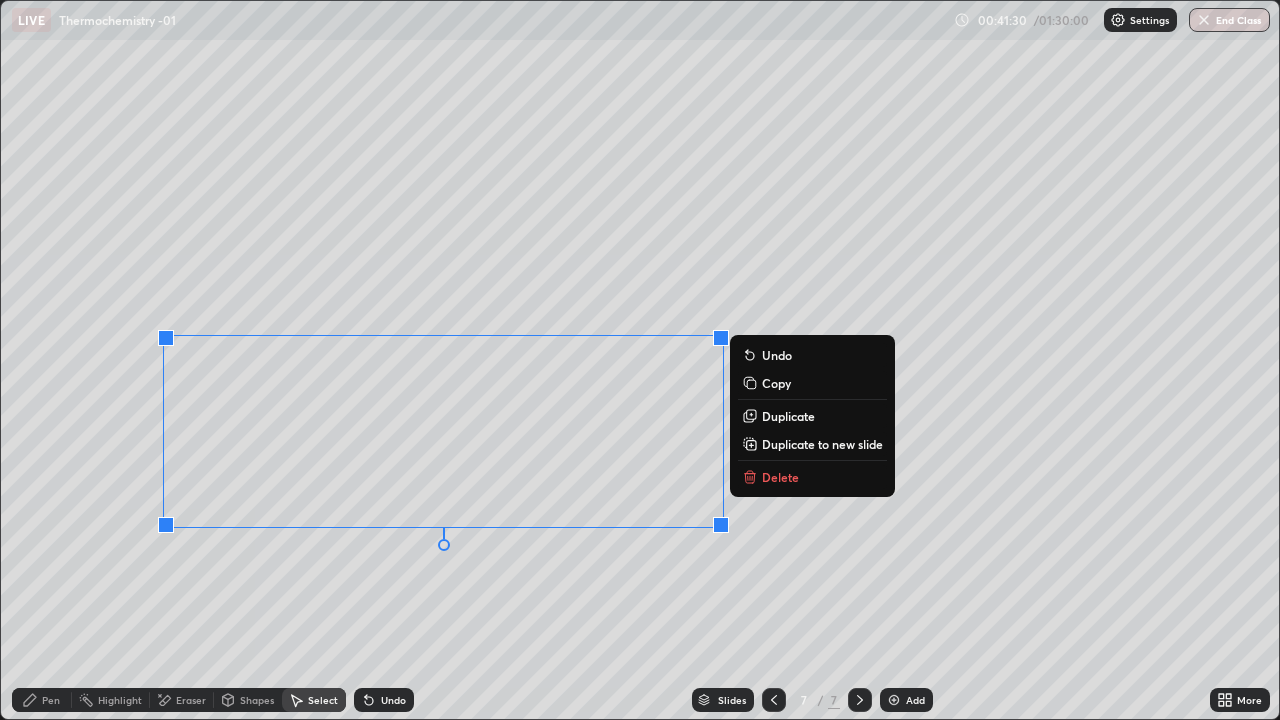 click on "Duplicate to new slide" at bounding box center [822, 444] 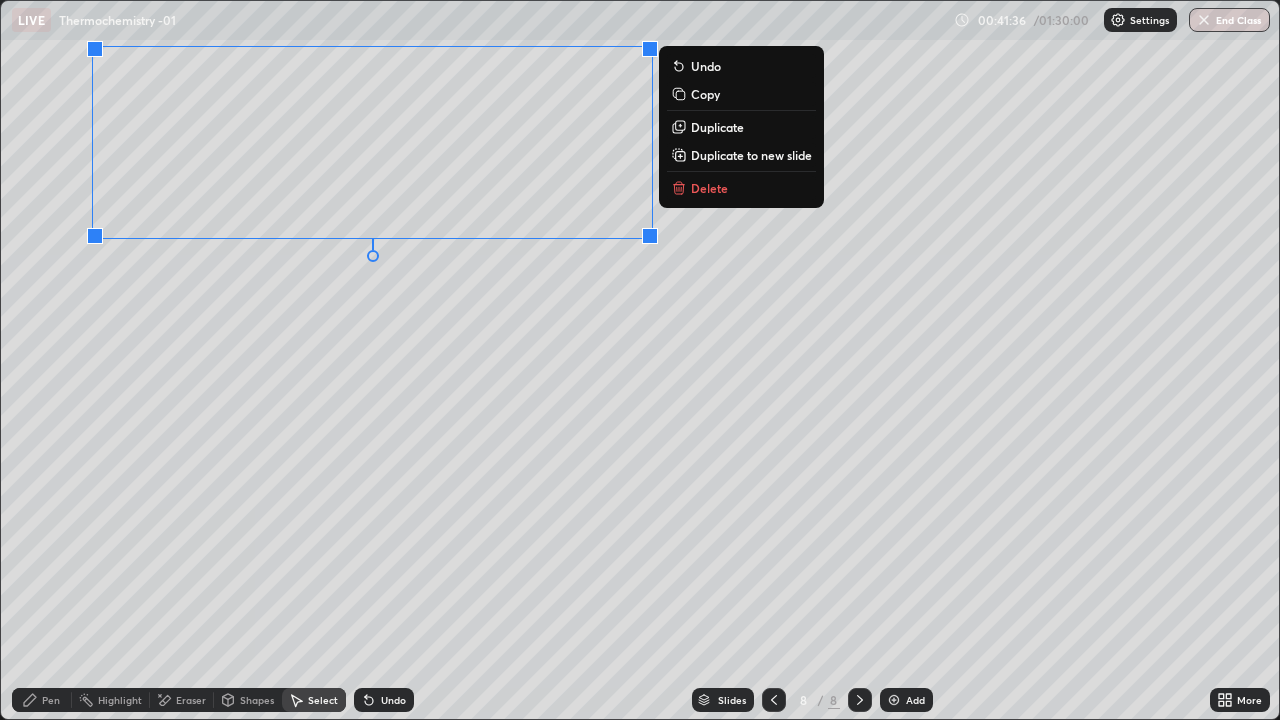 click on "Pen" at bounding box center [51, 700] 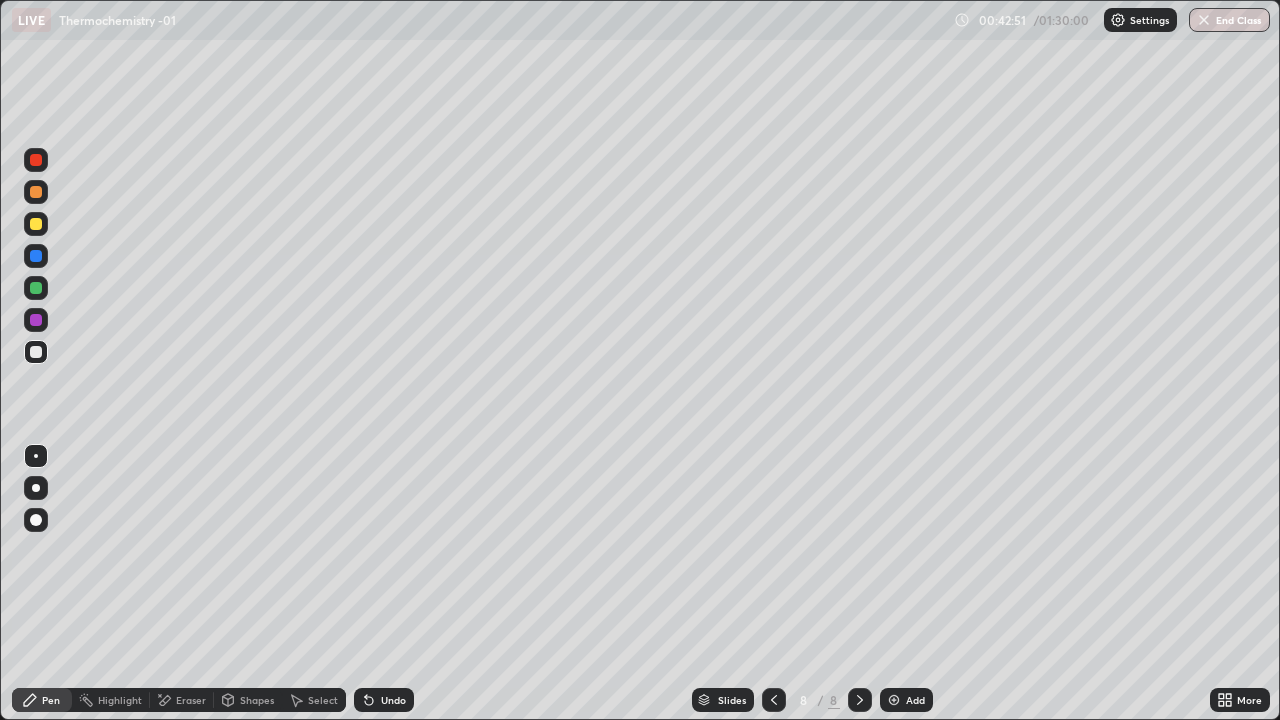 click at bounding box center (36, 224) 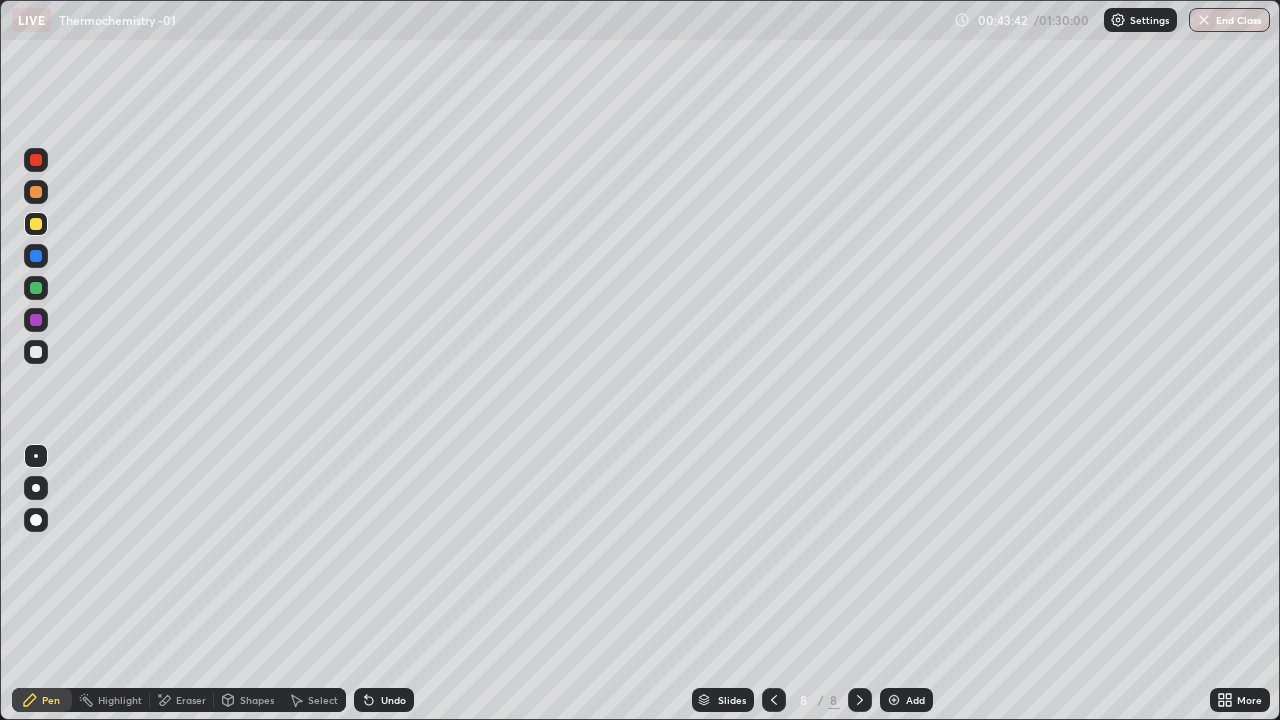 click at bounding box center (36, 352) 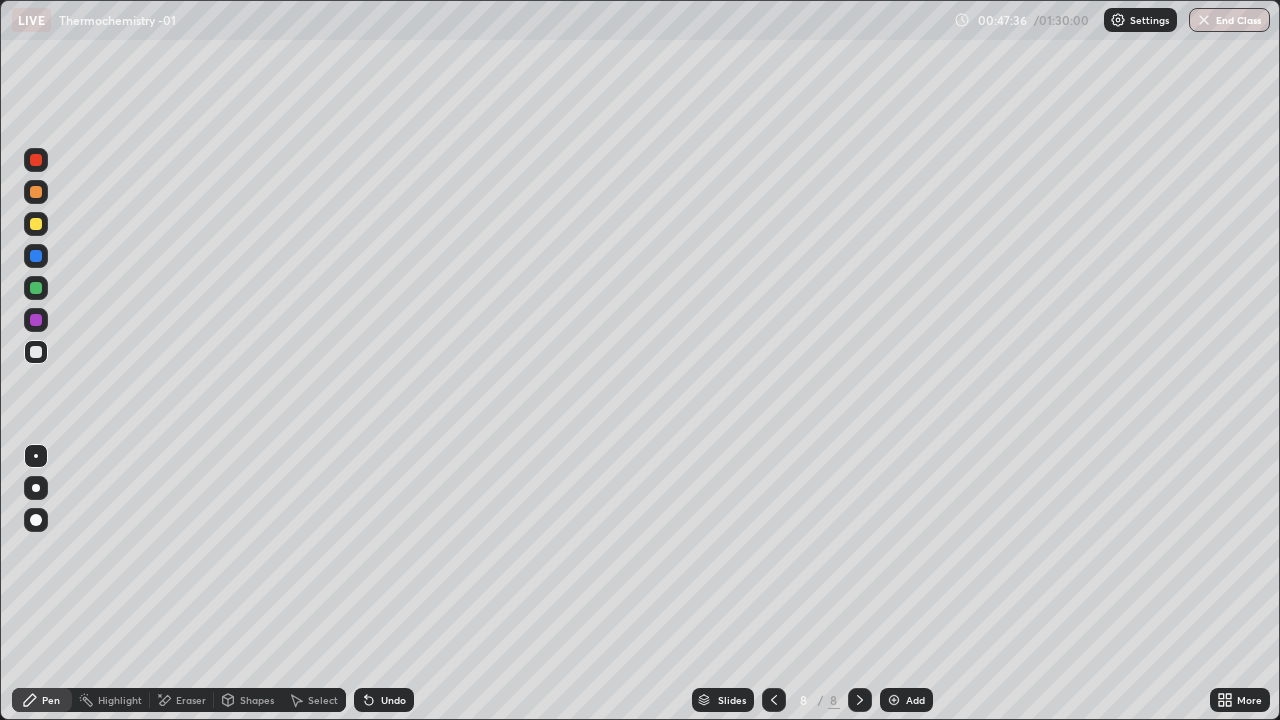 click at bounding box center [36, 224] 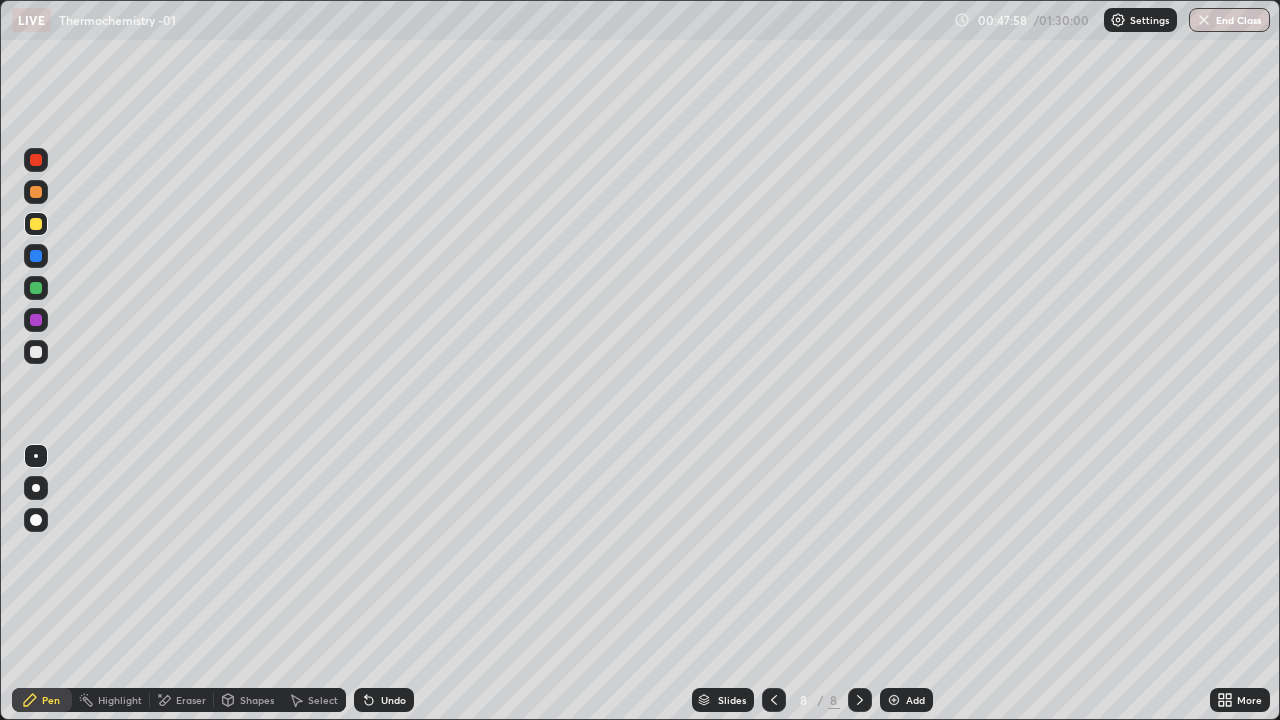 click on "Undo" at bounding box center [393, 700] 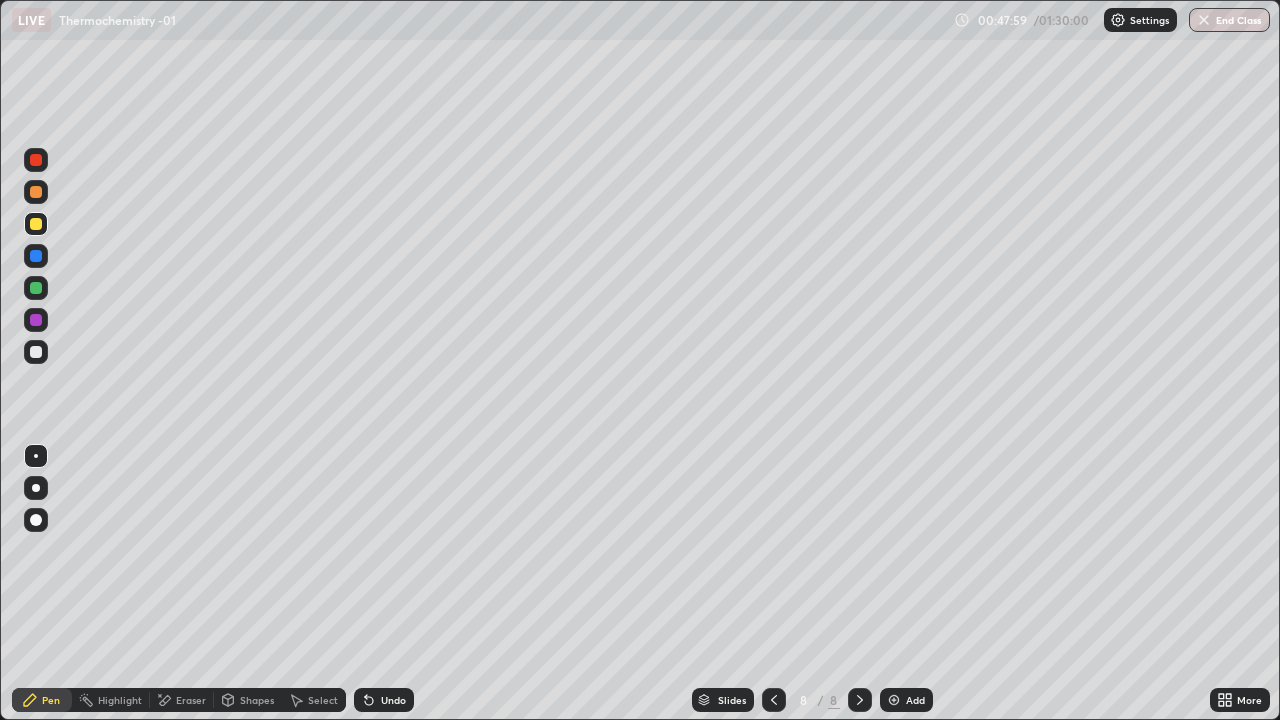 click on "Undo" at bounding box center (393, 700) 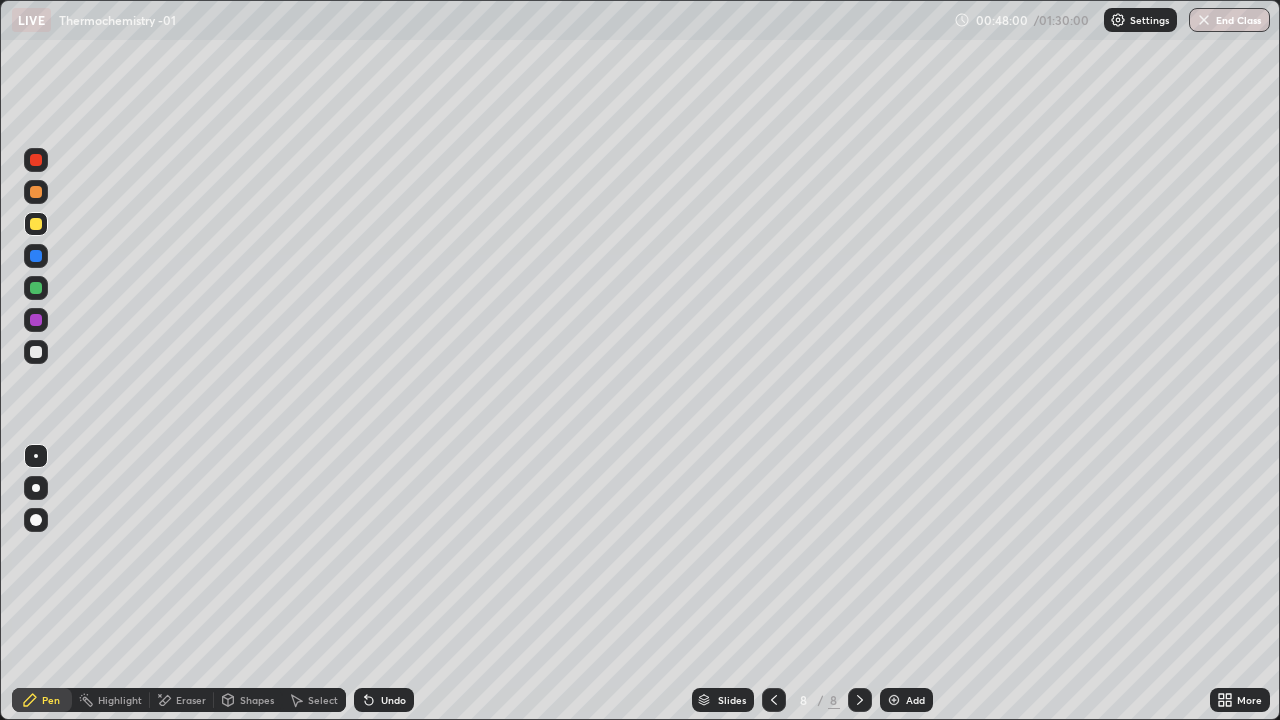 click on "Undo" at bounding box center [393, 700] 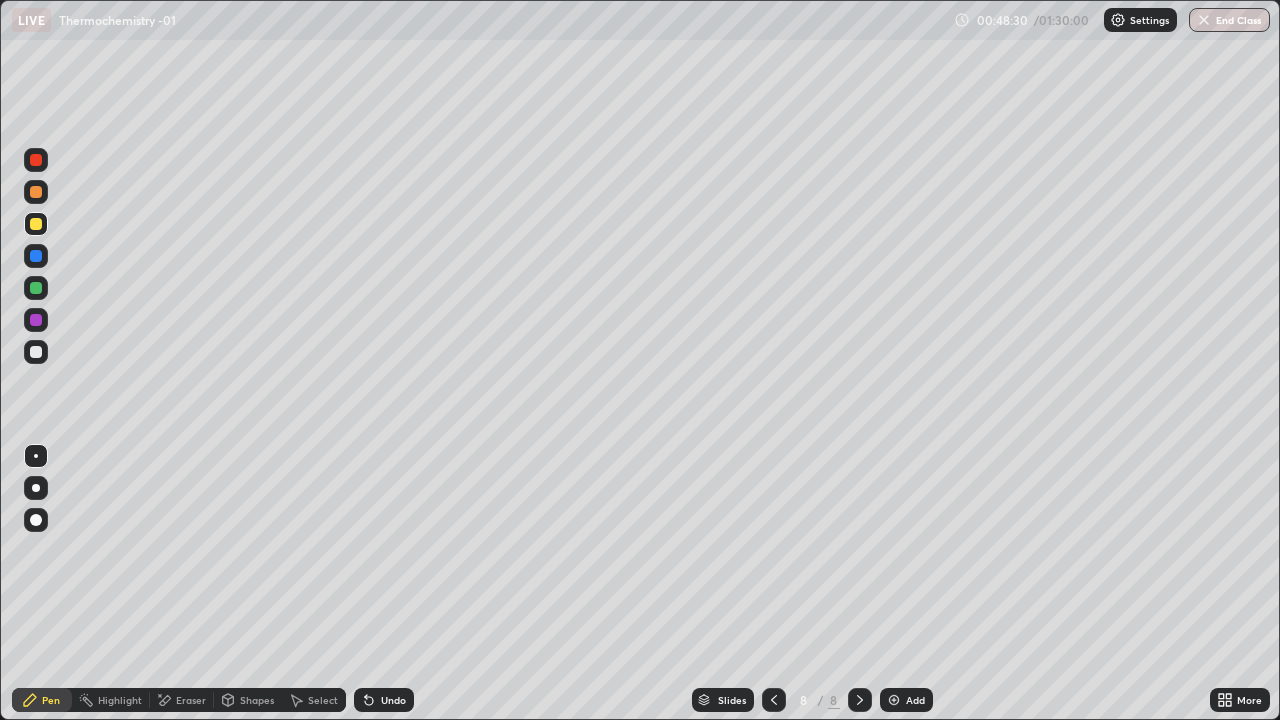 click on "Shapes" at bounding box center [257, 700] 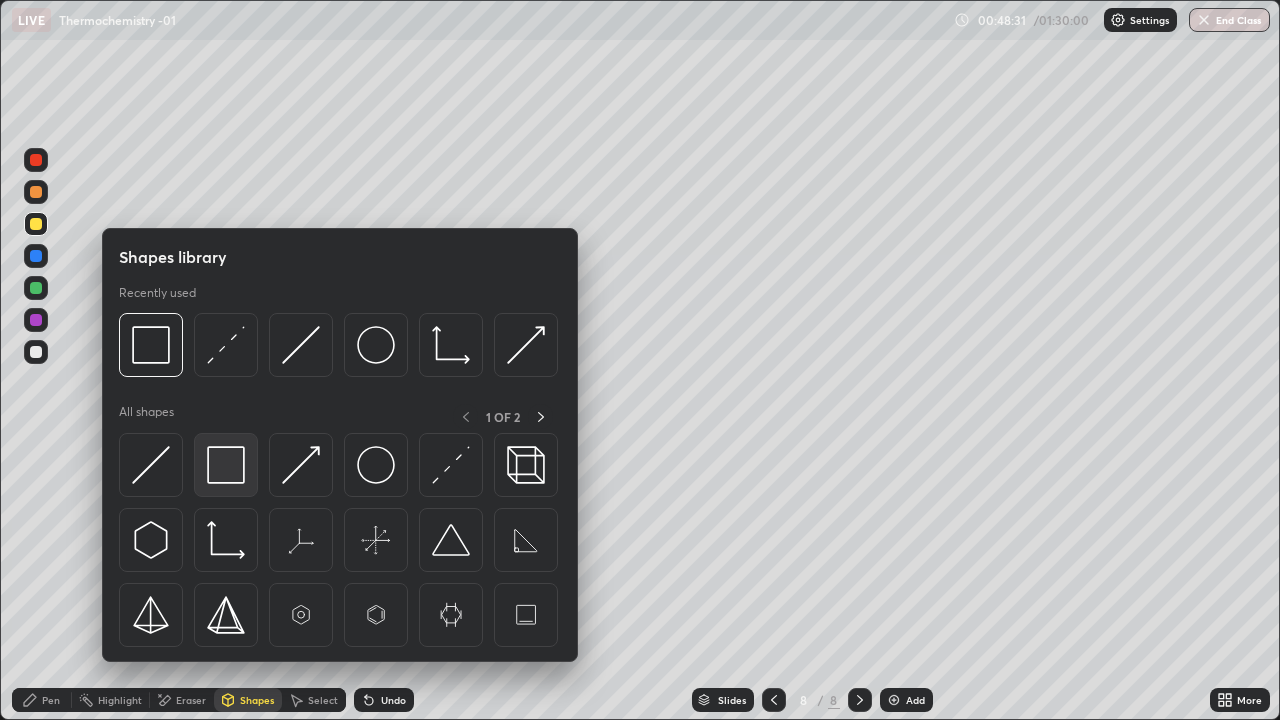 click at bounding box center (226, 465) 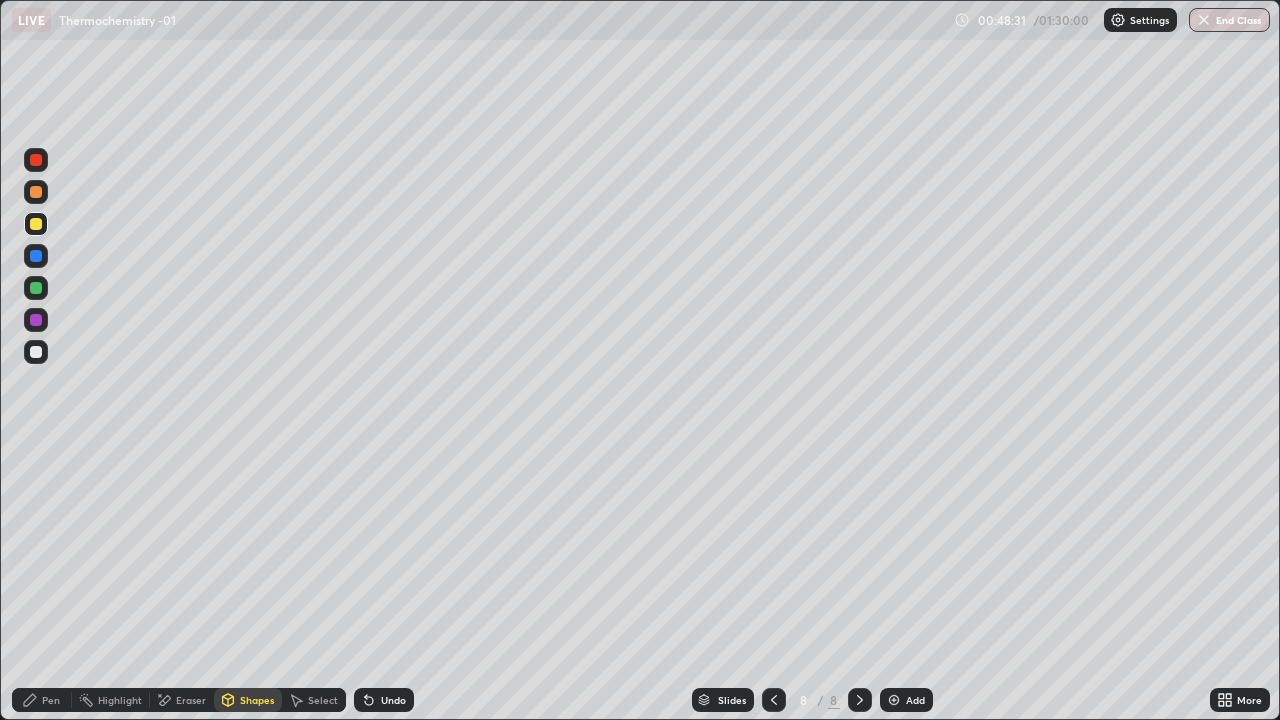 click at bounding box center (36, 288) 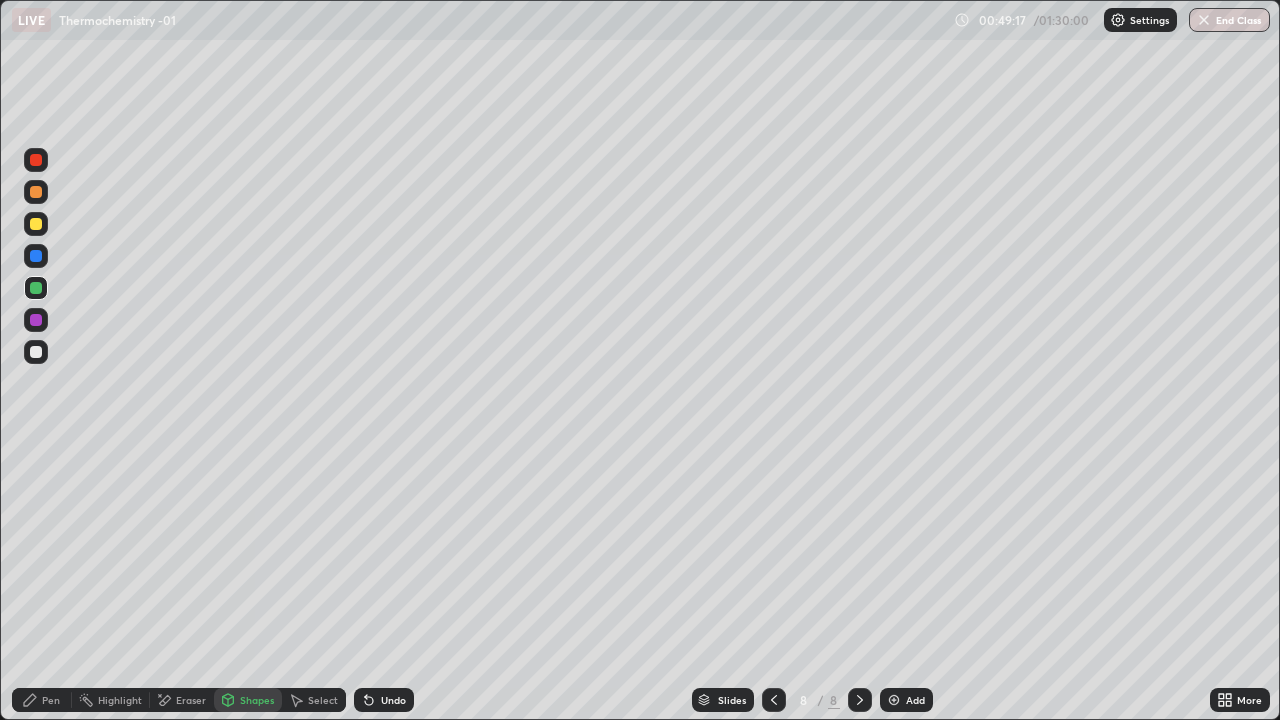 click on "Add" at bounding box center (915, 700) 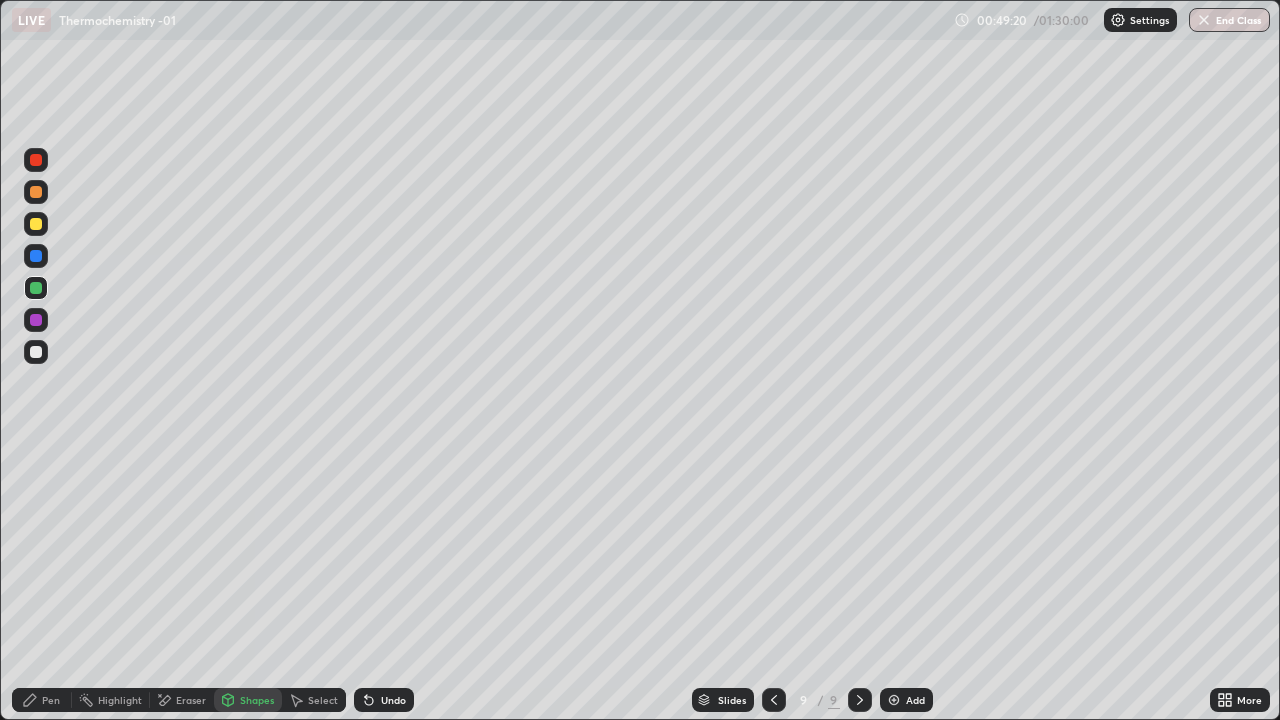 click at bounding box center (36, 352) 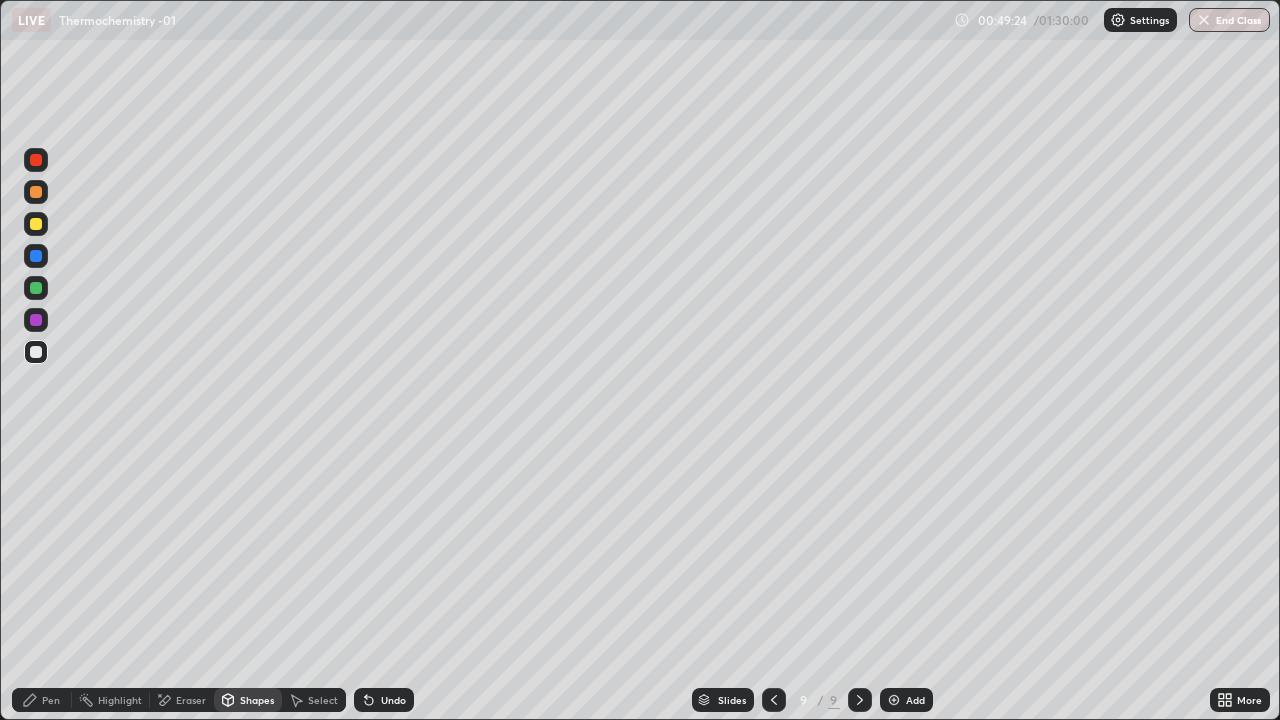 click on "Undo" at bounding box center (384, 700) 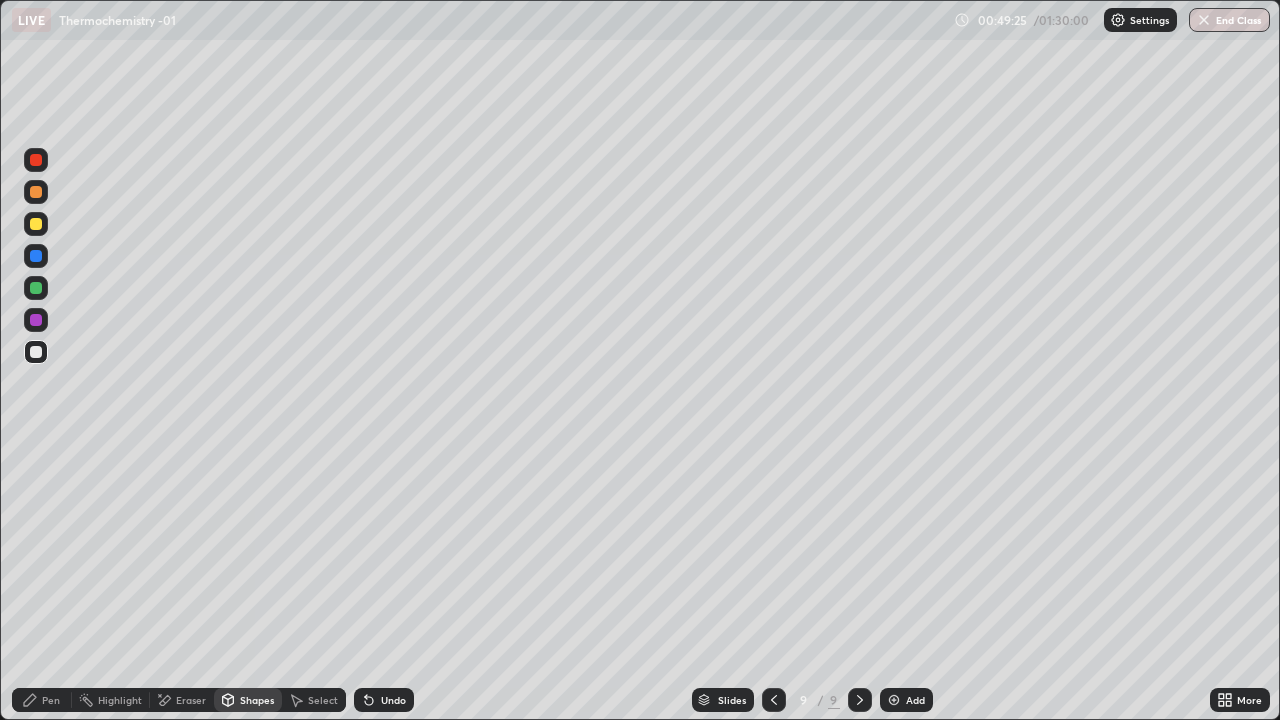 click on "Pen" at bounding box center (51, 700) 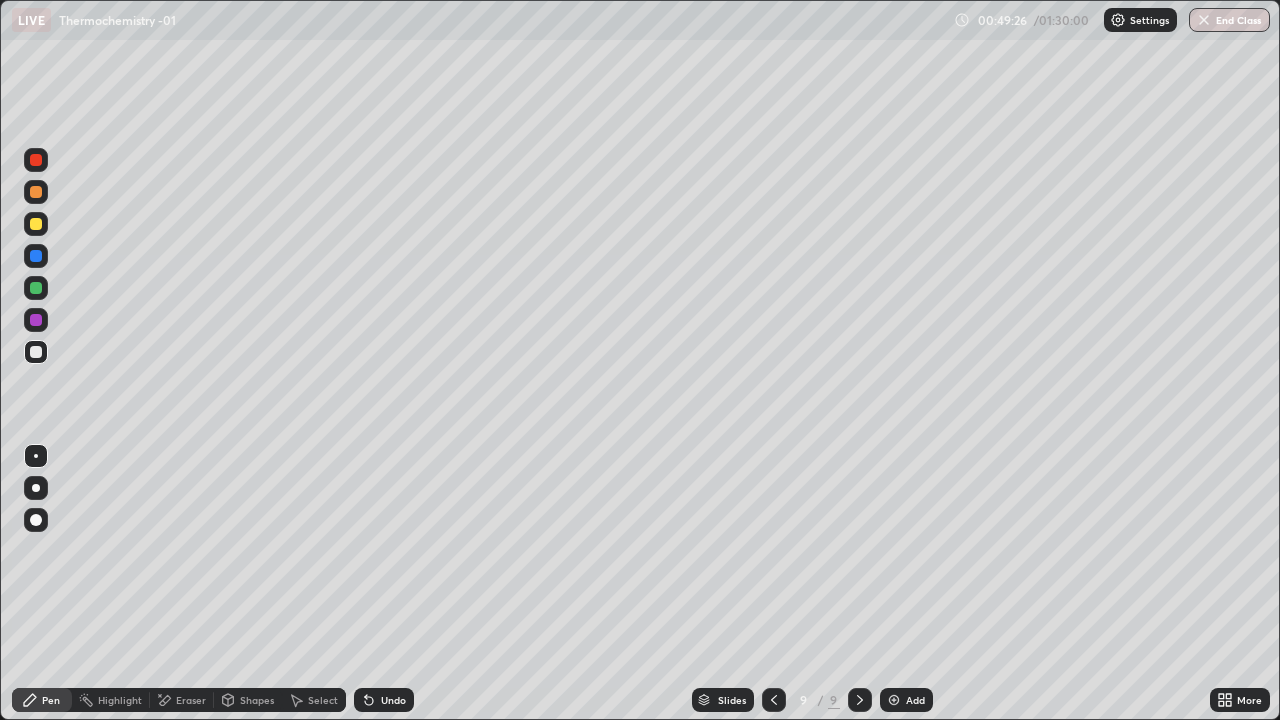click at bounding box center [36, 224] 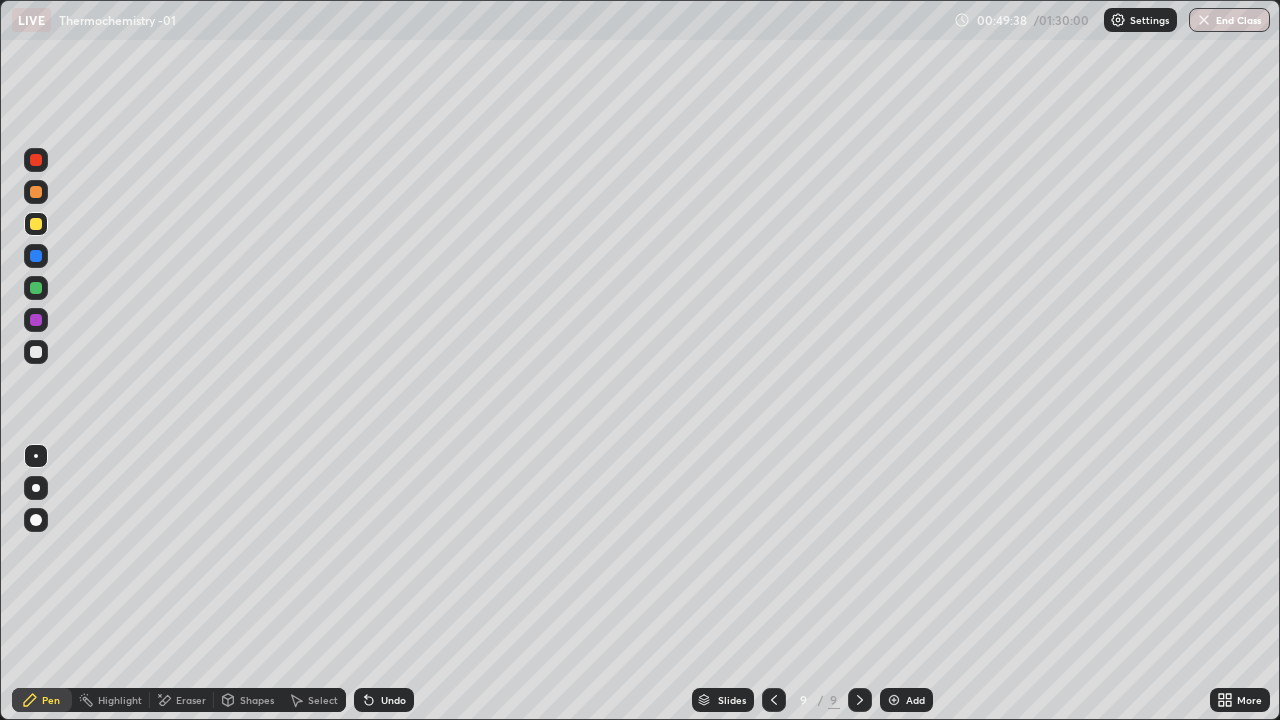 click on "Shapes" at bounding box center [257, 700] 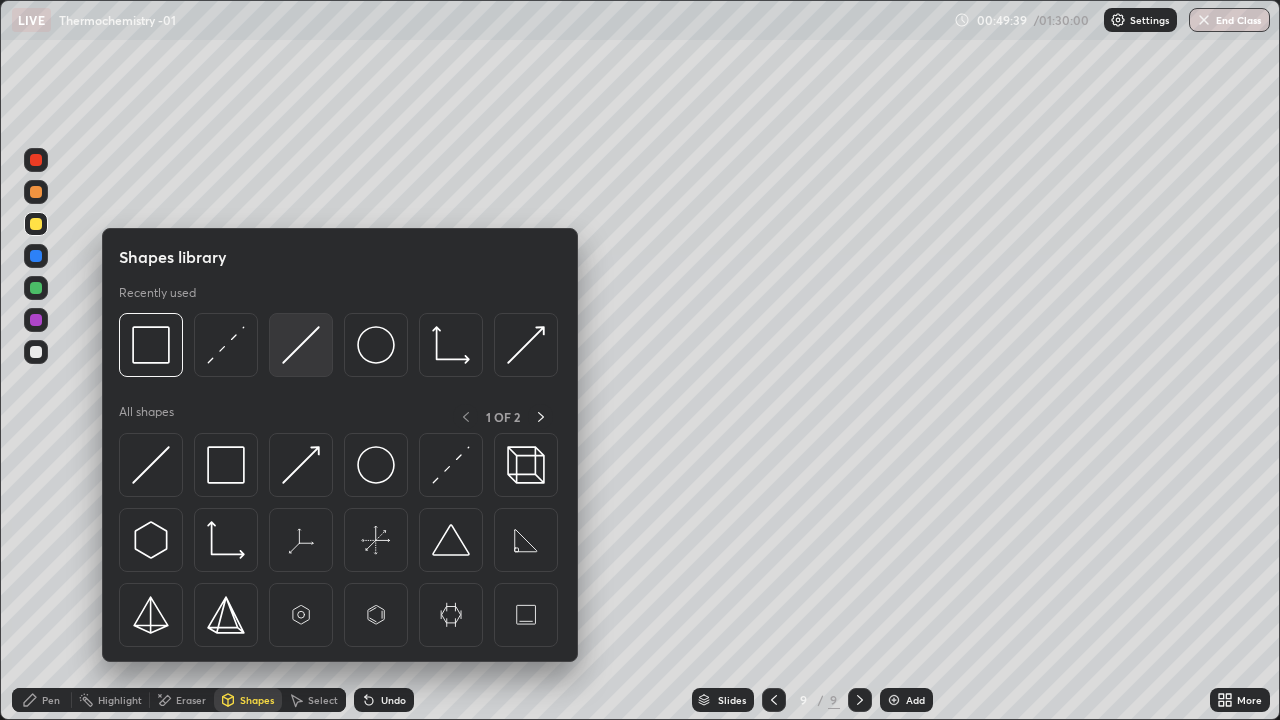click at bounding box center (301, 345) 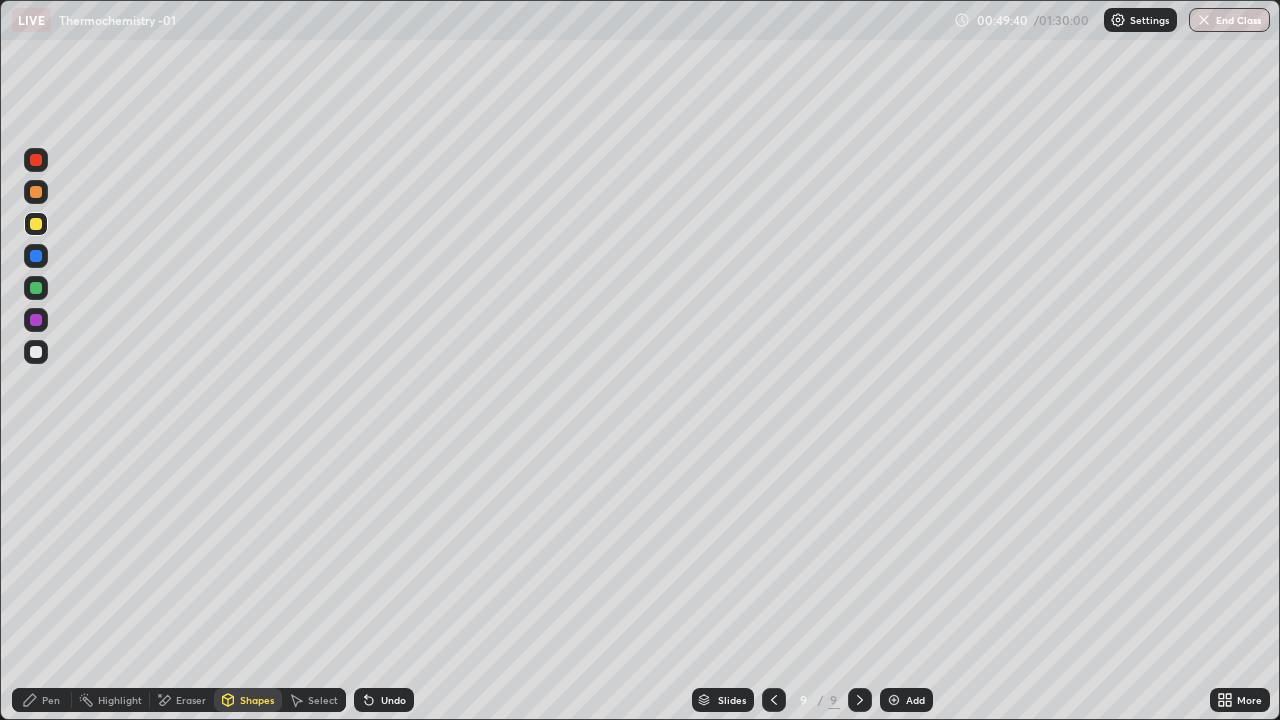 click at bounding box center (36, 288) 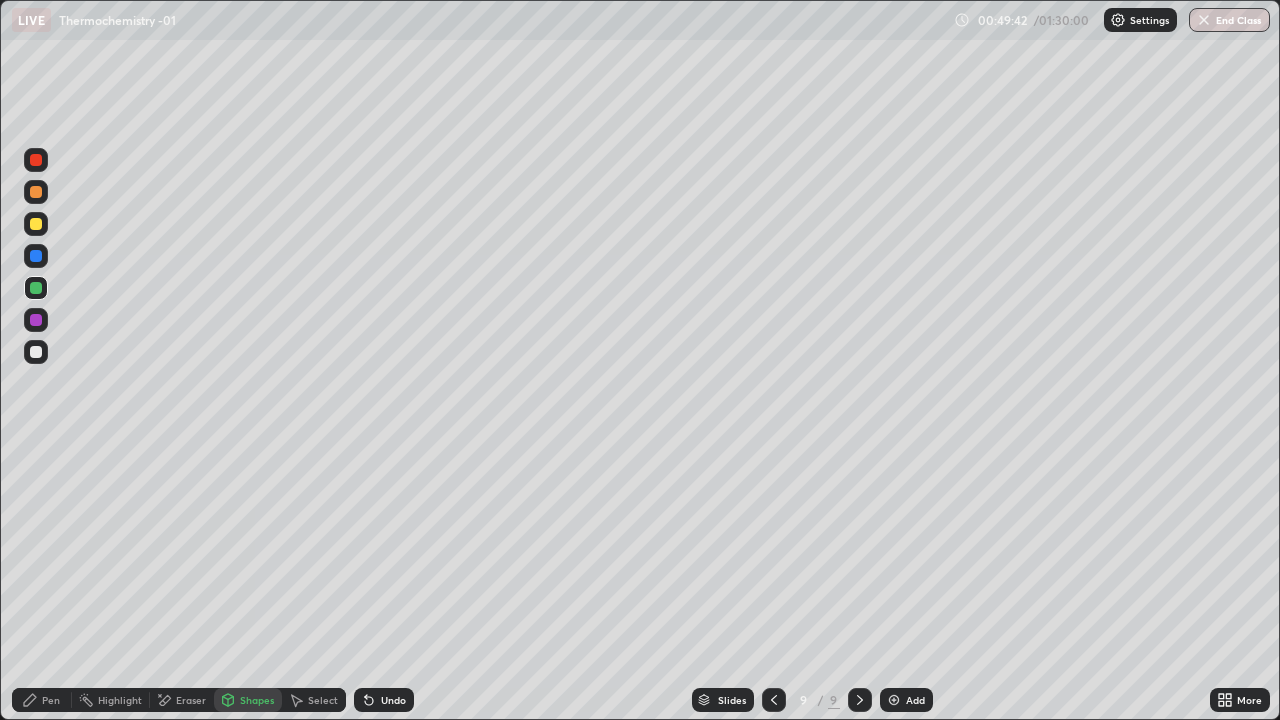 click on "Pen" at bounding box center [51, 700] 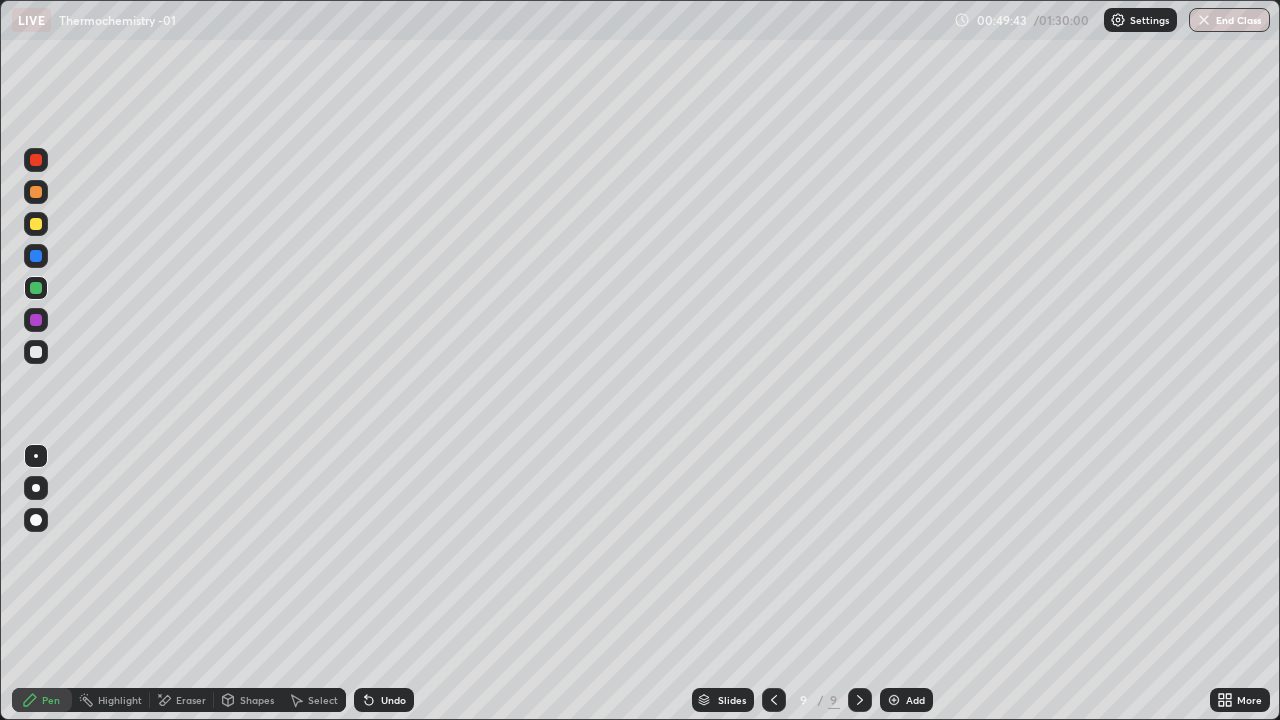 click at bounding box center (36, 352) 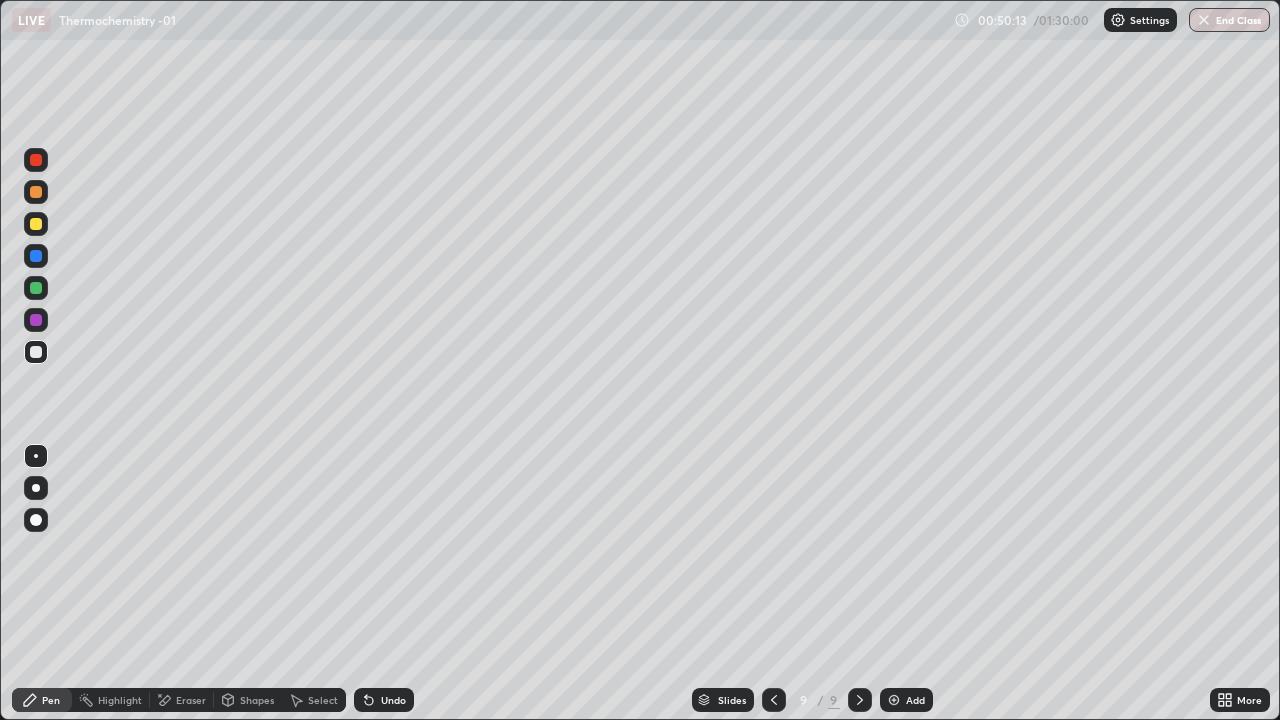 click 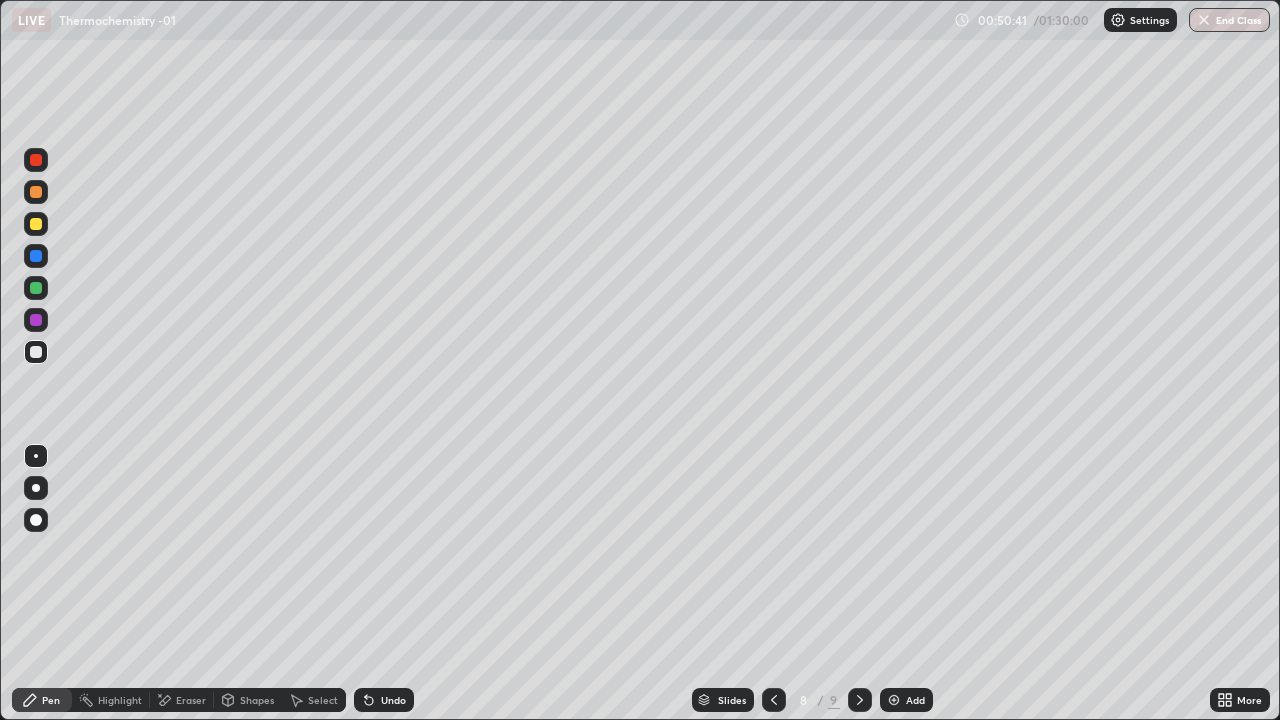 click 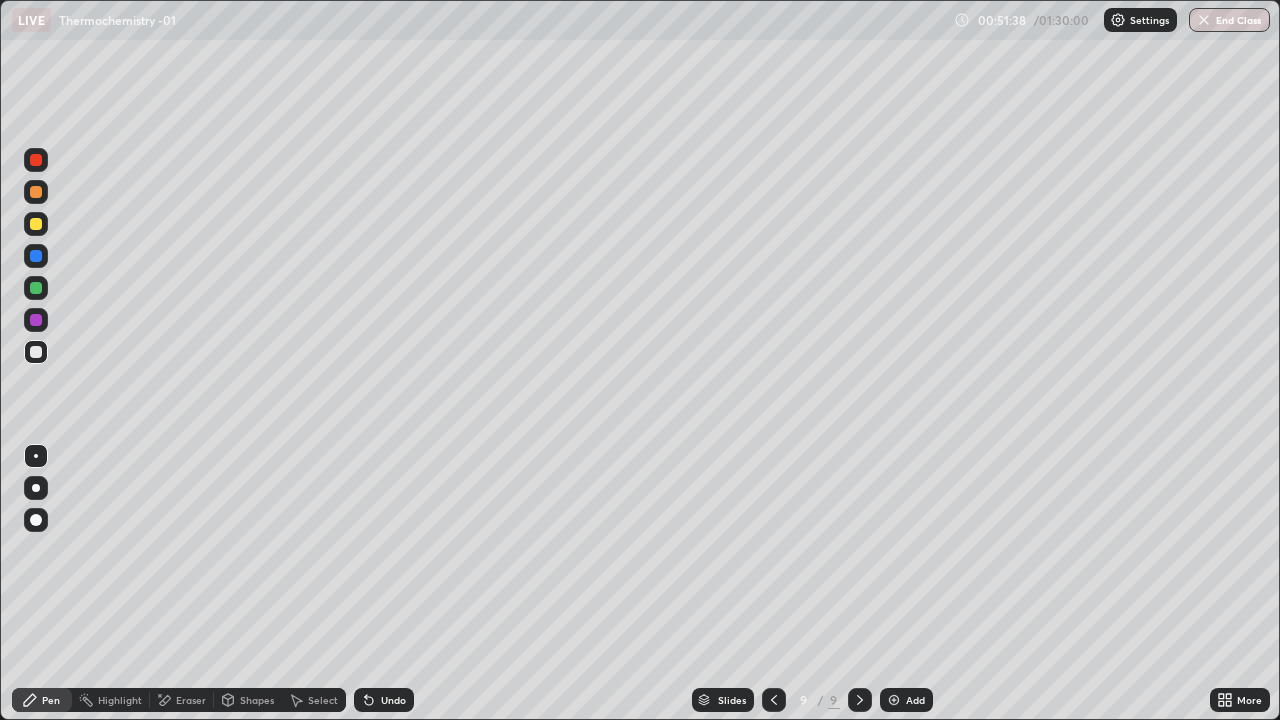 click on "Undo" at bounding box center [393, 700] 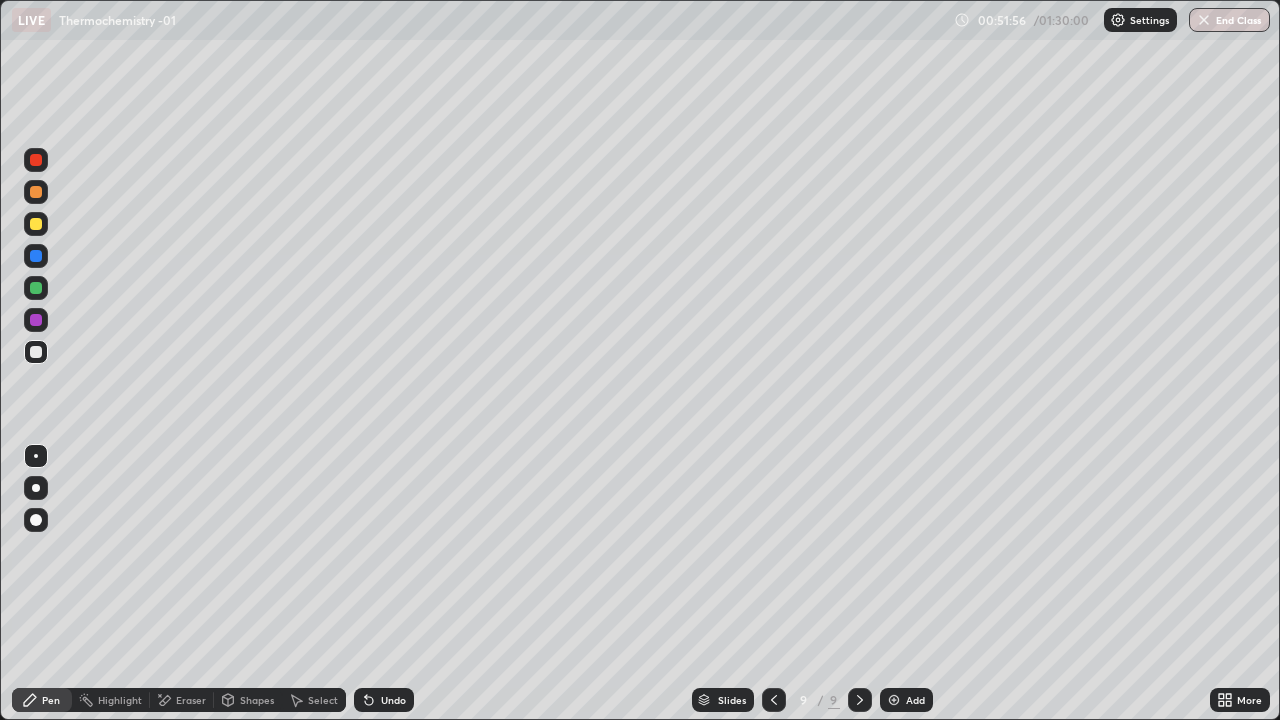 click on "Undo" at bounding box center (393, 700) 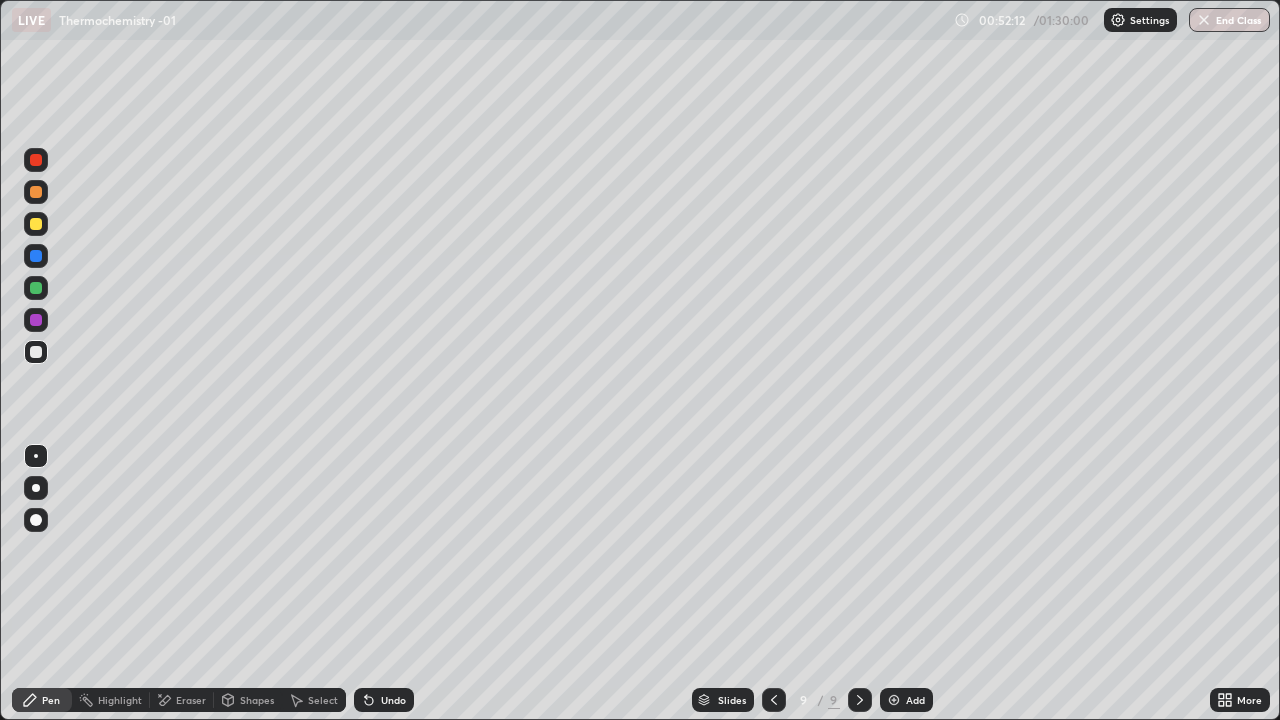 click at bounding box center [36, 288] 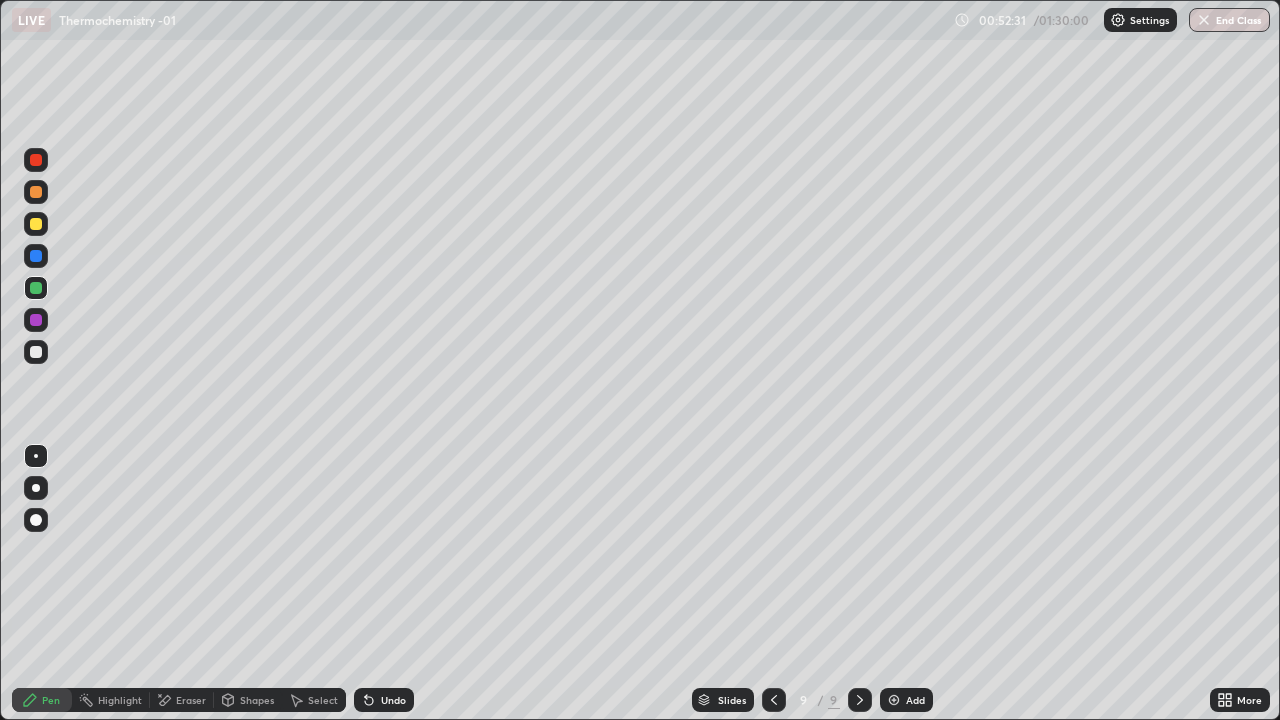 click on "Shapes" at bounding box center [257, 700] 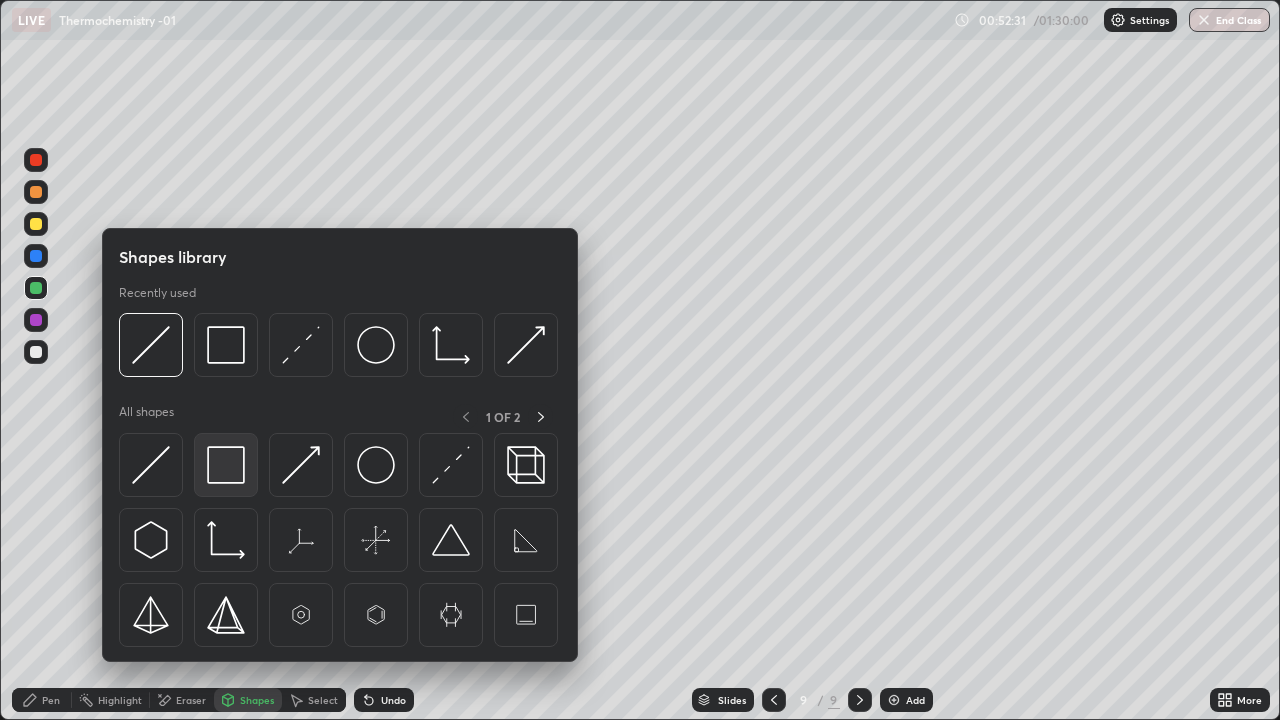click at bounding box center (226, 465) 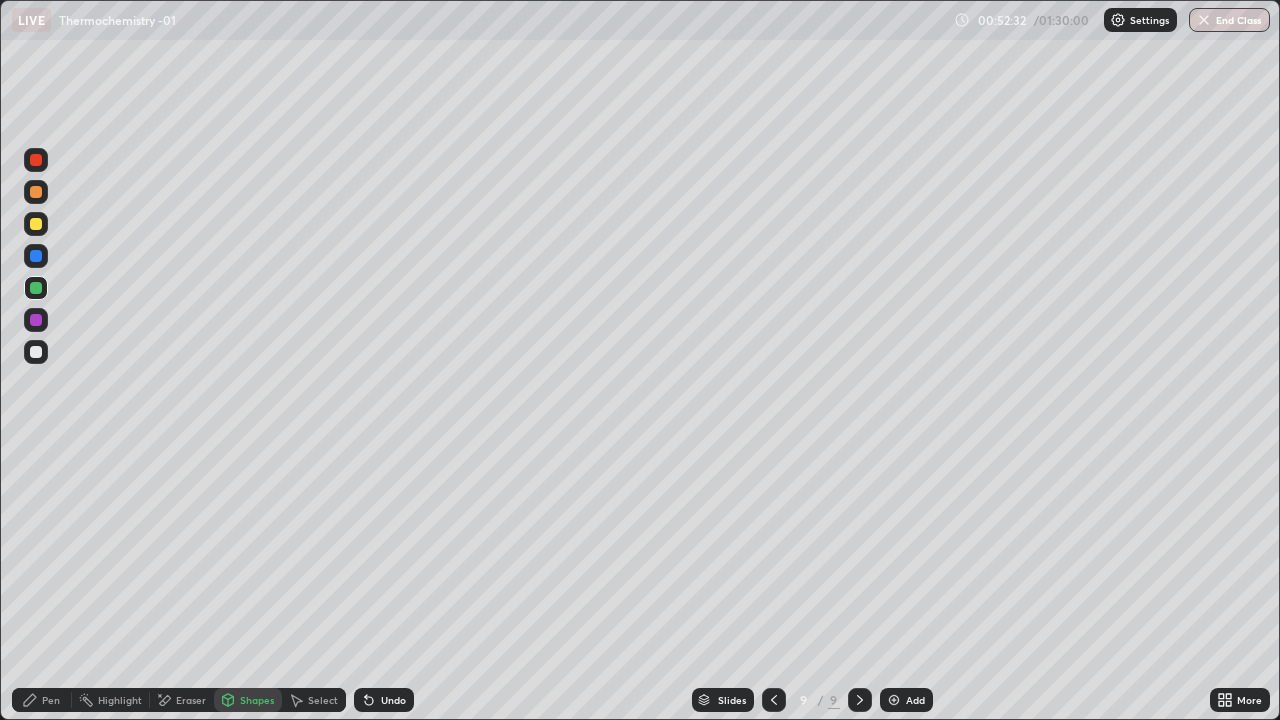 click at bounding box center (36, 320) 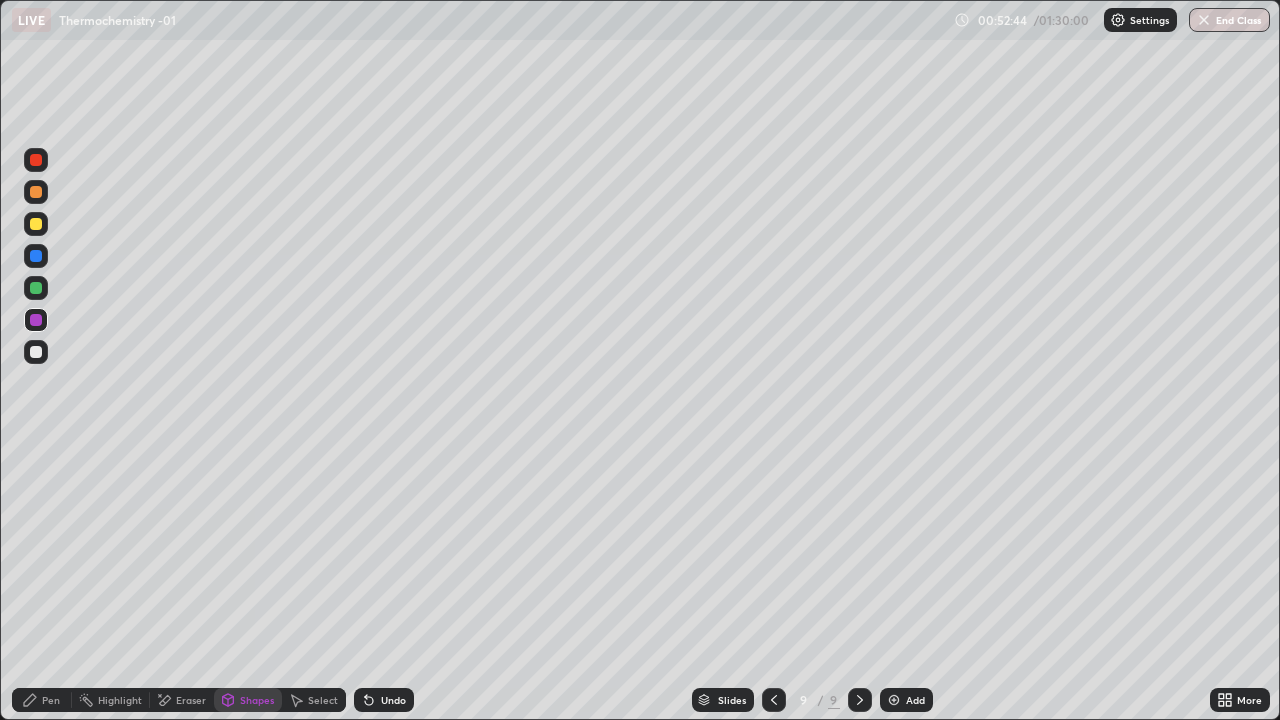 click on "Pen" at bounding box center (42, 700) 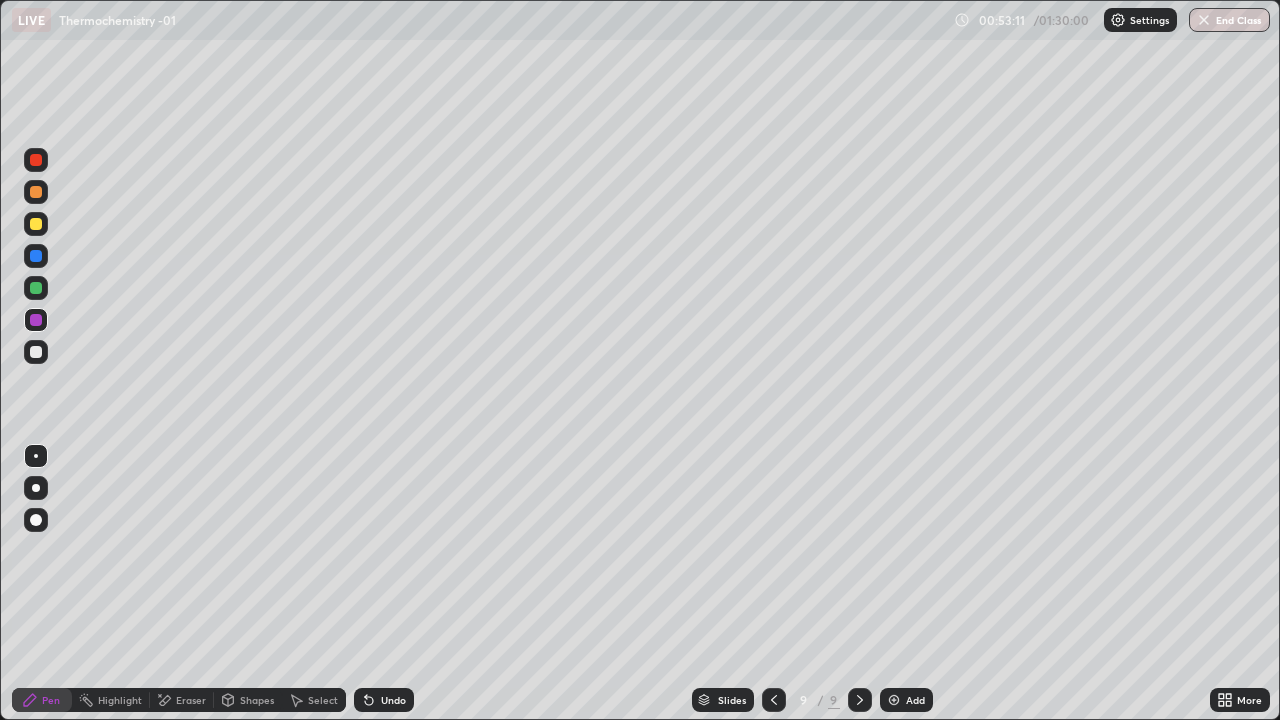 click 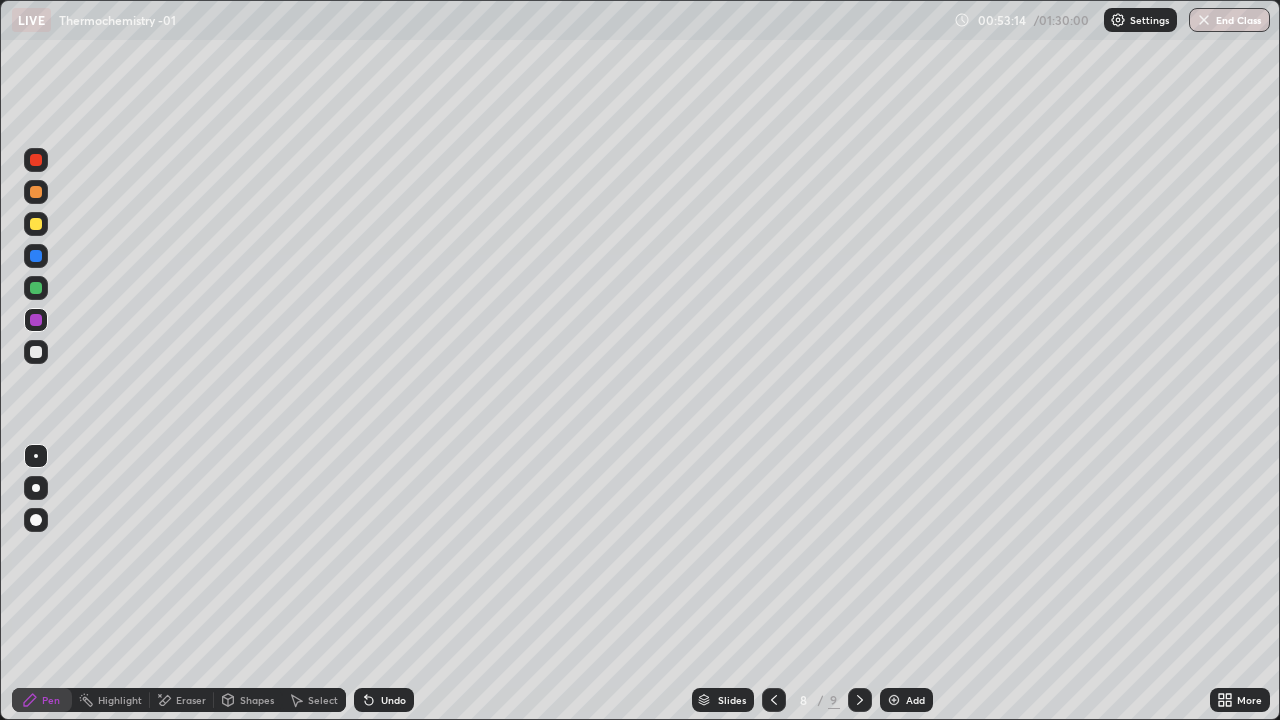 click 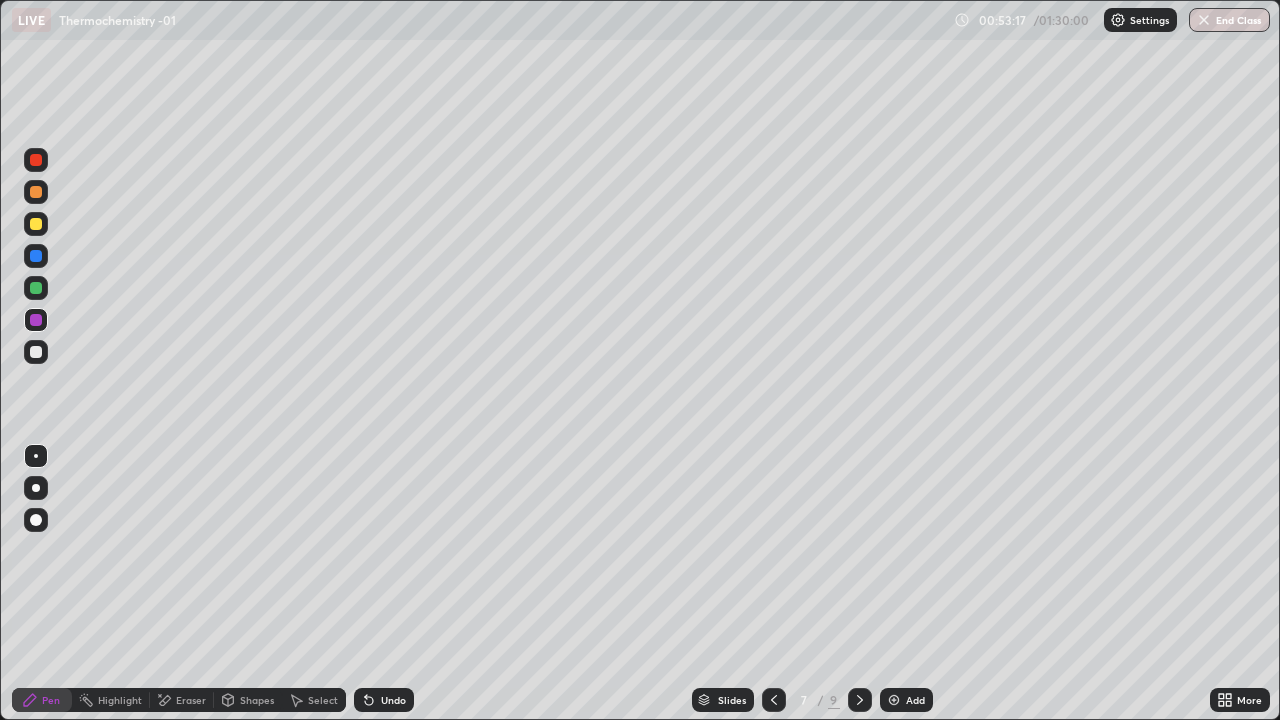 click 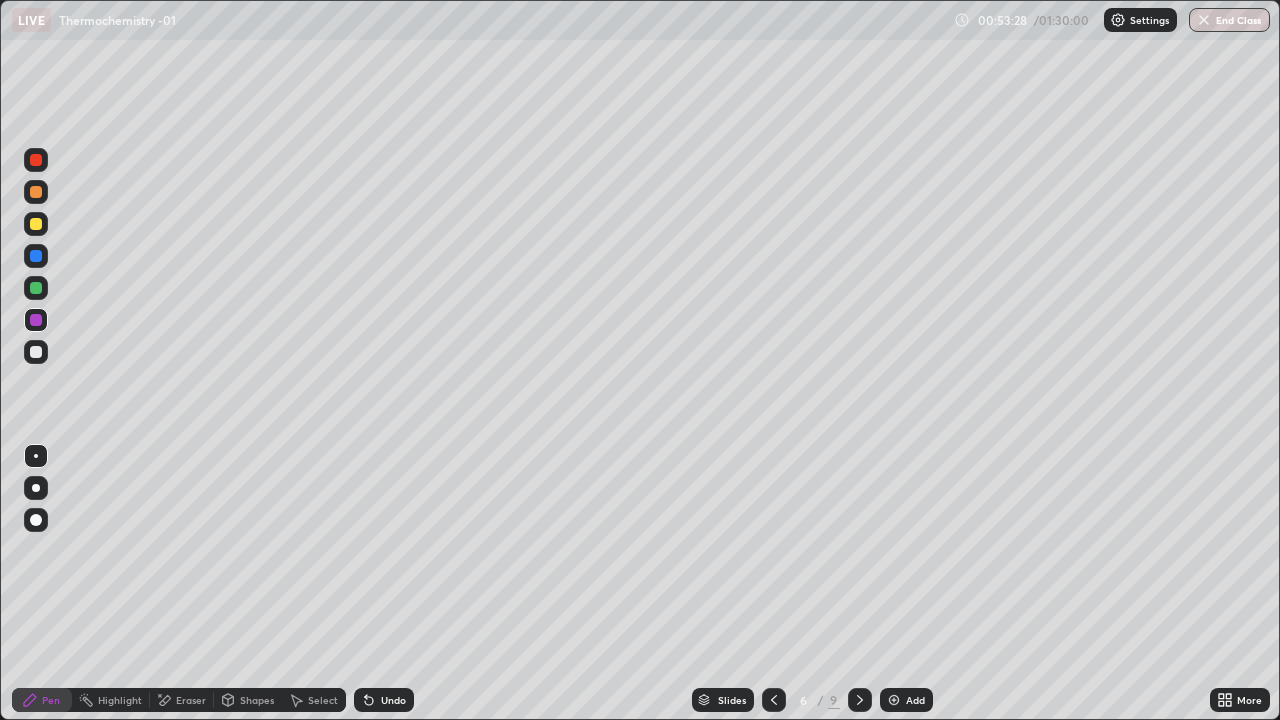 click 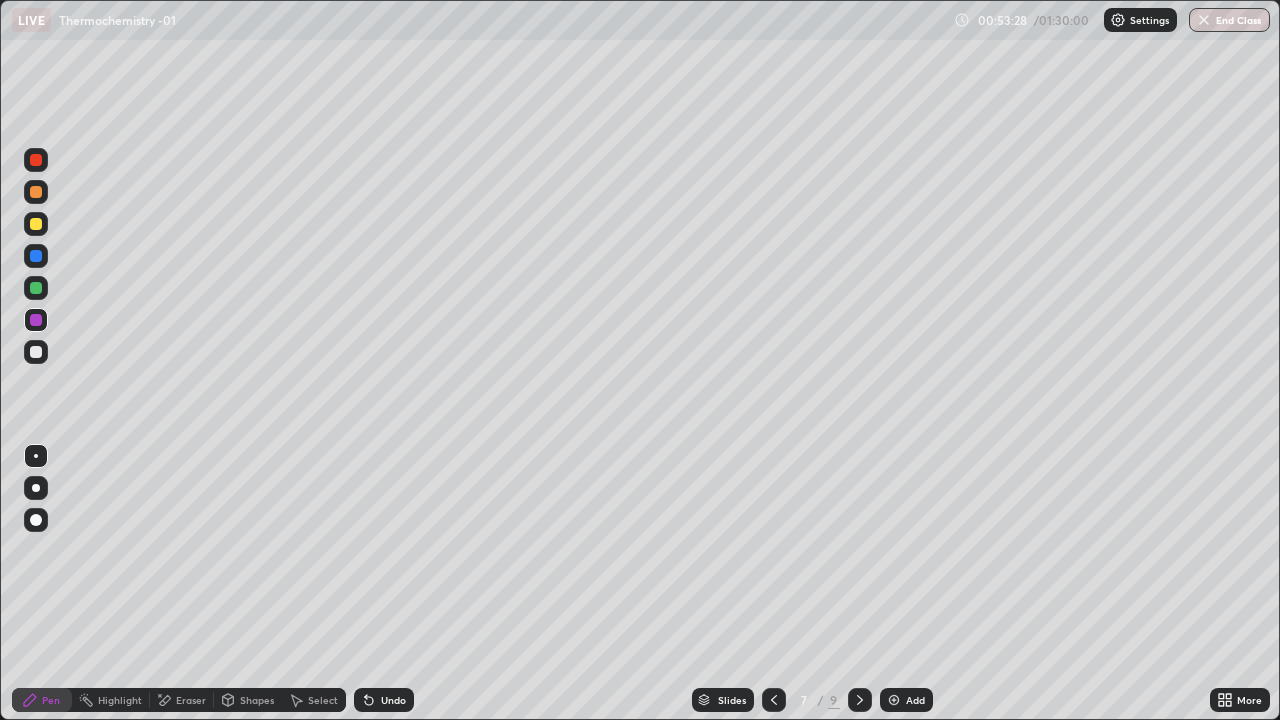 click 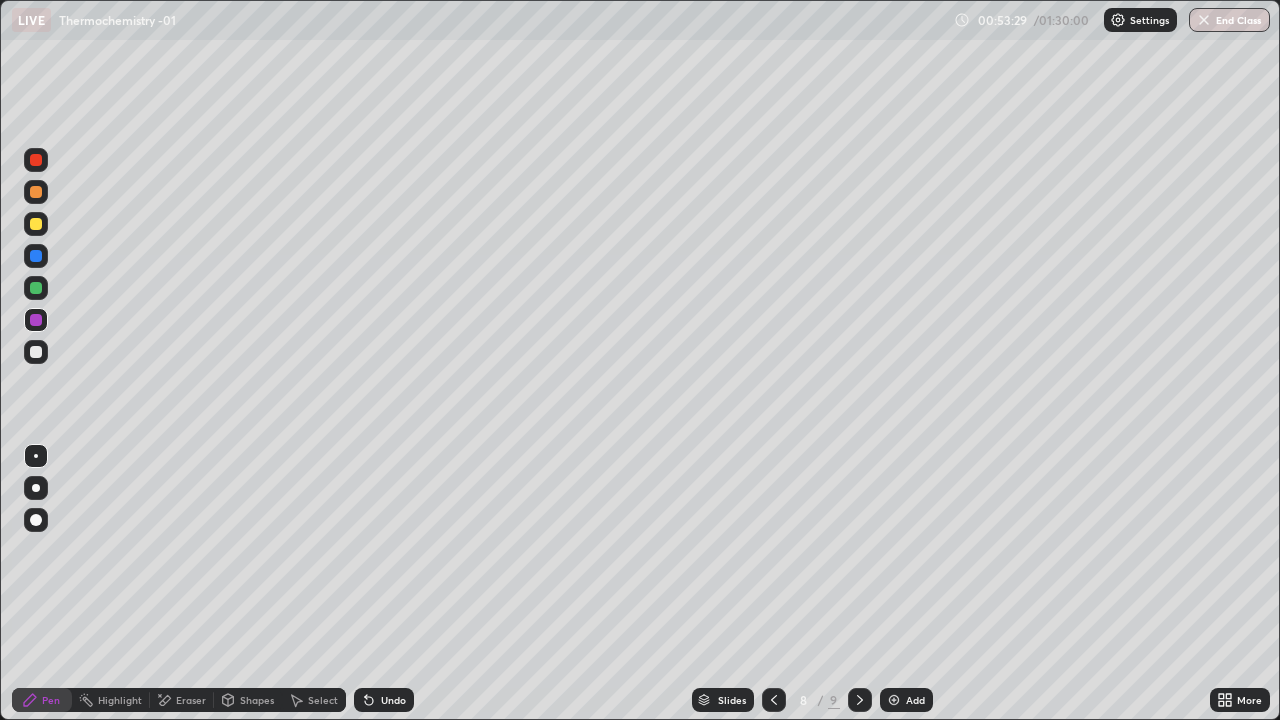 click at bounding box center [860, 700] 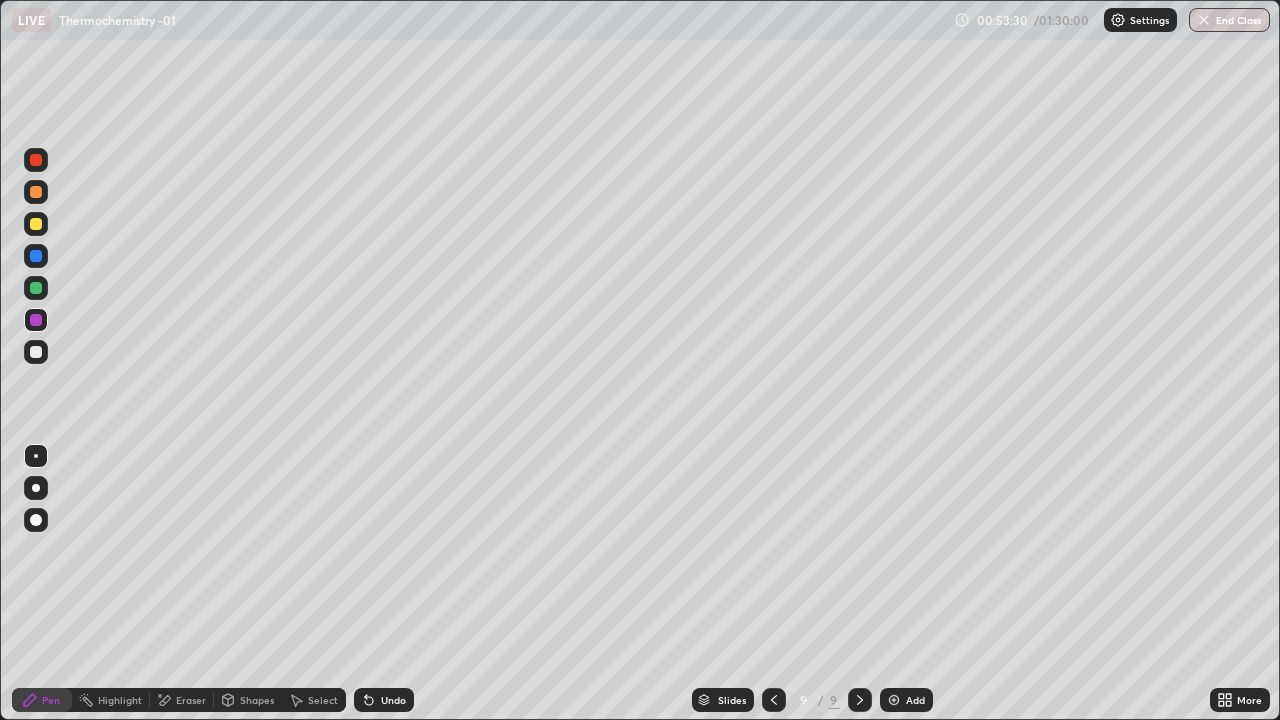 click 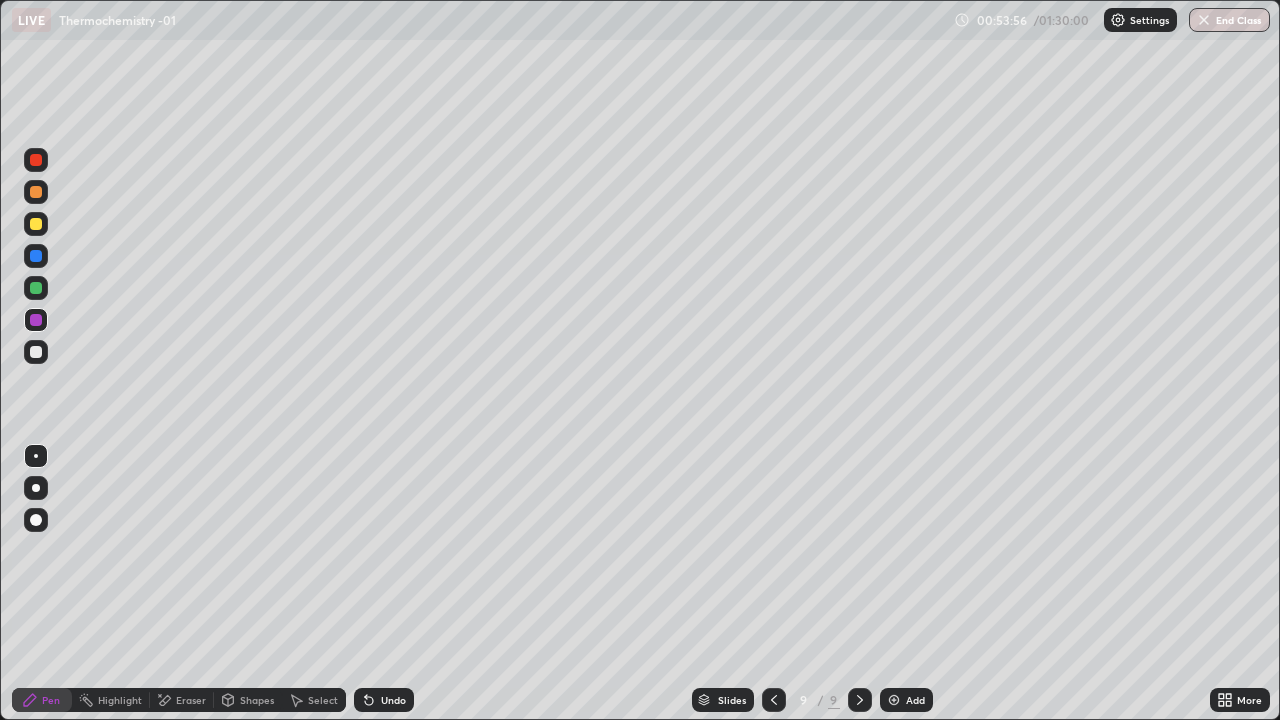 click at bounding box center (36, 352) 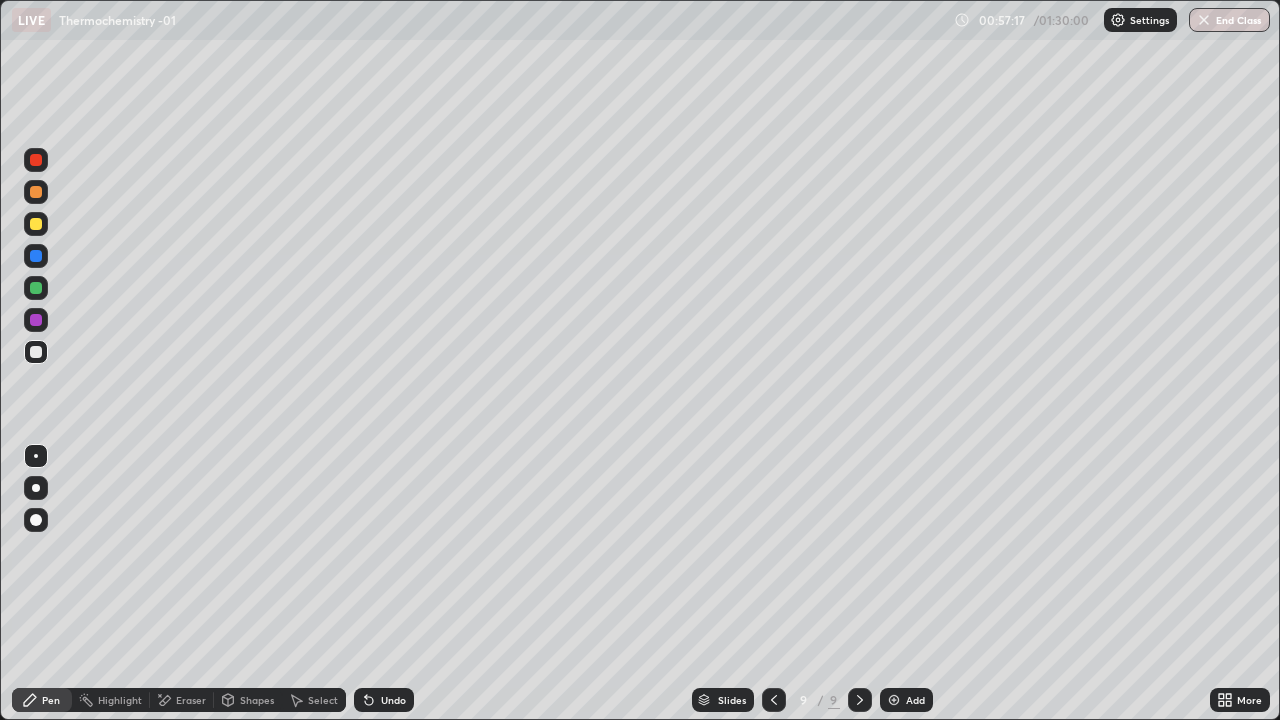 click on "Add" at bounding box center [906, 700] 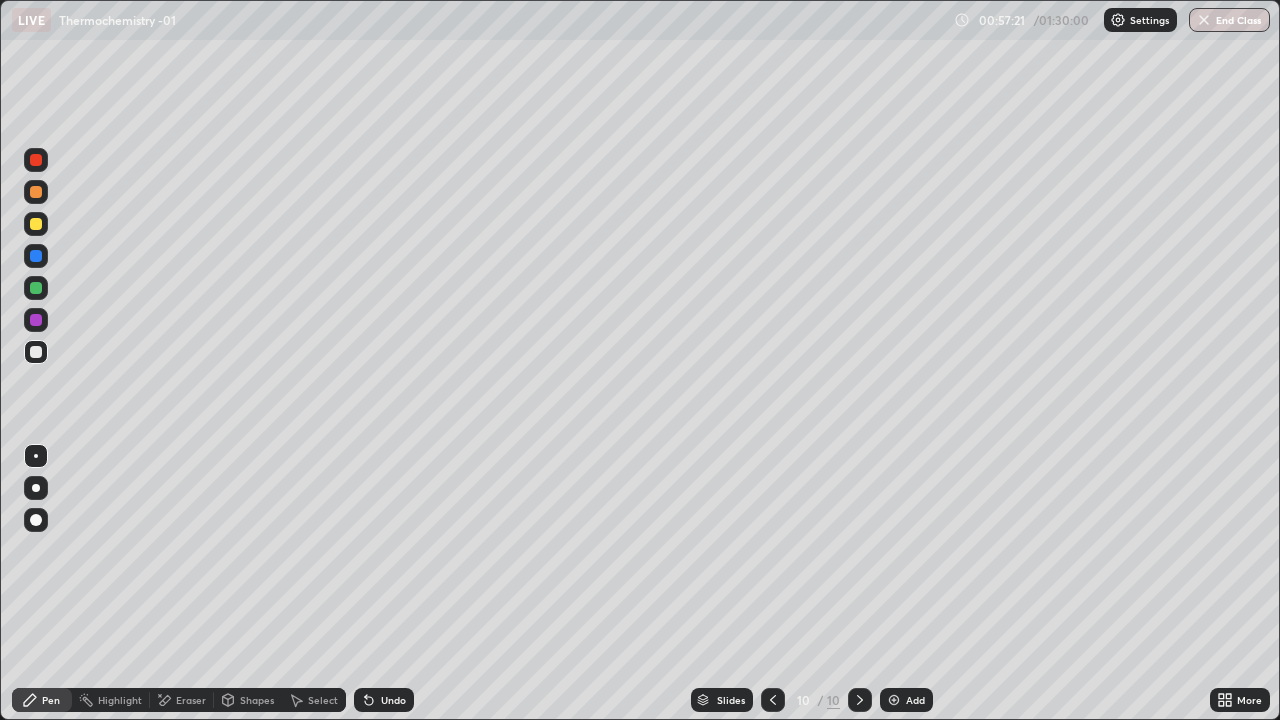 click at bounding box center [36, 224] 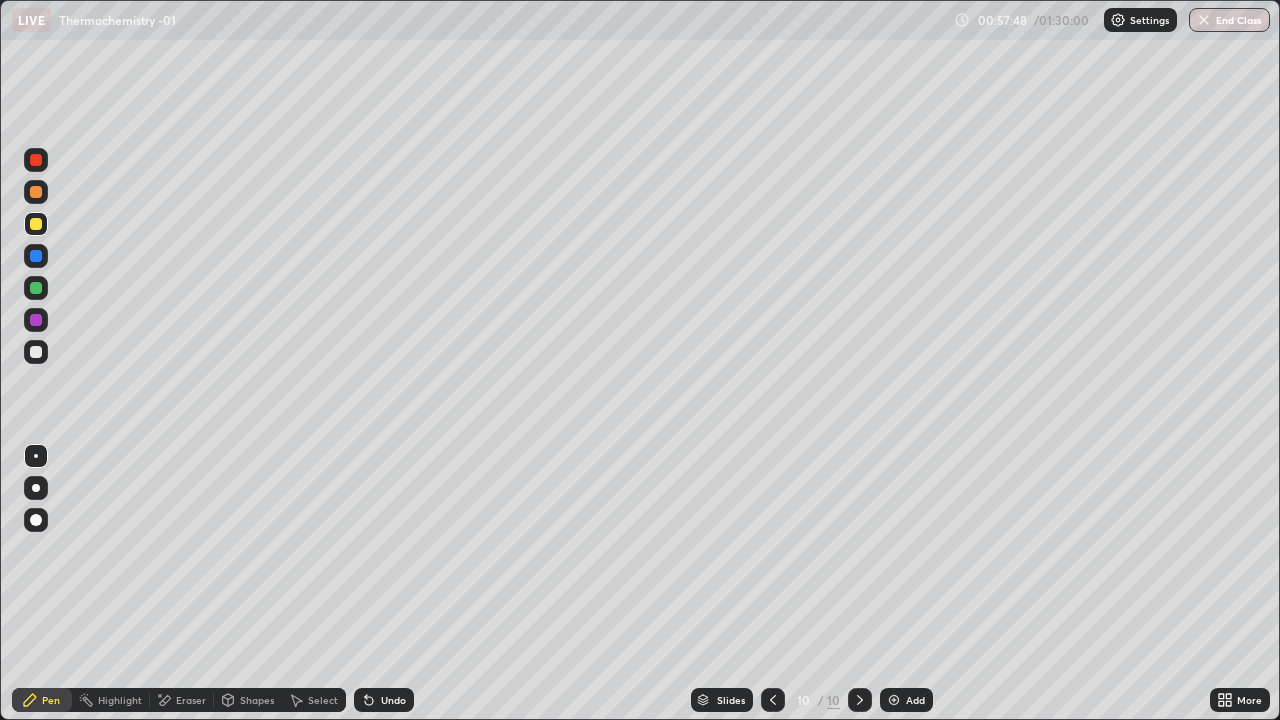 click on "Shapes" at bounding box center (257, 700) 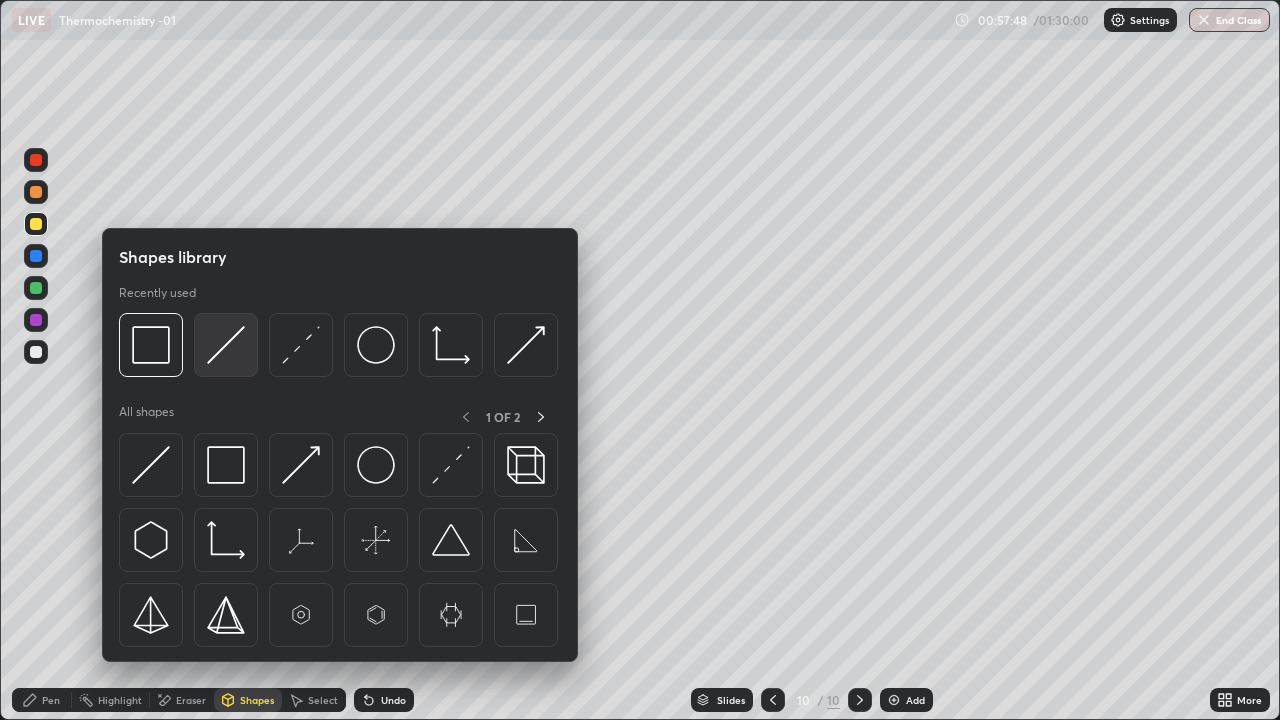 click at bounding box center [226, 345] 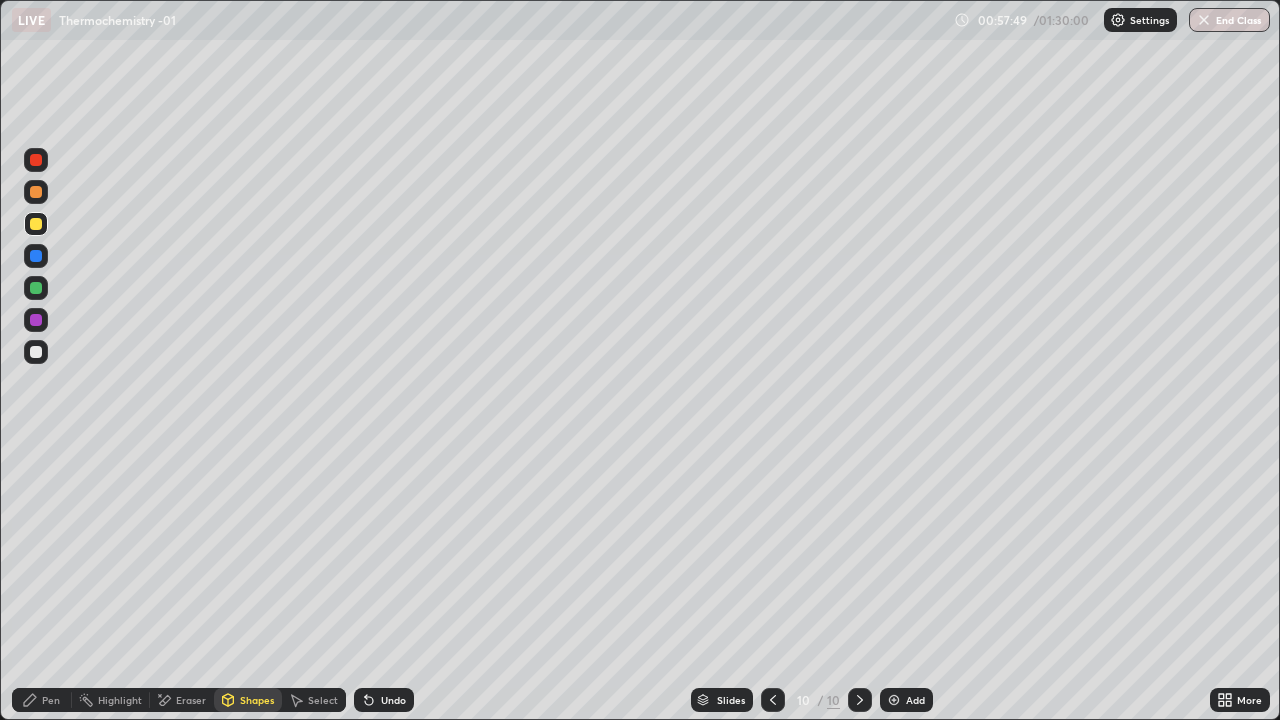 click at bounding box center [36, 288] 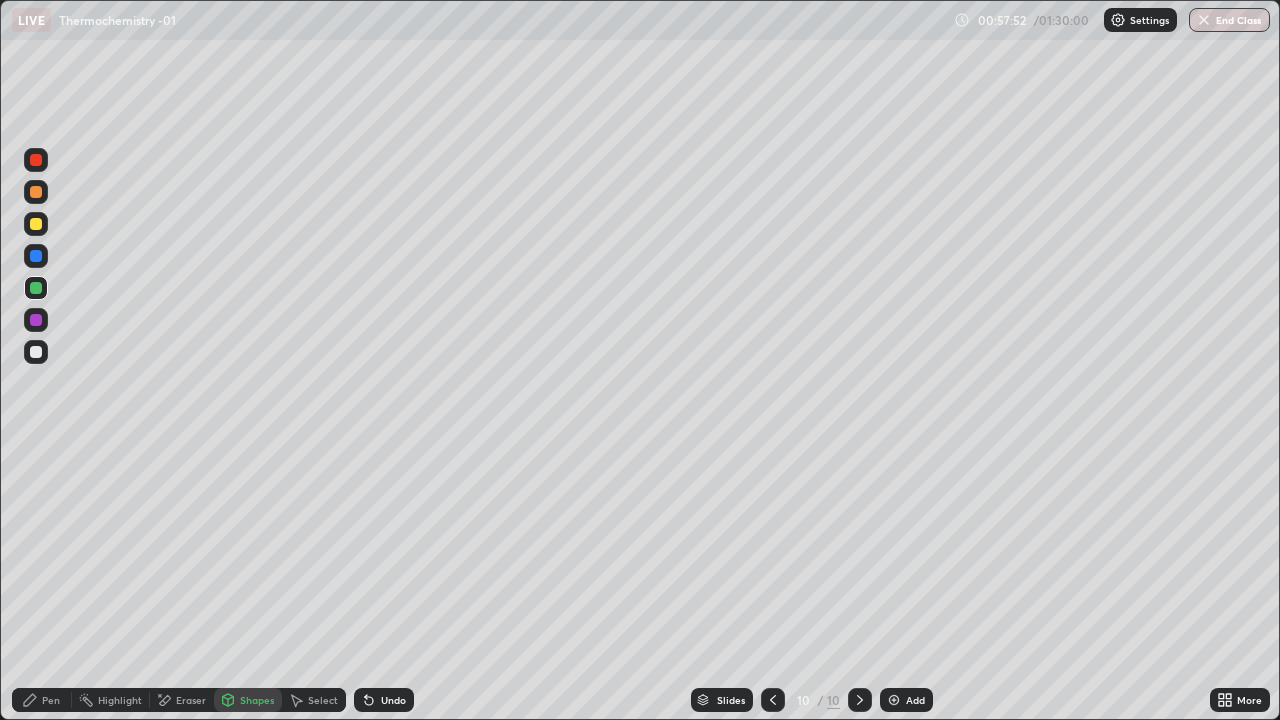 click on "Pen" at bounding box center [51, 700] 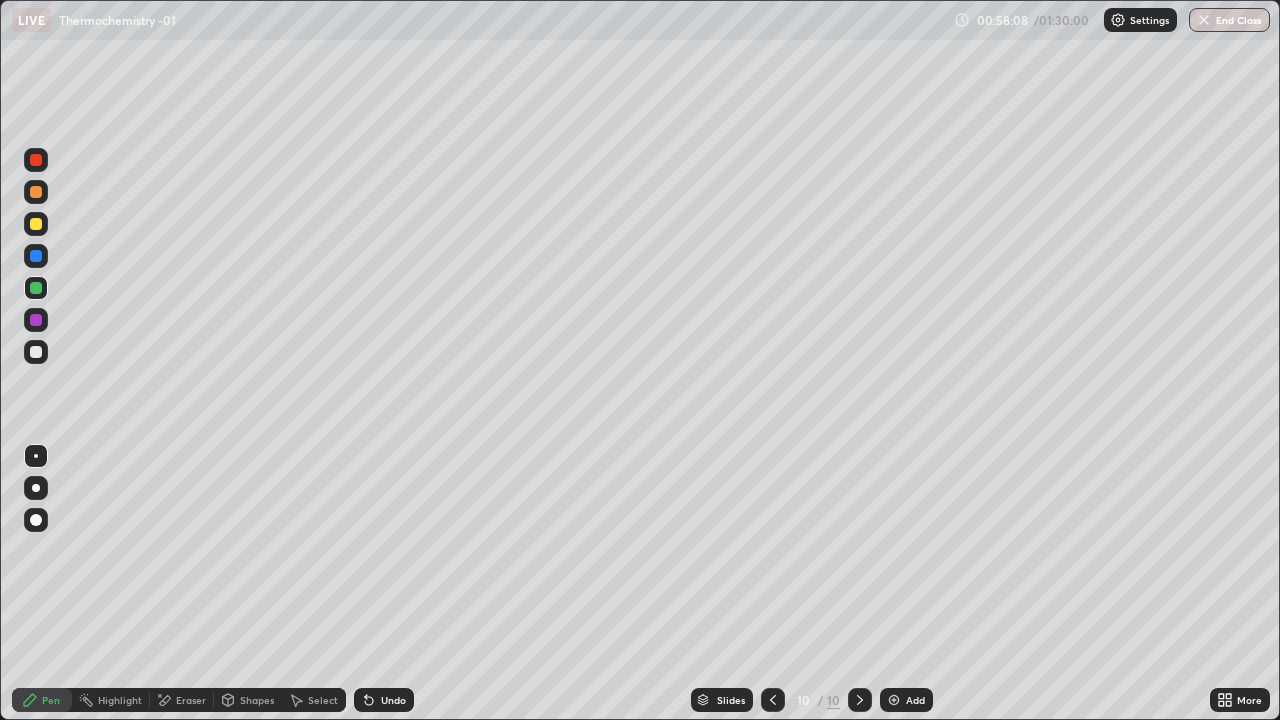 click at bounding box center [36, 352] 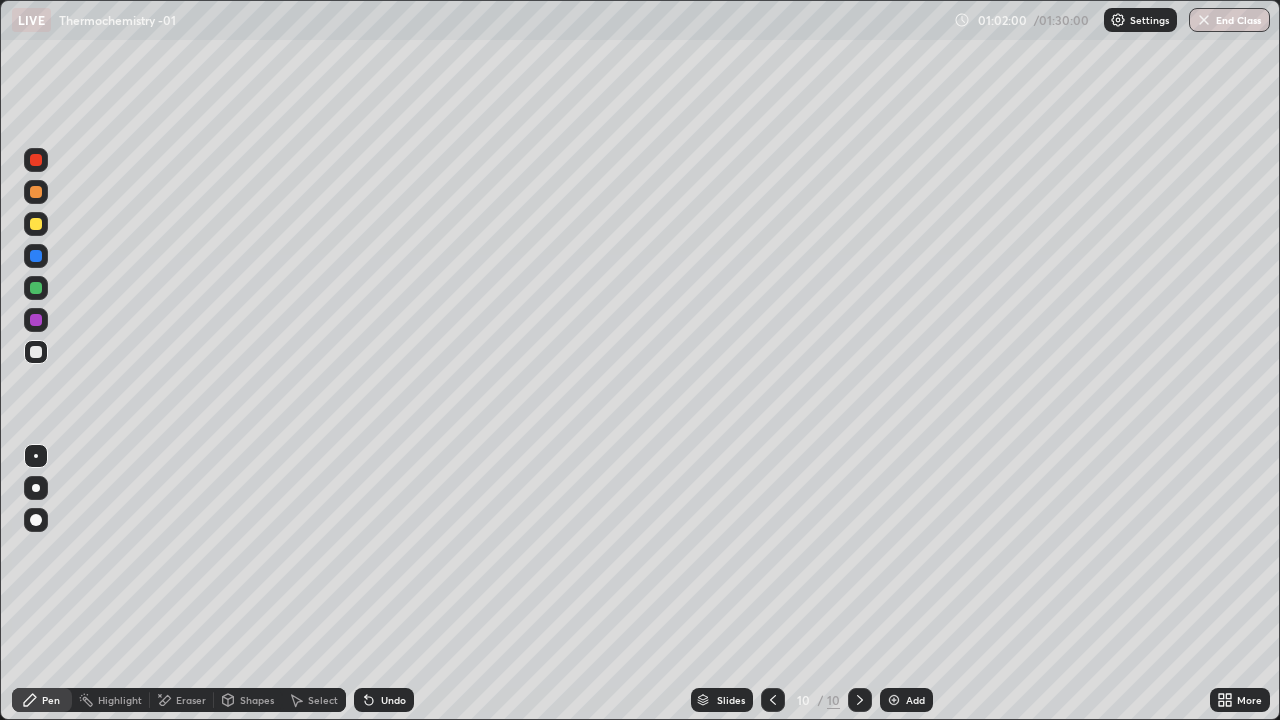 click at bounding box center [36, 224] 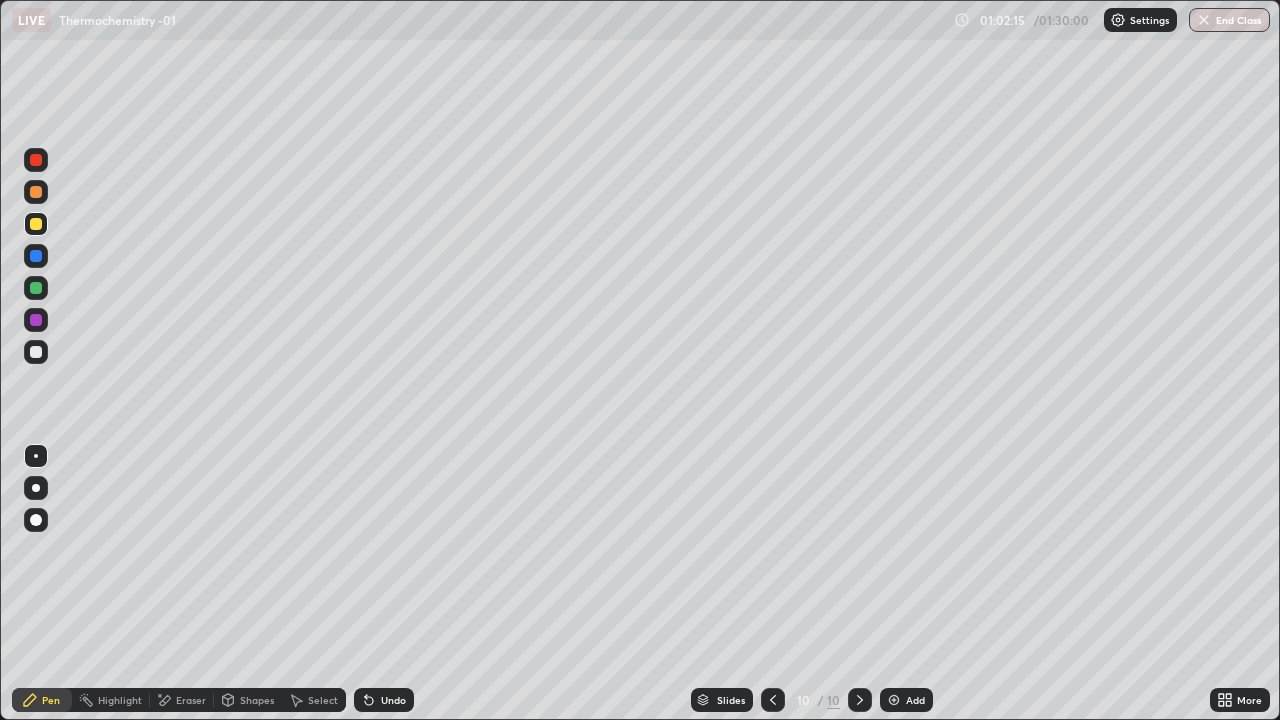 click on "Add" at bounding box center [915, 700] 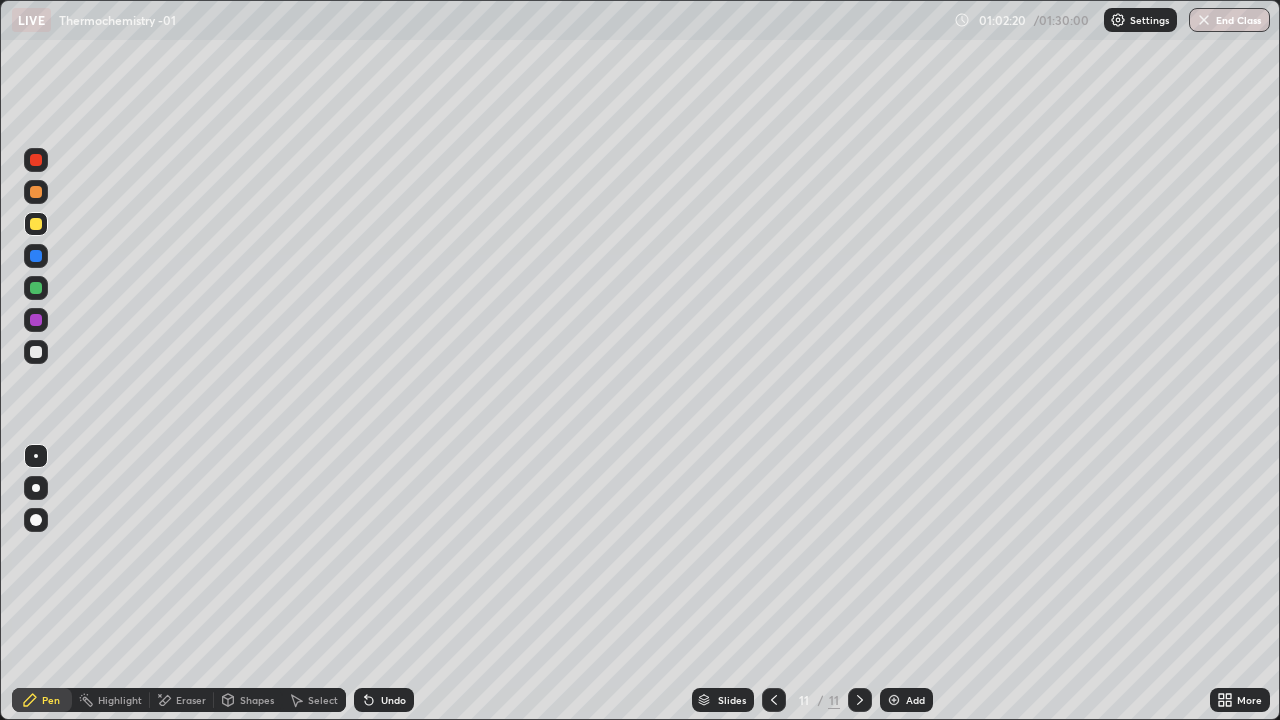 click on "Undo" at bounding box center (393, 700) 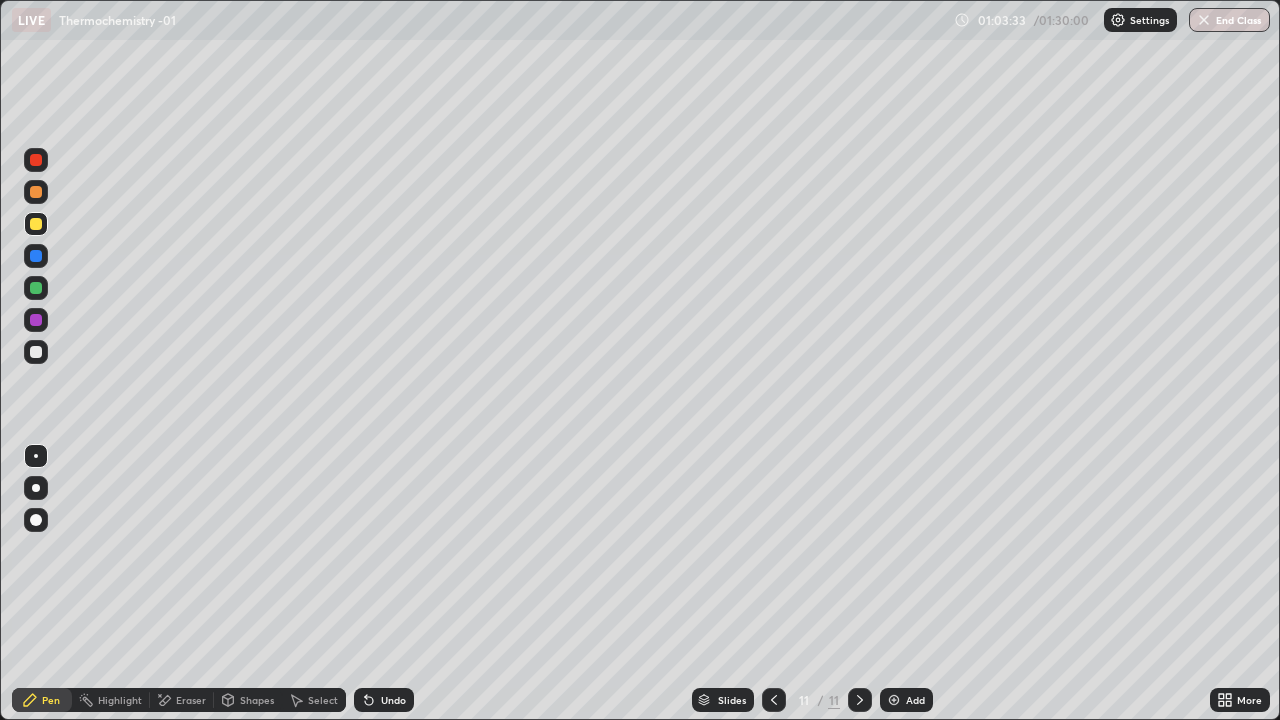 click on "Shapes" at bounding box center [257, 700] 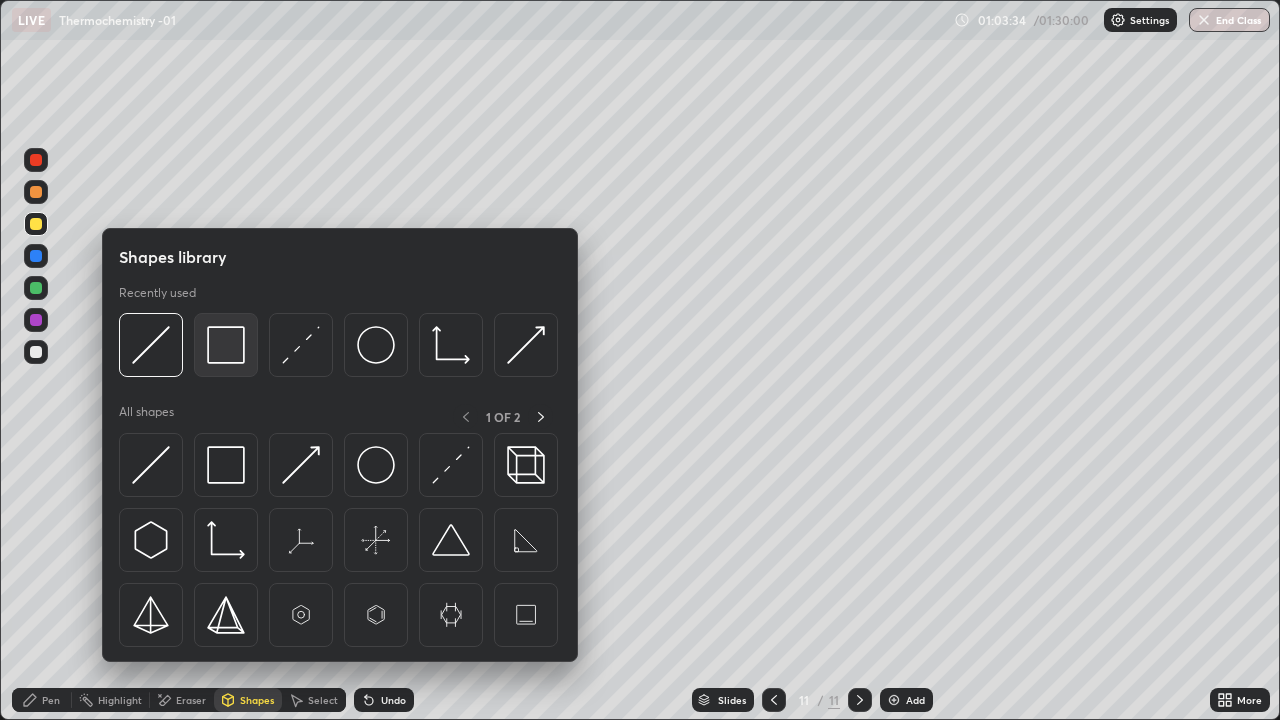 click at bounding box center (226, 345) 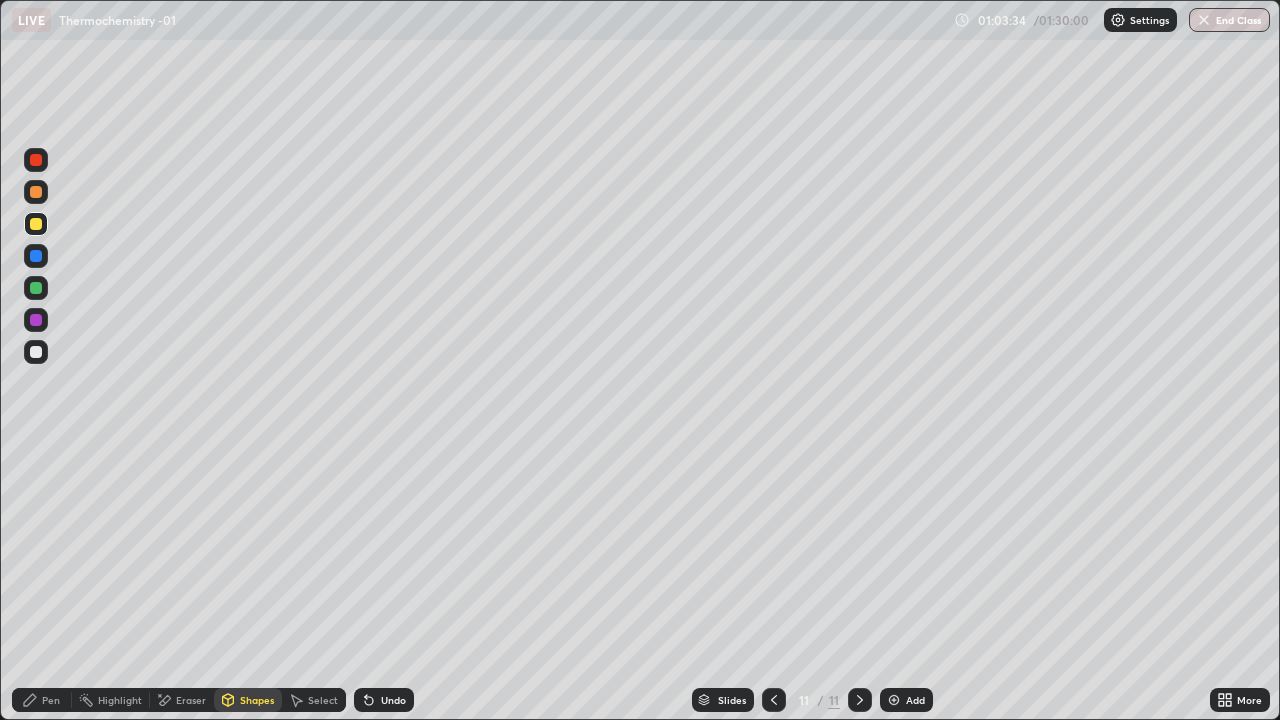 click at bounding box center (36, 288) 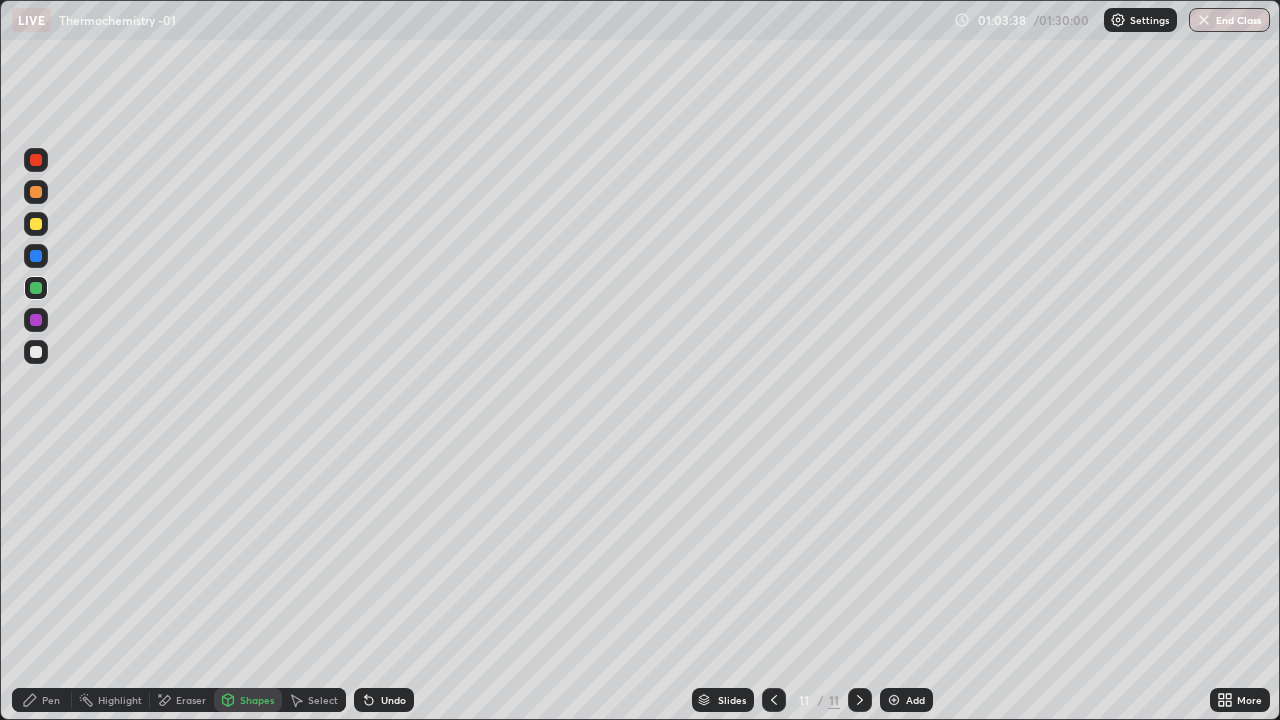 click on "Pen" at bounding box center (51, 700) 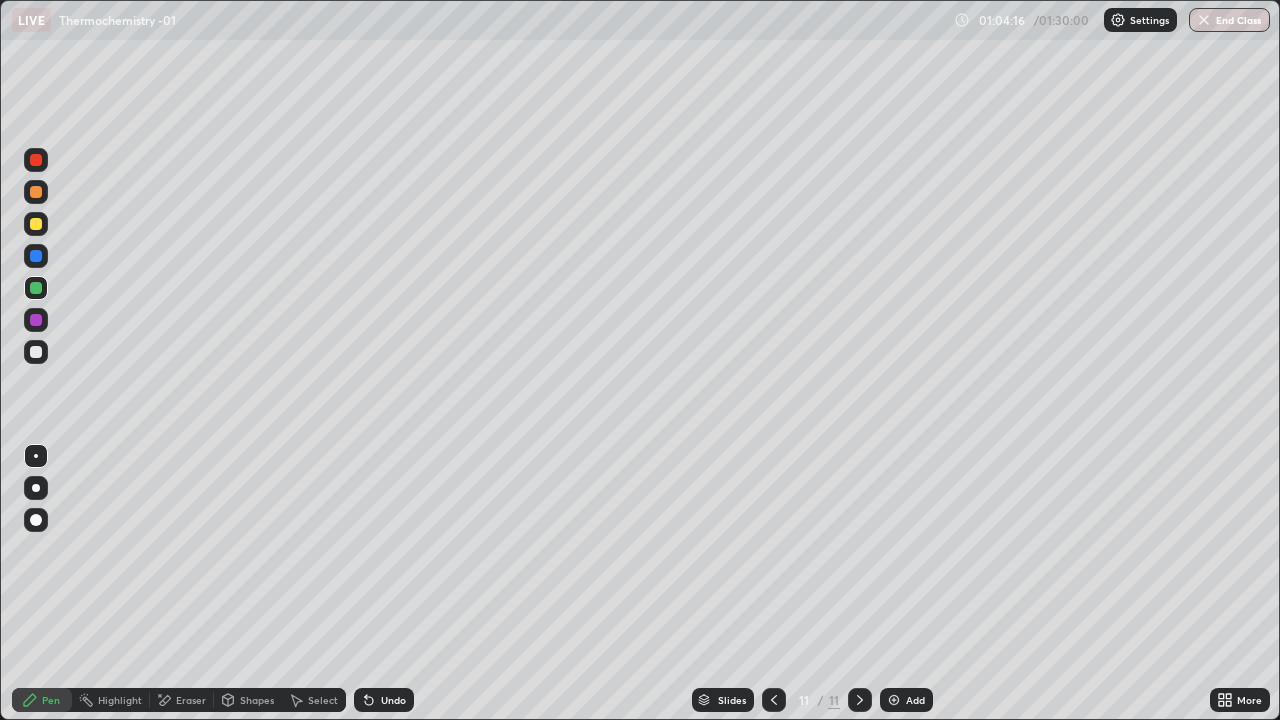 click on "Undo" at bounding box center [393, 700] 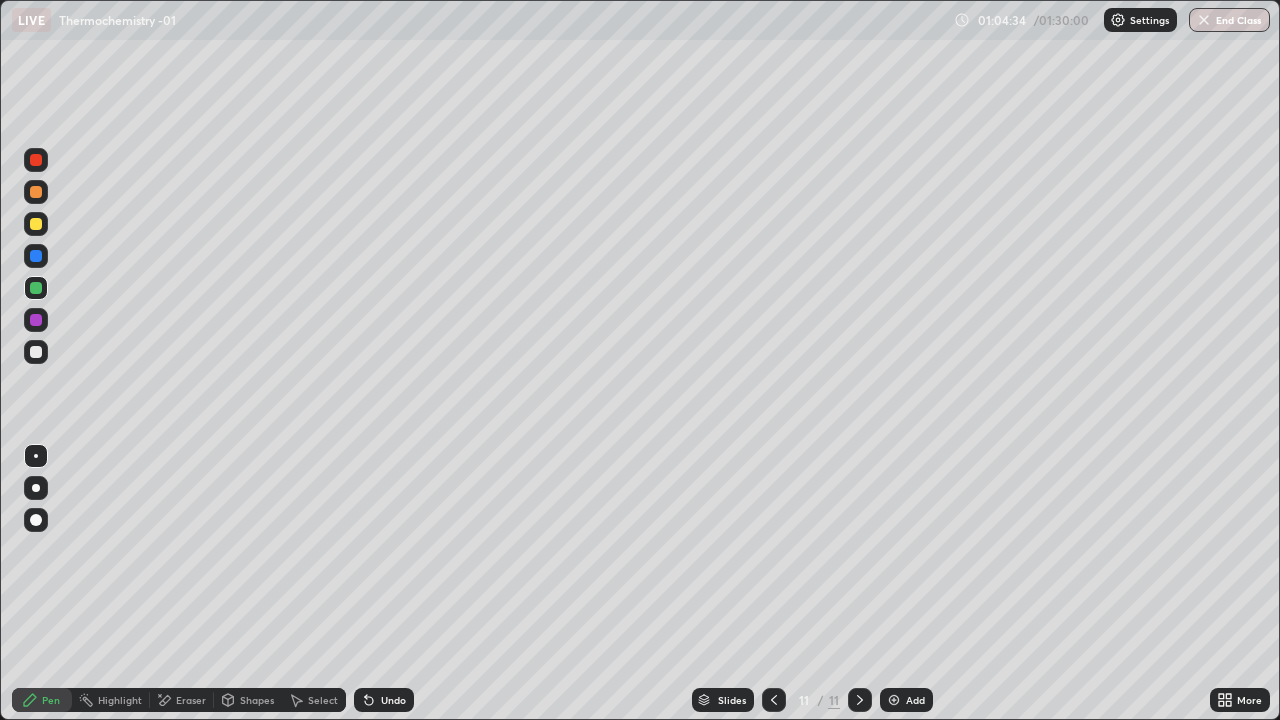 click at bounding box center (36, 352) 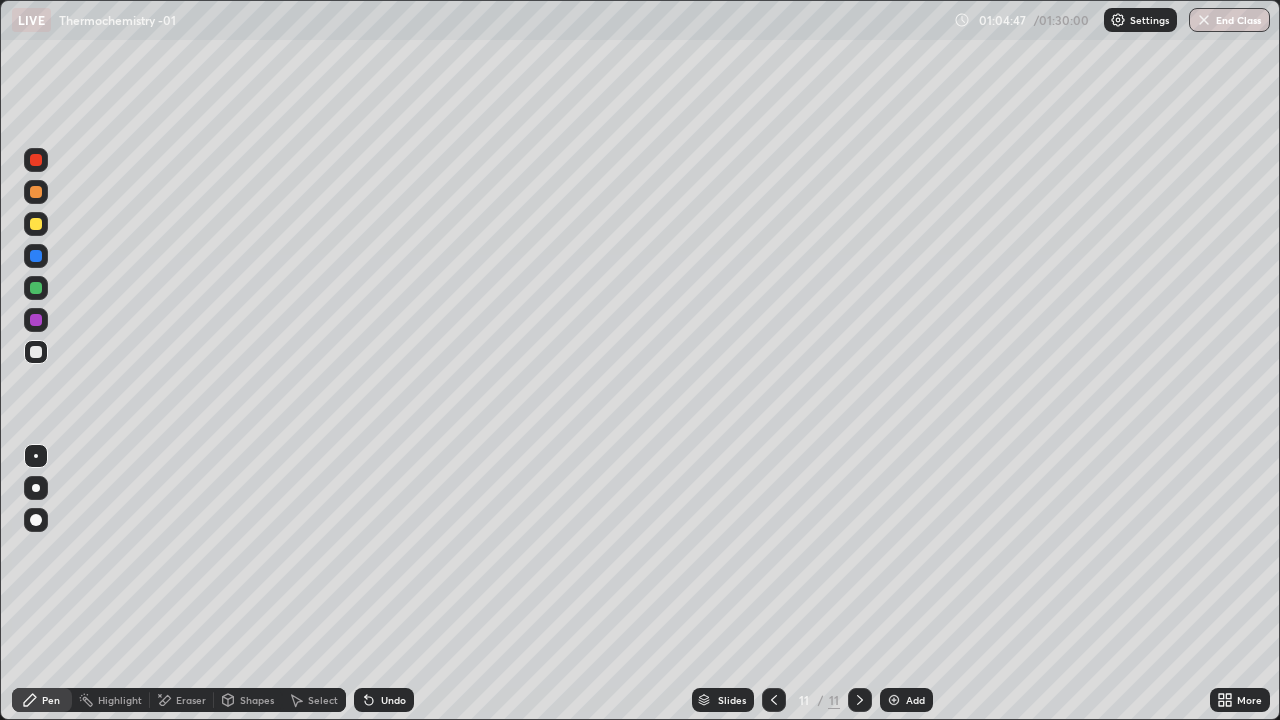 click on "Undo" at bounding box center [393, 700] 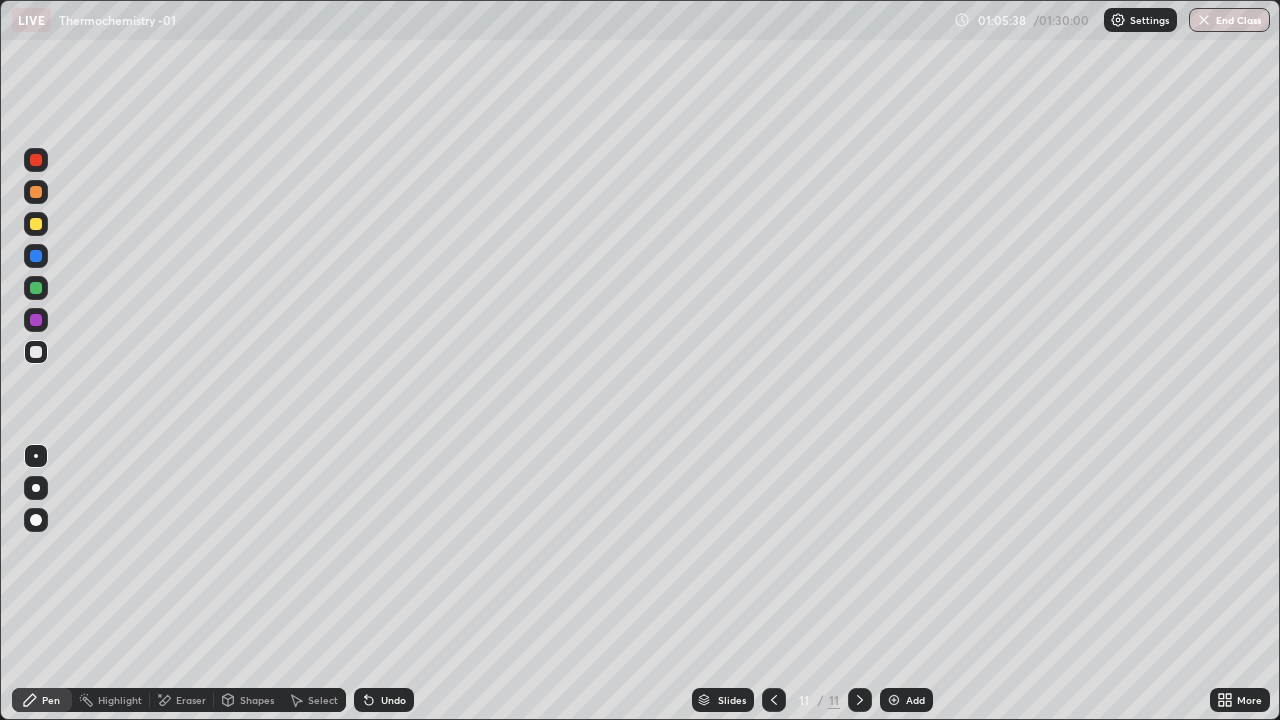 click on "Shapes" at bounding box center [257, 700] 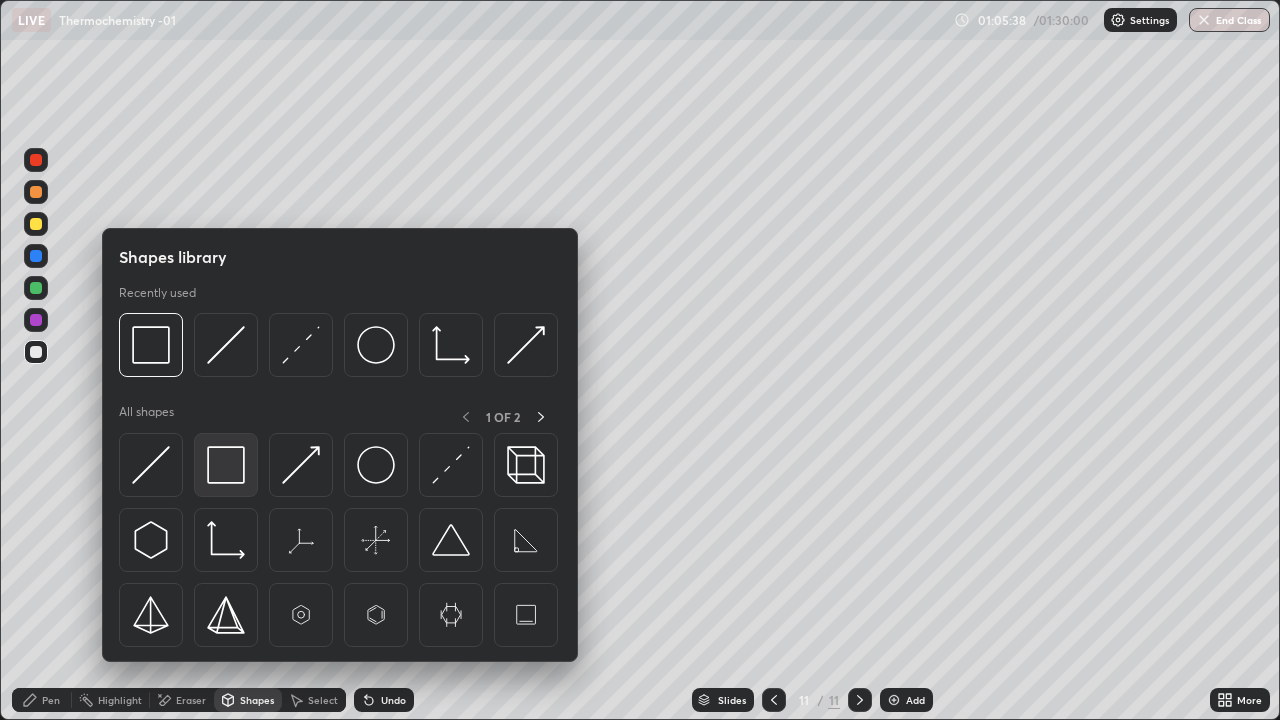 click at bounding box center [226, 465] 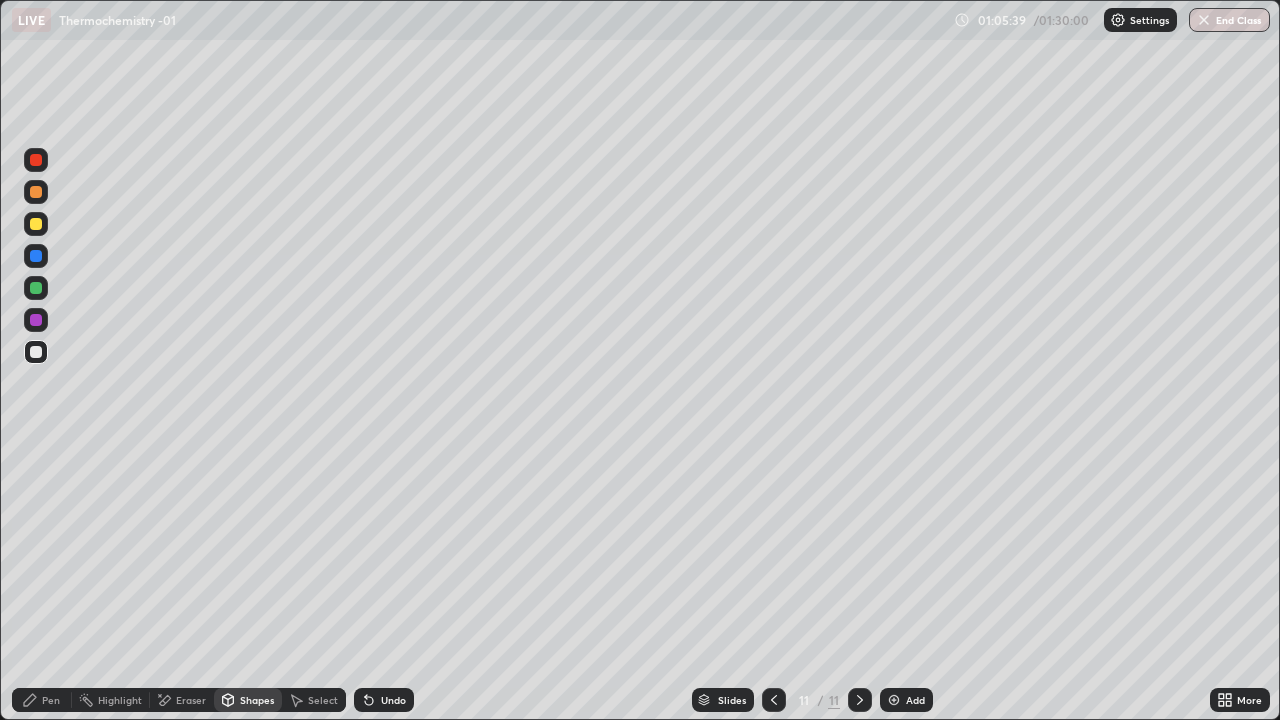 click at bounding box center (36, 288) 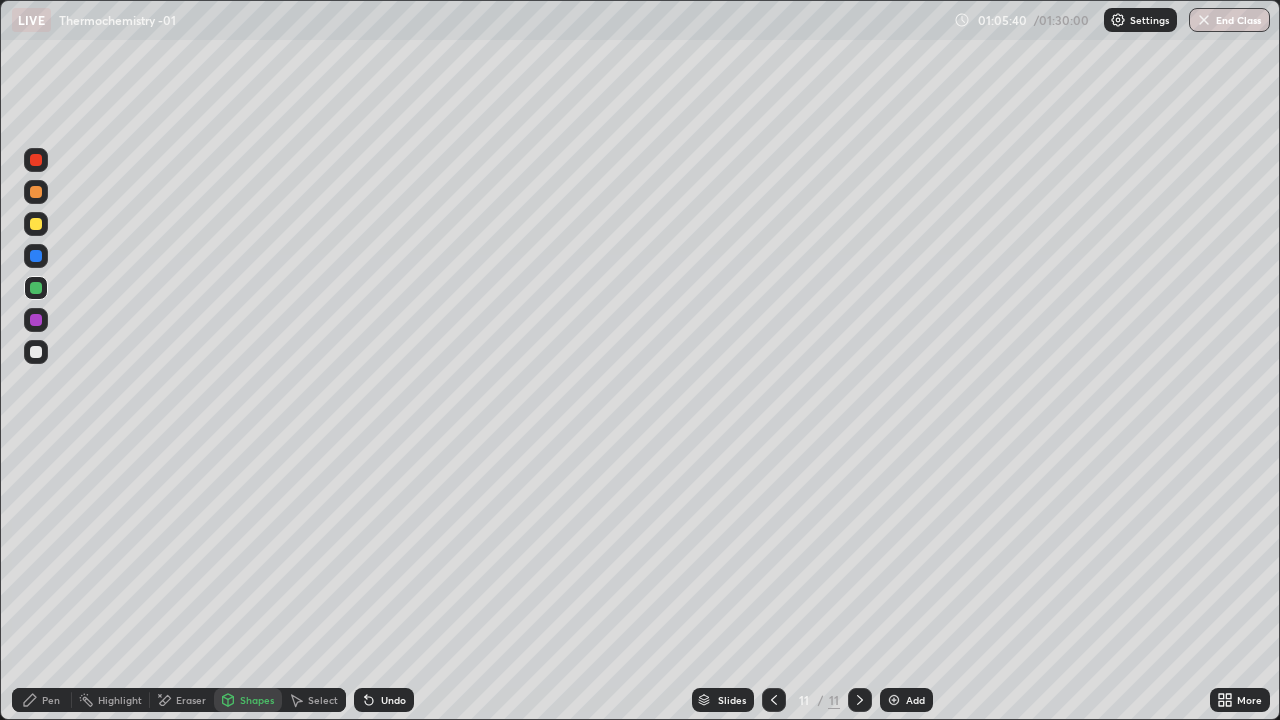 click at bounding box center (36, 320) 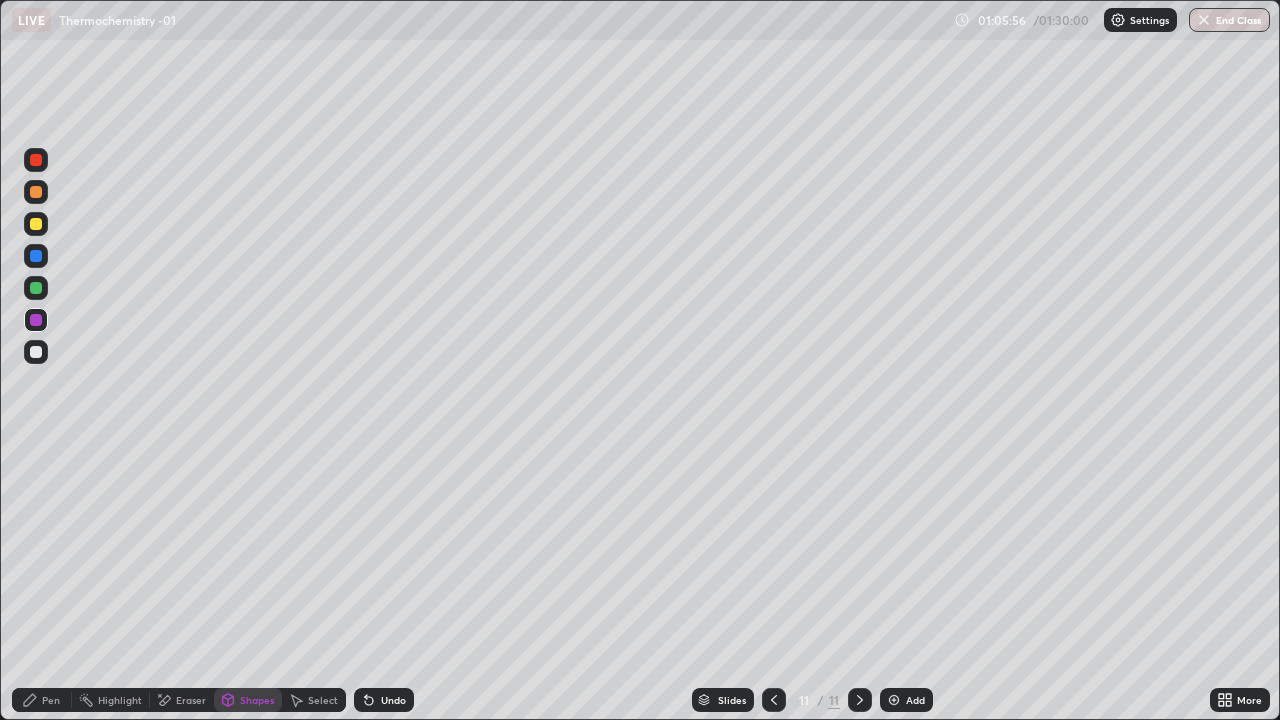 click at bounding box center (36, 352) 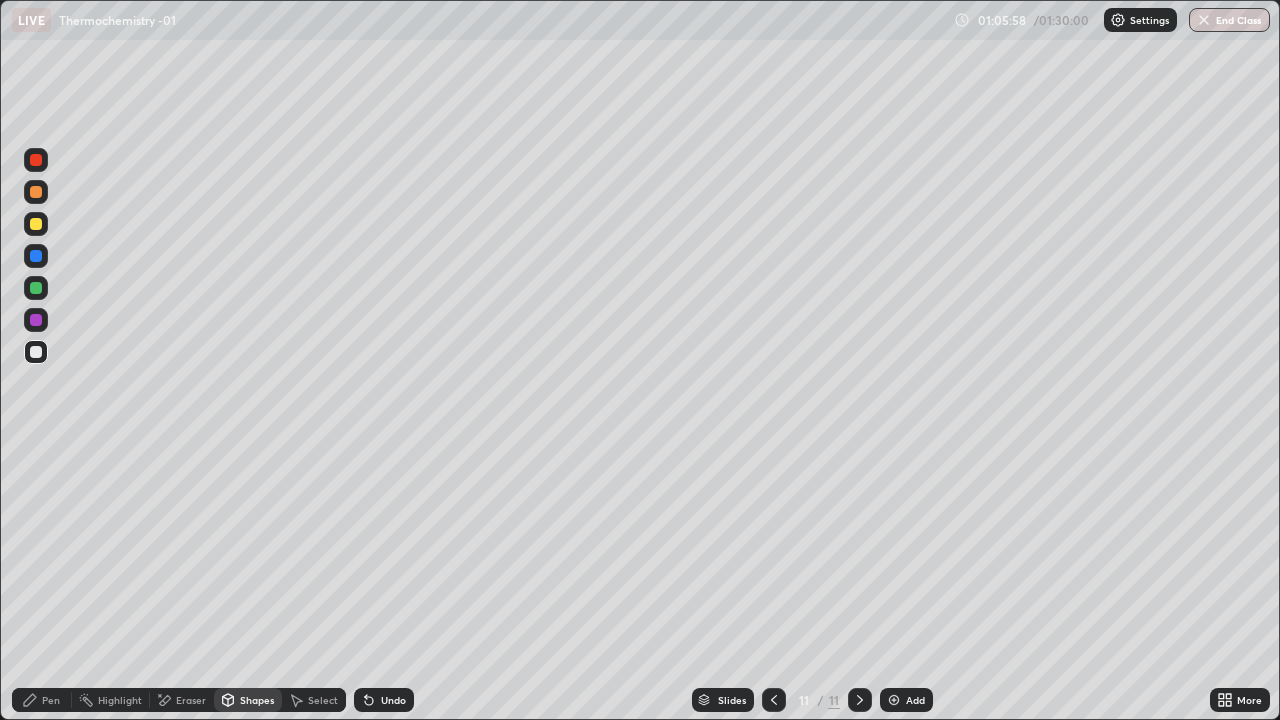 click on "Undo" at bounding box center [393, 700] 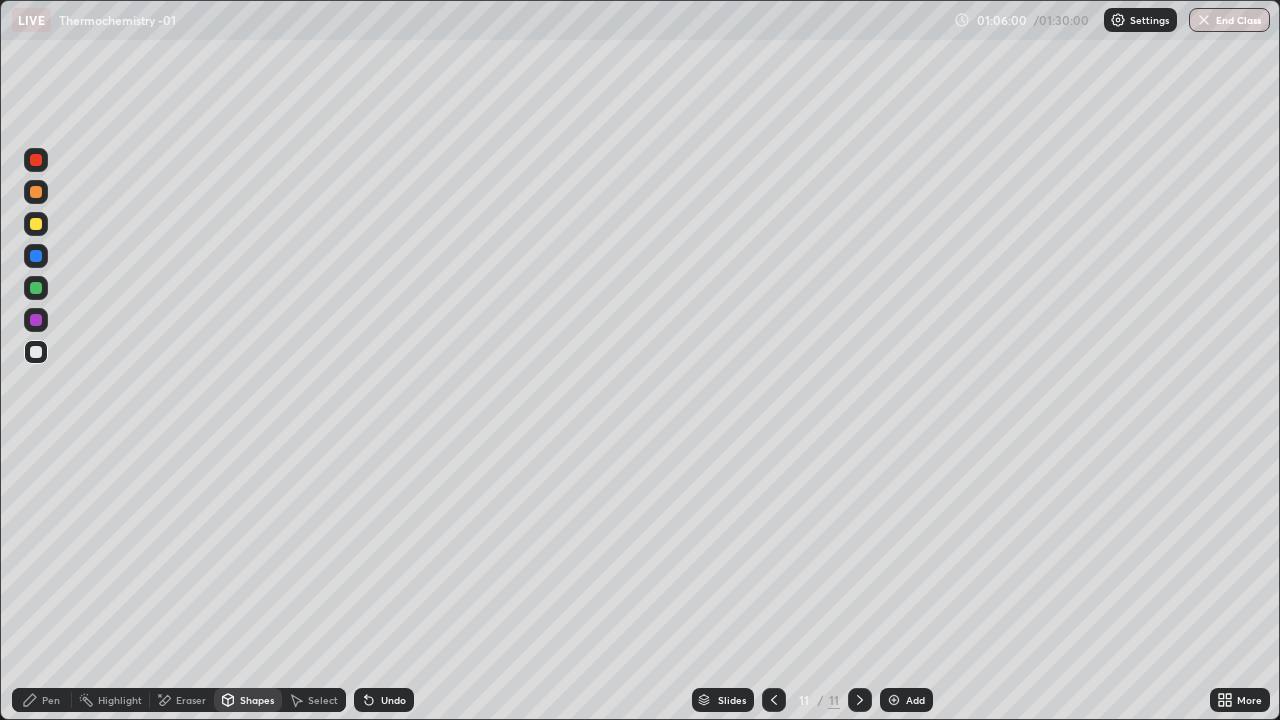 click on "Pen" at bounding box center (51, 700) 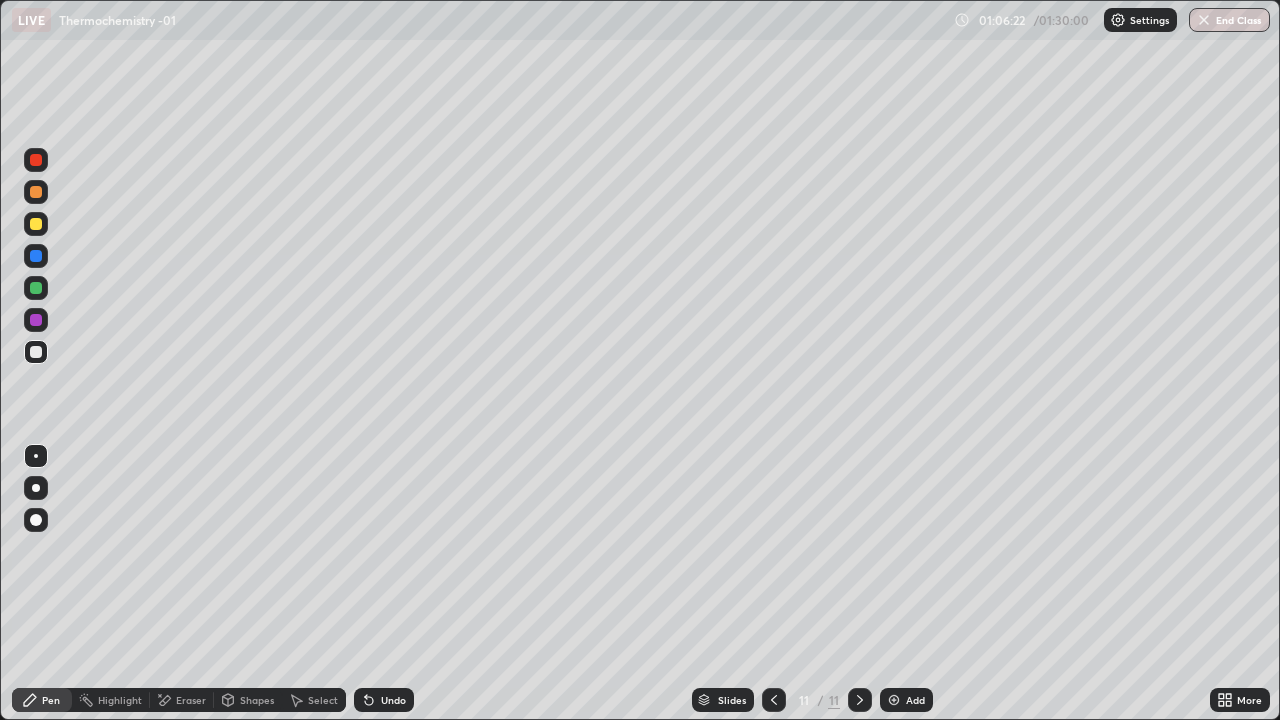 click at bounding box center [36, 288] 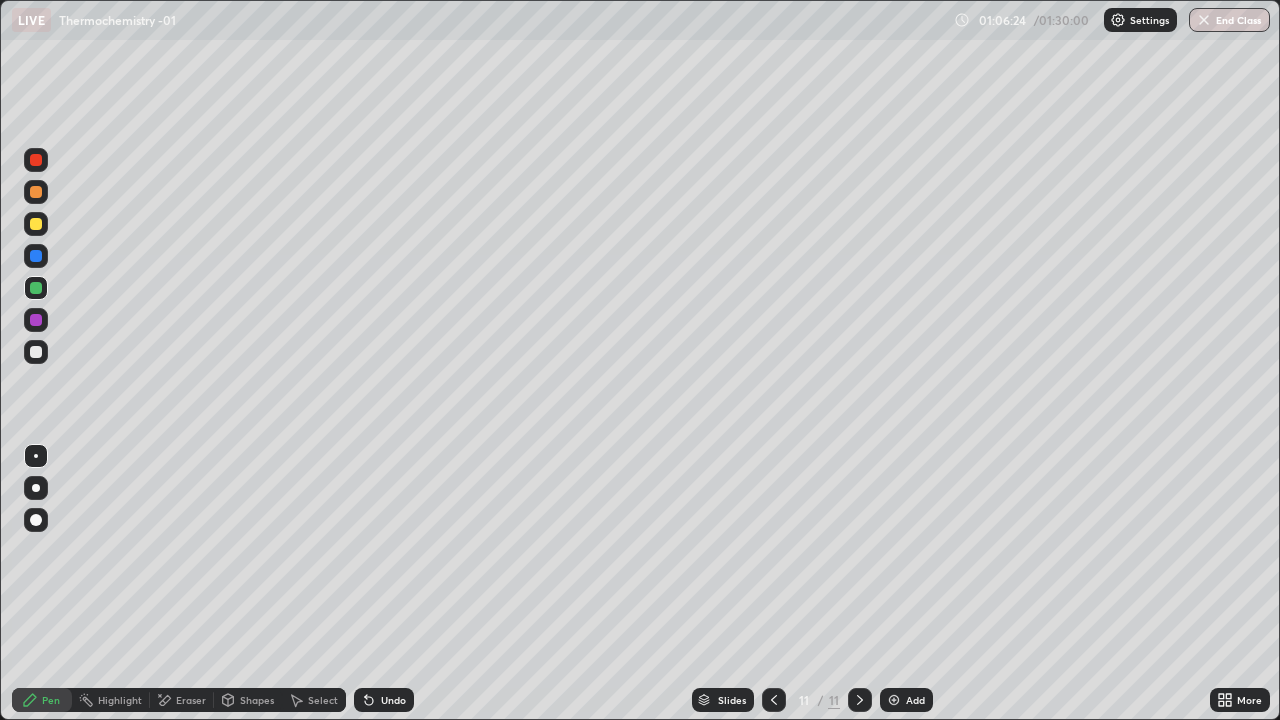 click at bounding box center [36, 224] 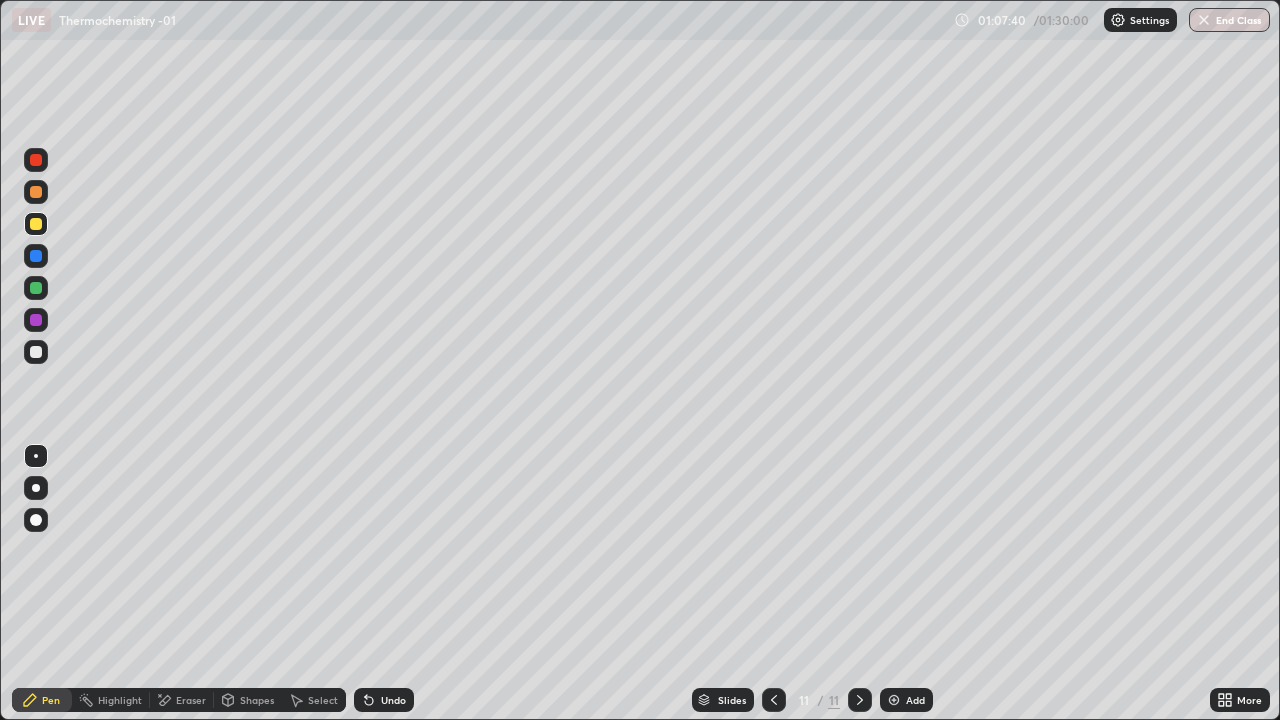 click 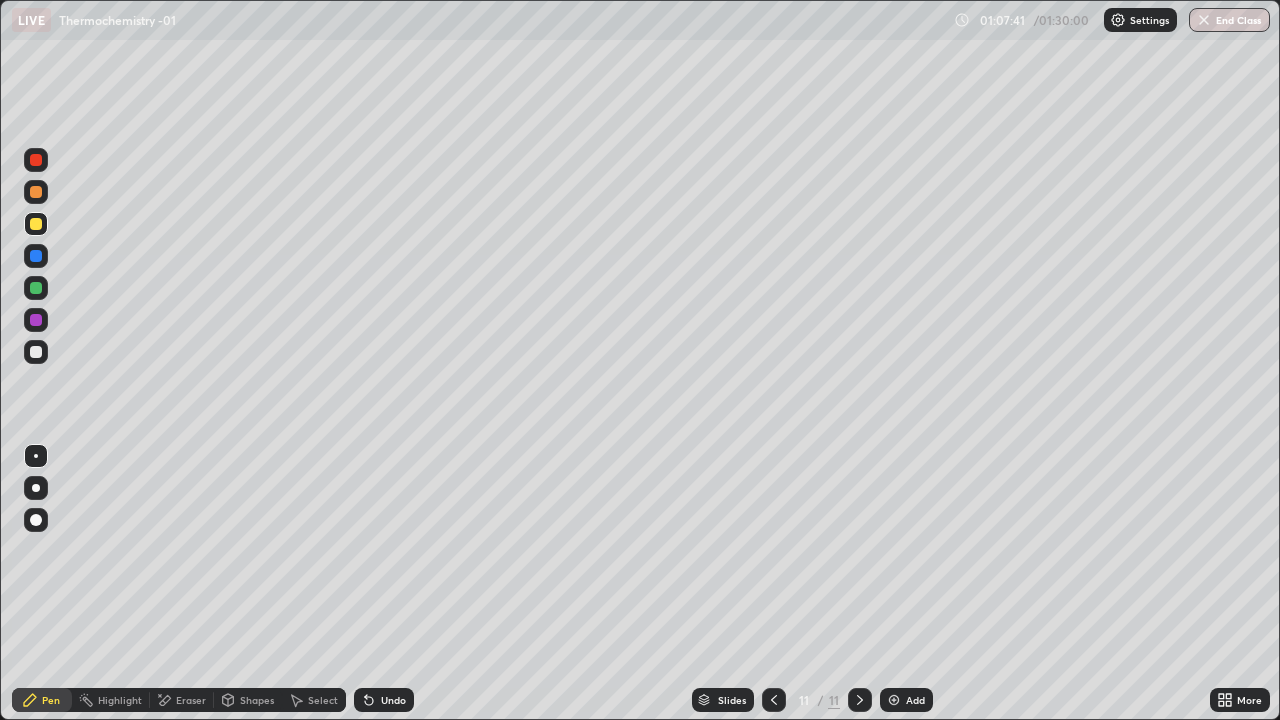 click 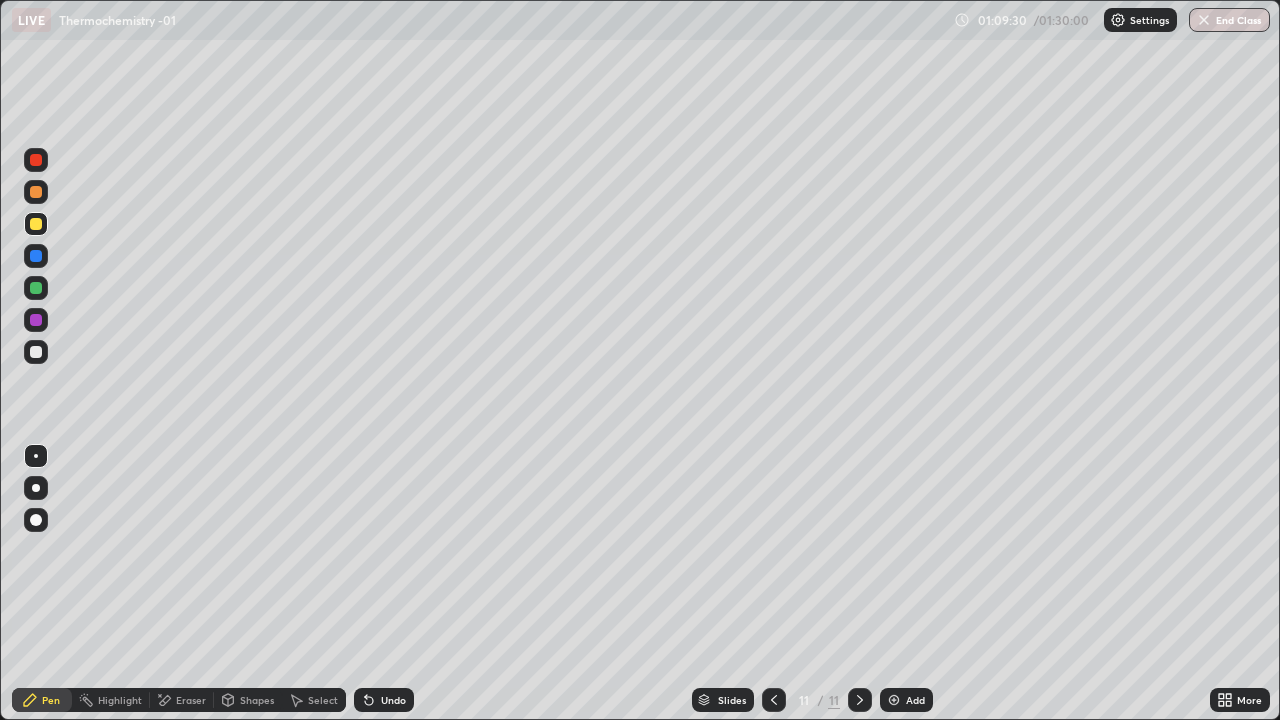 click at bounding box center (36, 320) 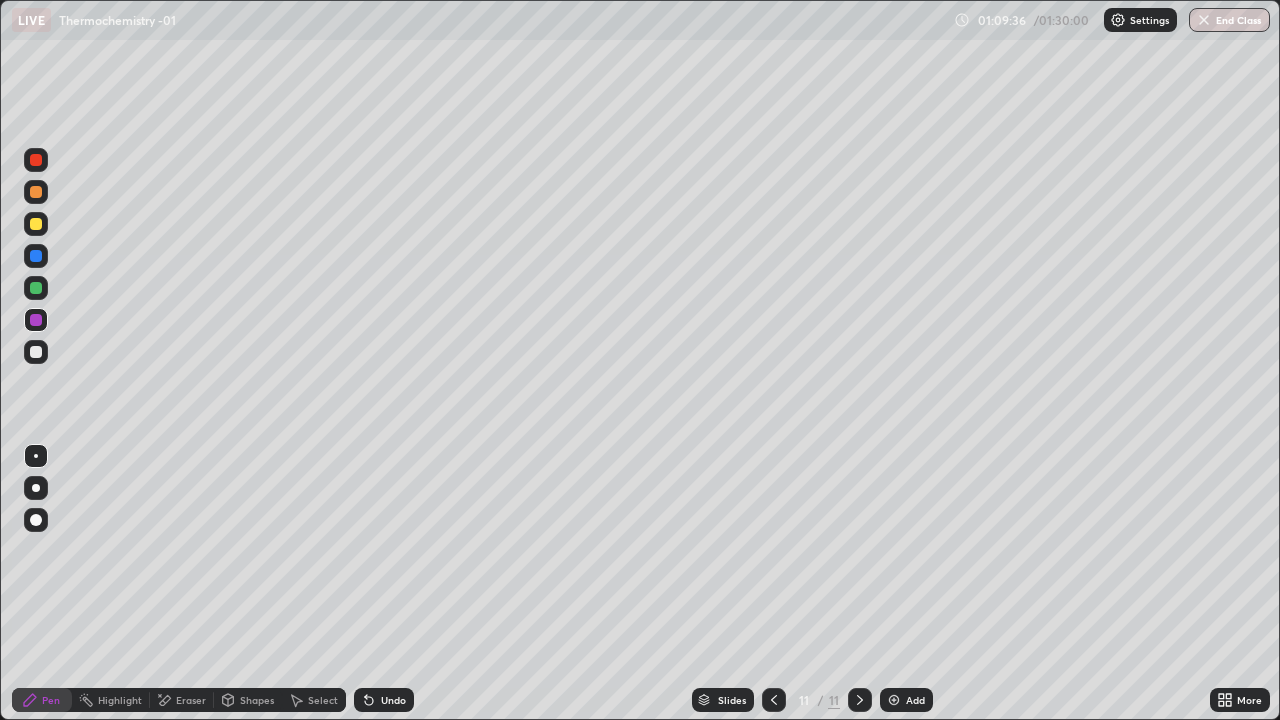click 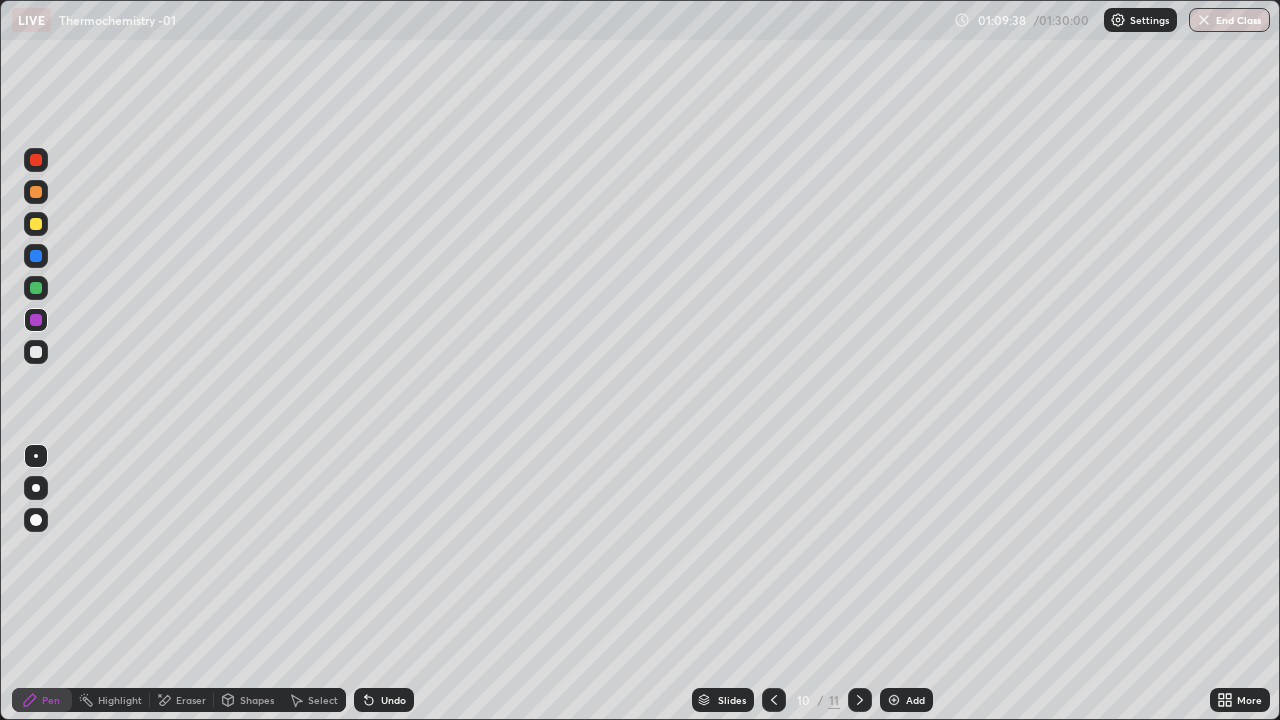 click 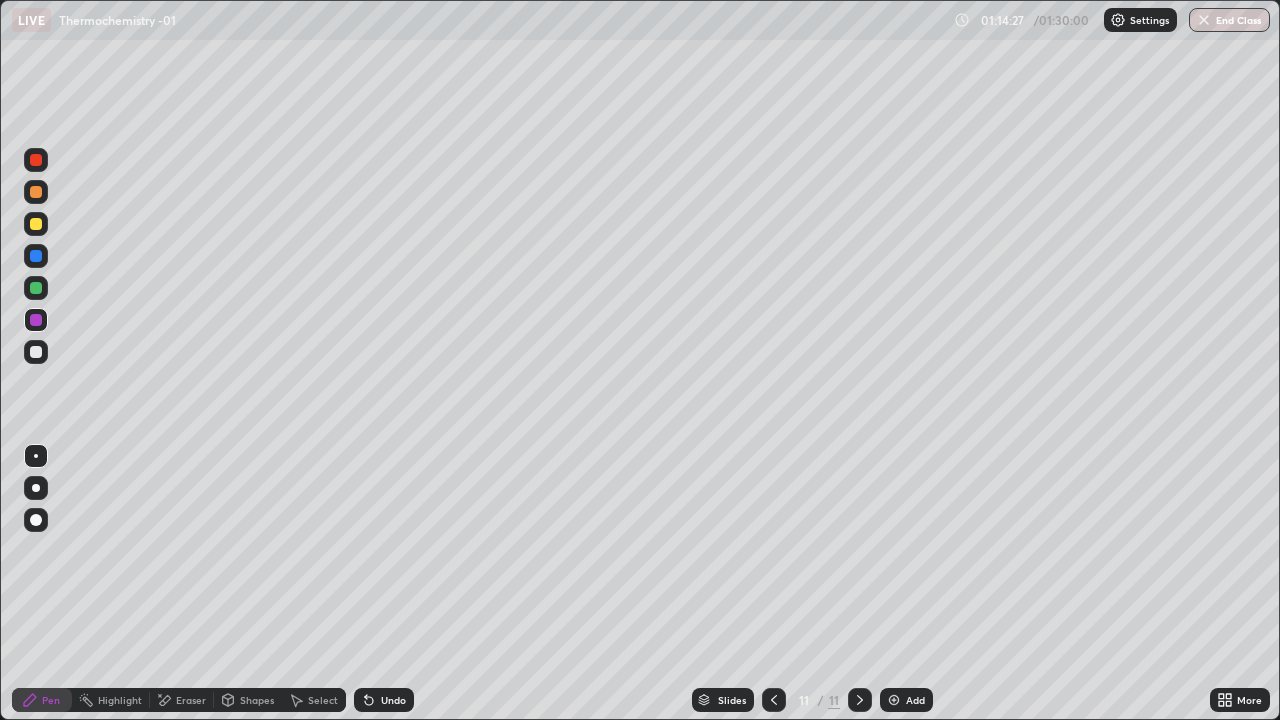 click on "Add" at bounding box center [906, 700] 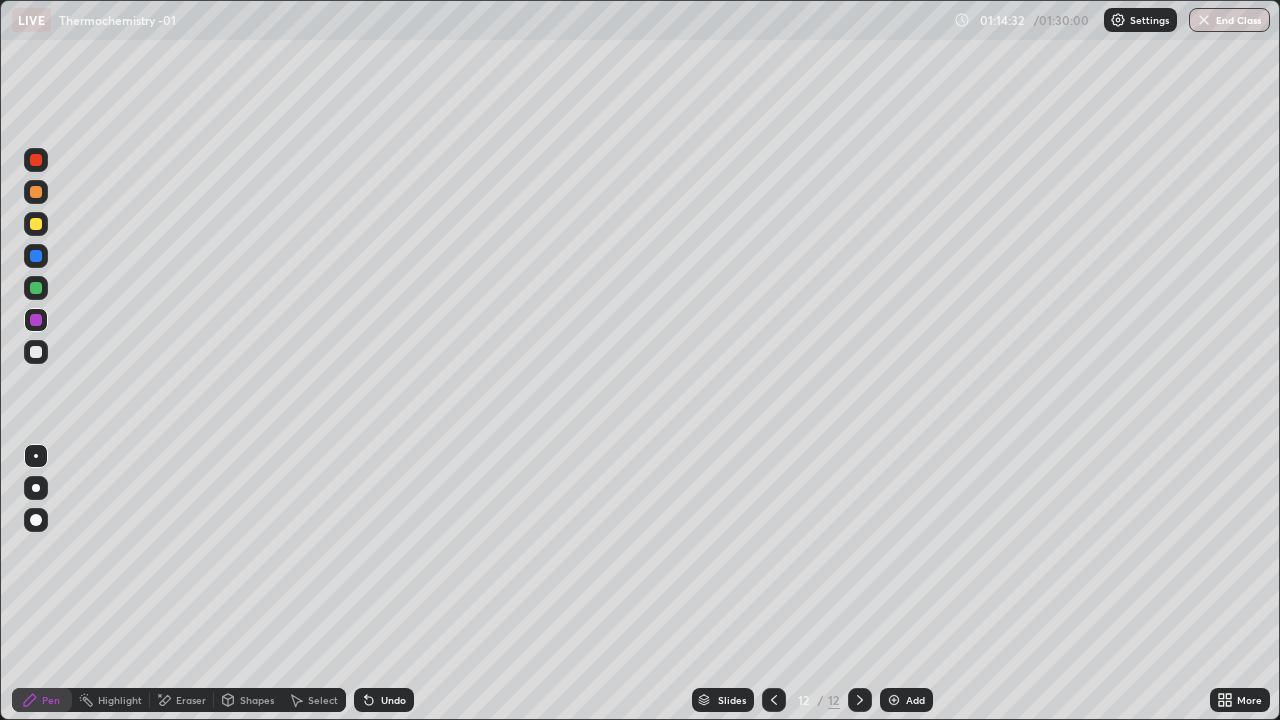 click at bounding box center (36, 352) 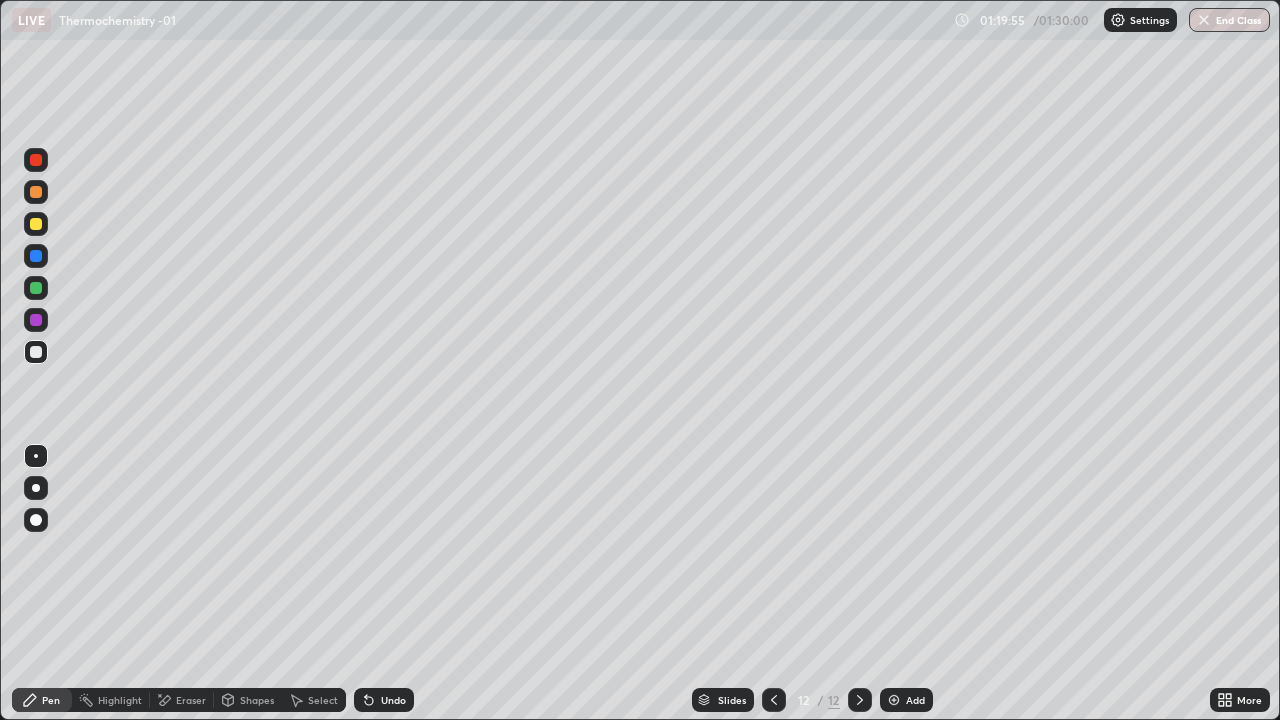 click at bounding box center [36, 352] 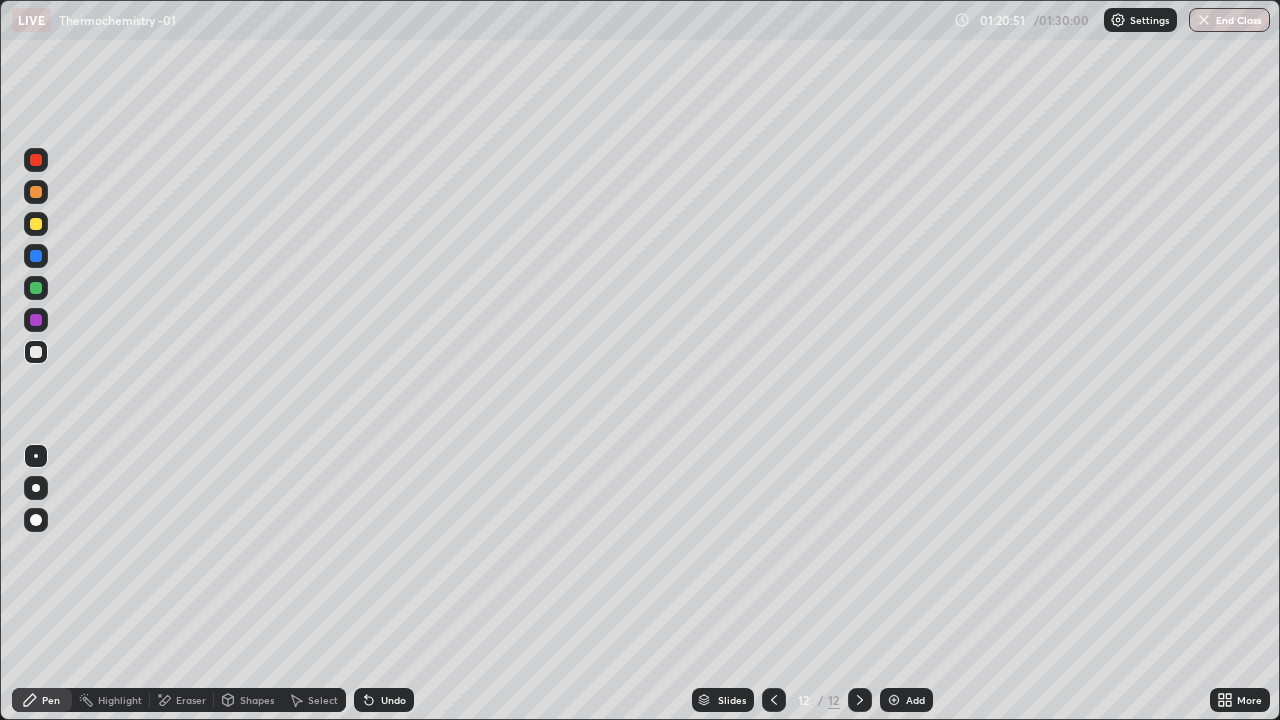 click on "Undo" at bounding box center [393, 700] 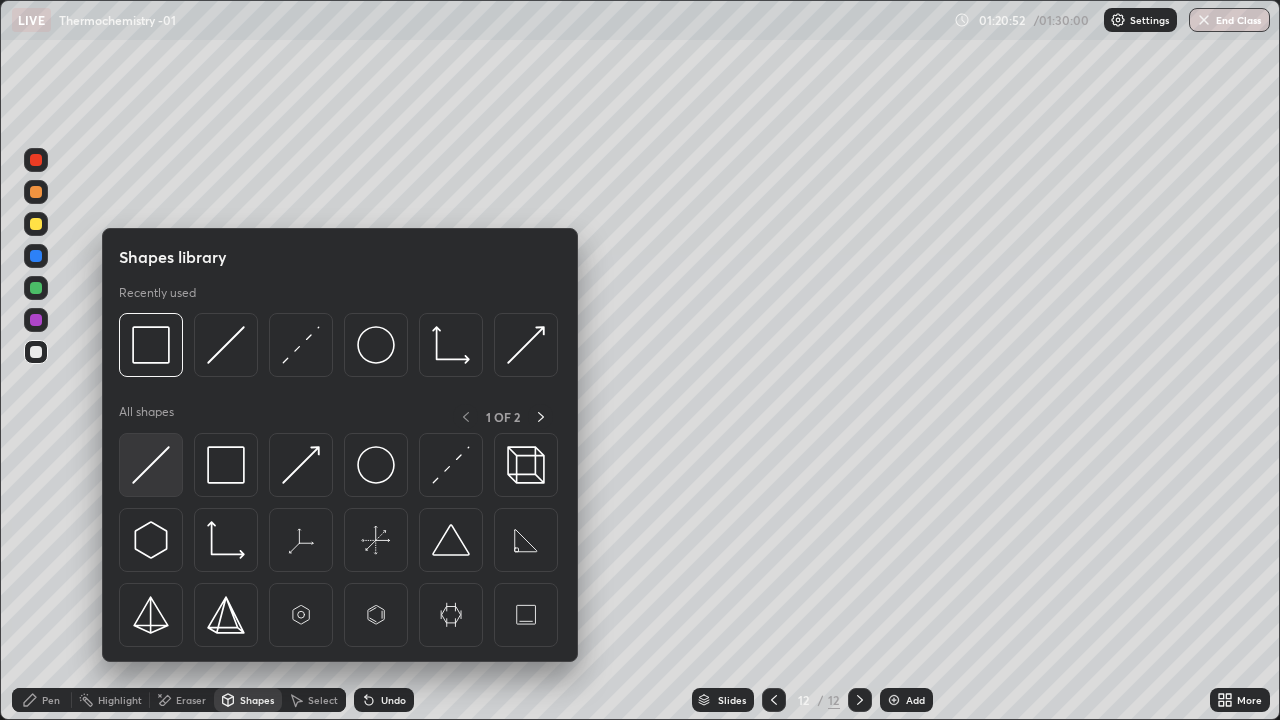 click at bounding box center (151, 465) 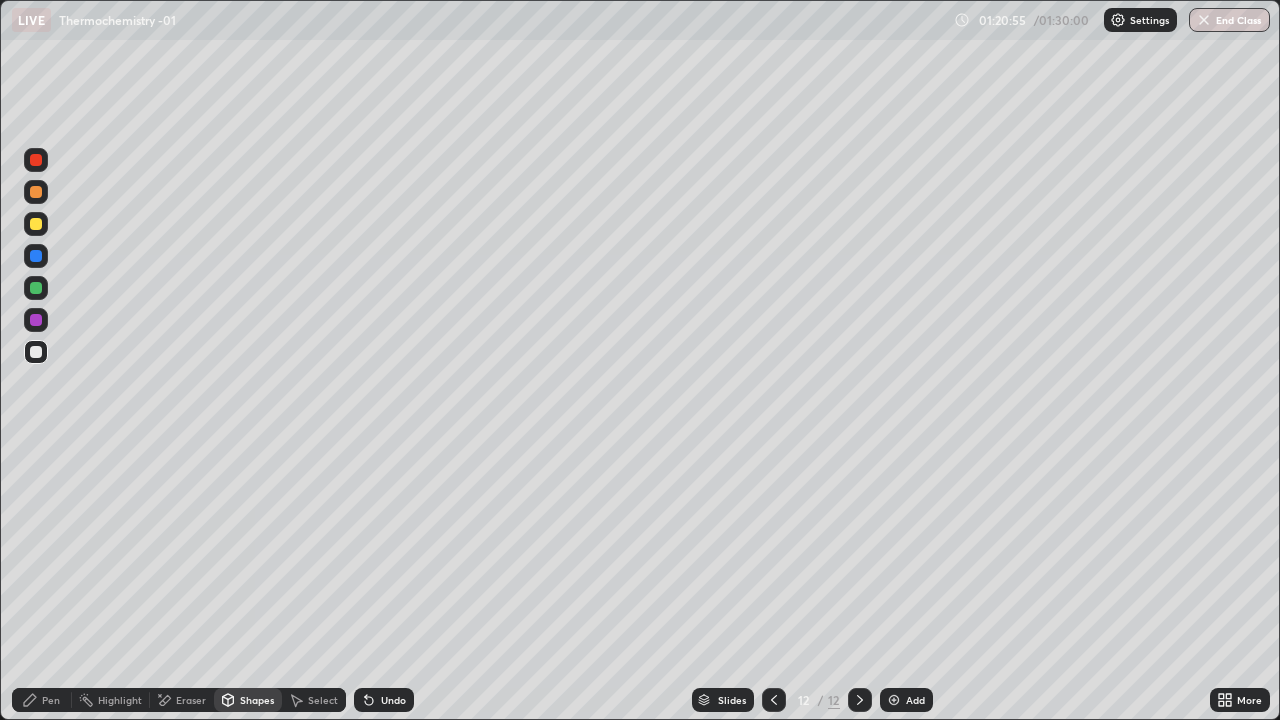 click on "Pen" at bounding box center (51, 700) 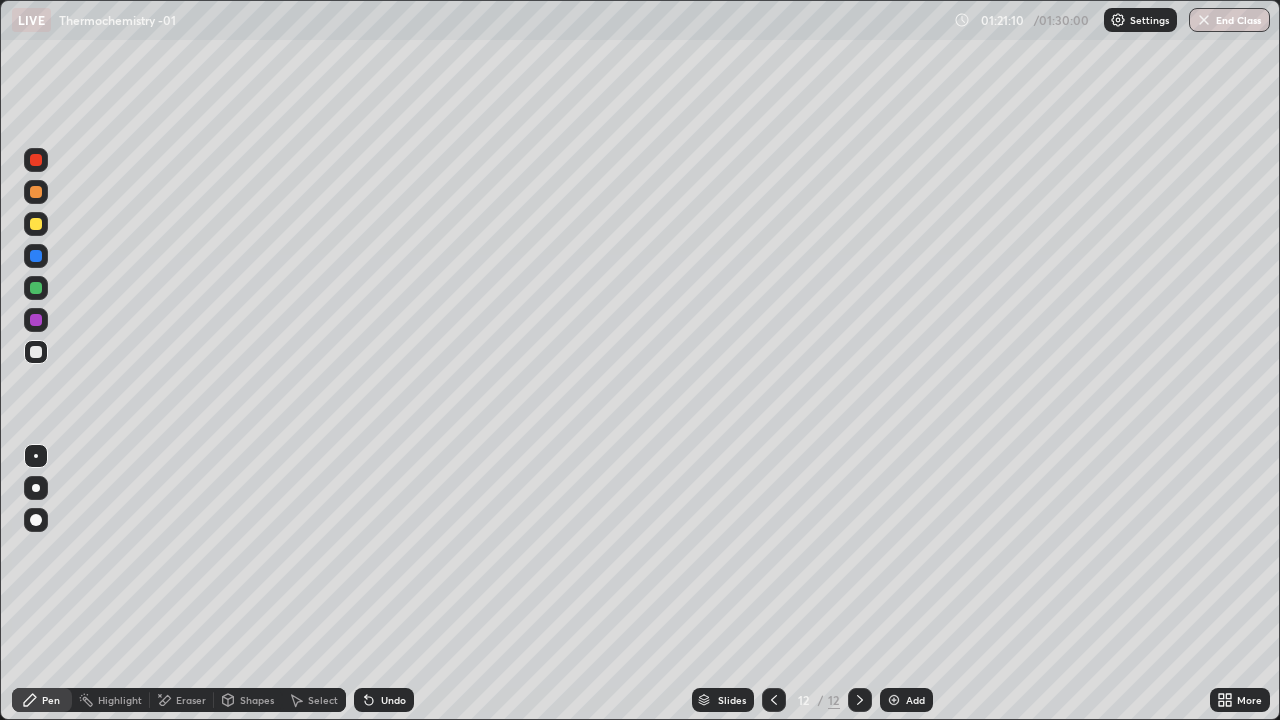 click at bounding box center [36, 288] 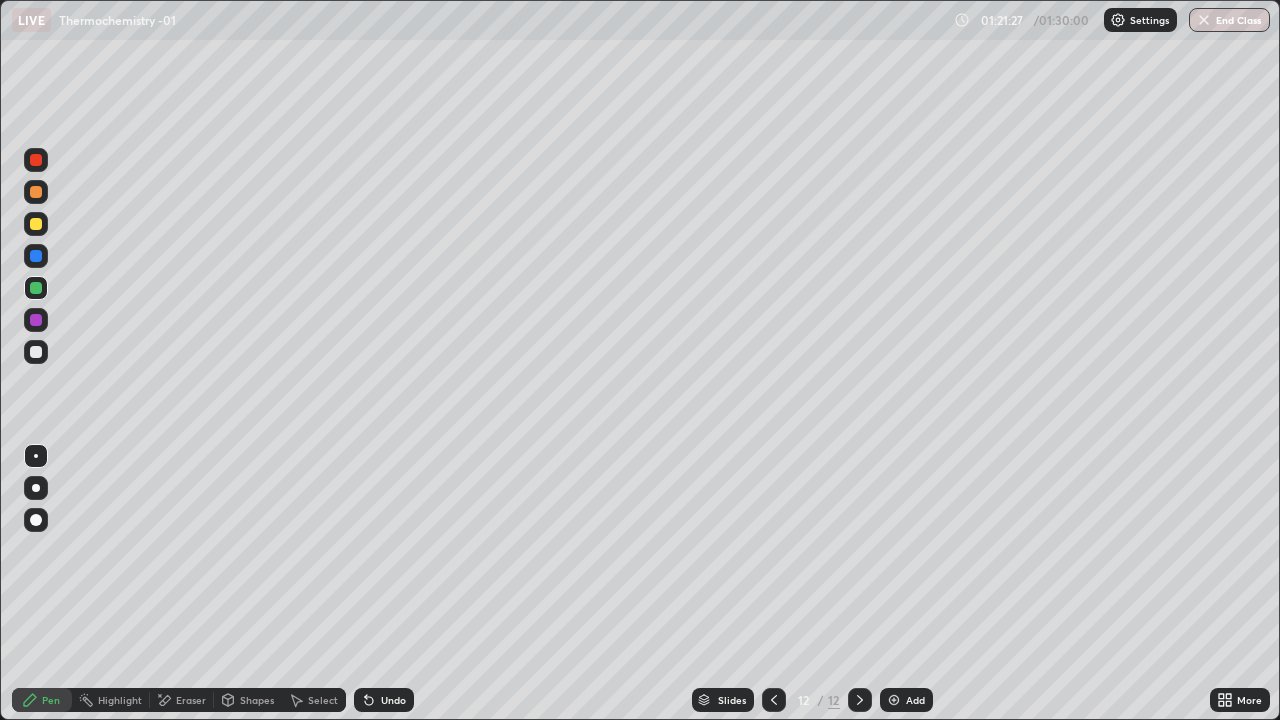 click on "Undo" at bounding box center [384, 700] 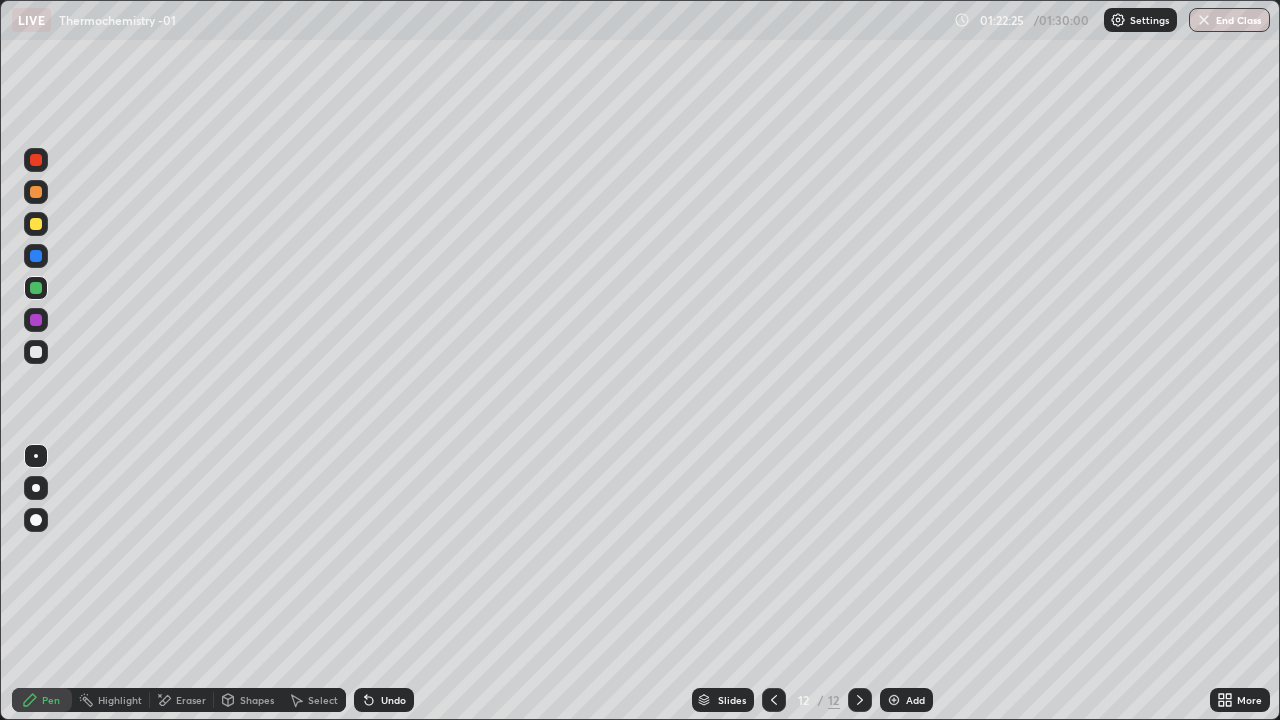 click on "End Class" at bounding box center (1229, 20) 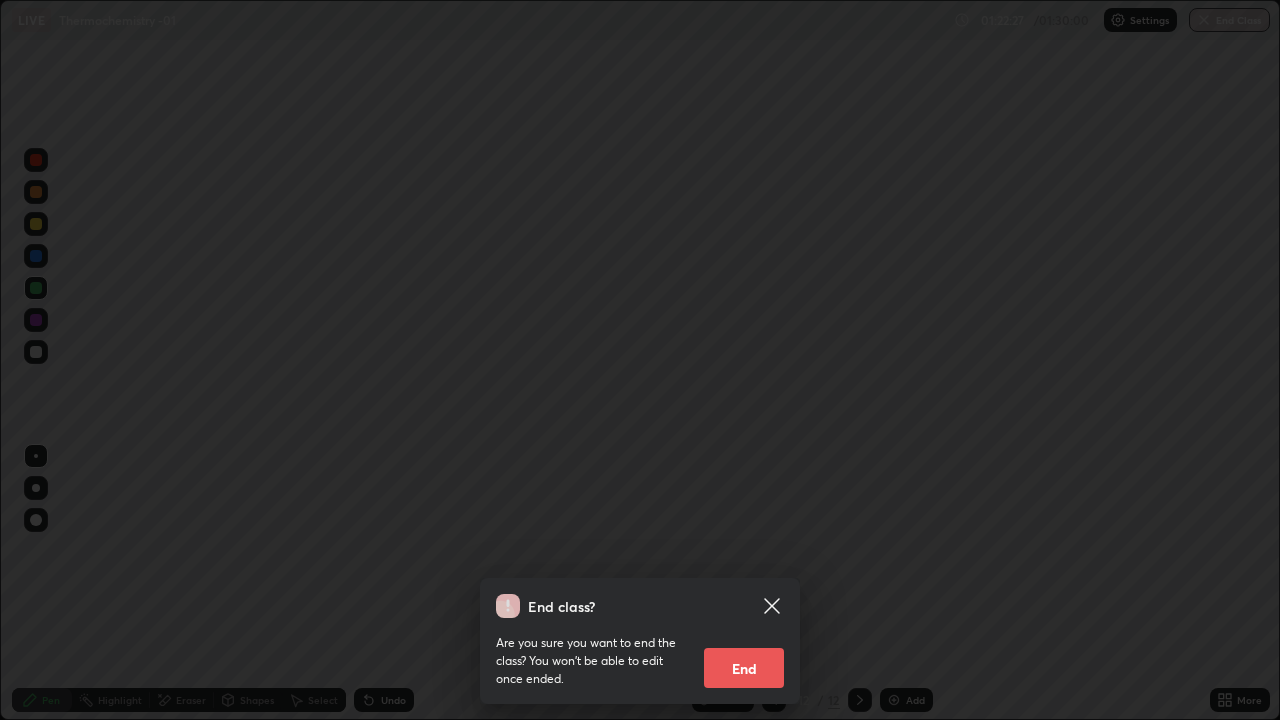 click on "End" at bounding box center (744, 668) 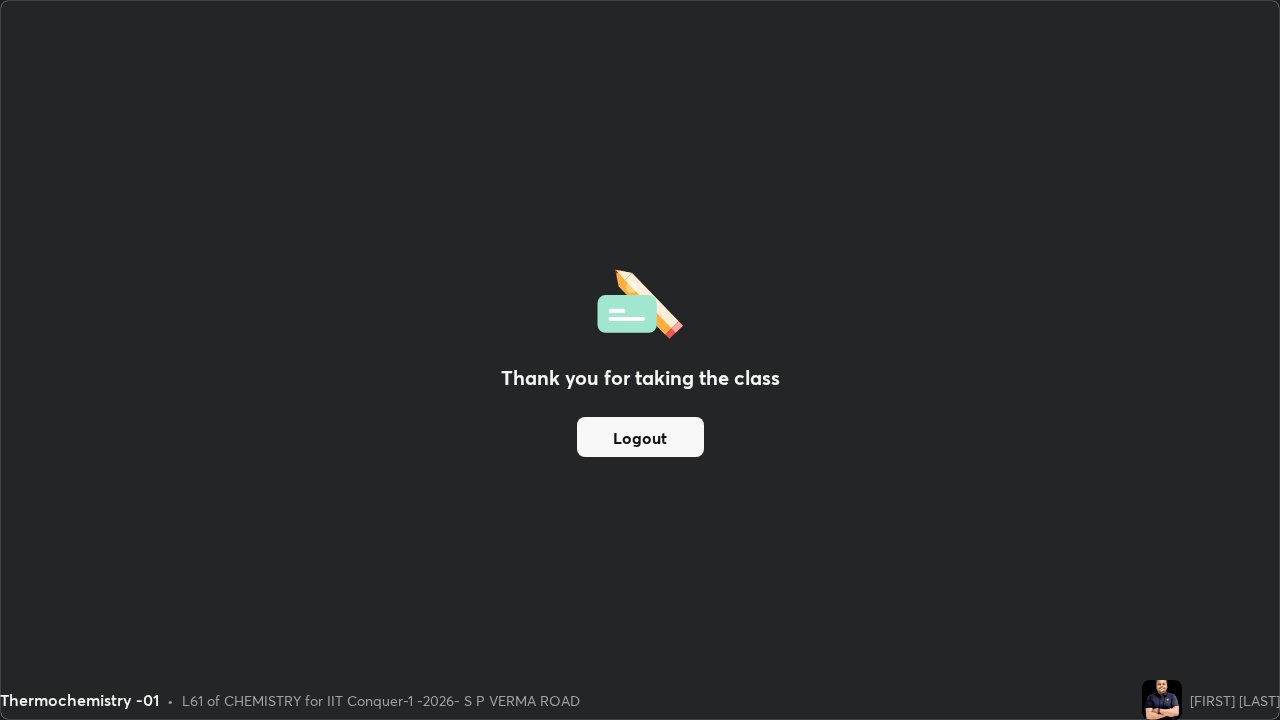 click on "Logout" at bounding box center (640, 437) 